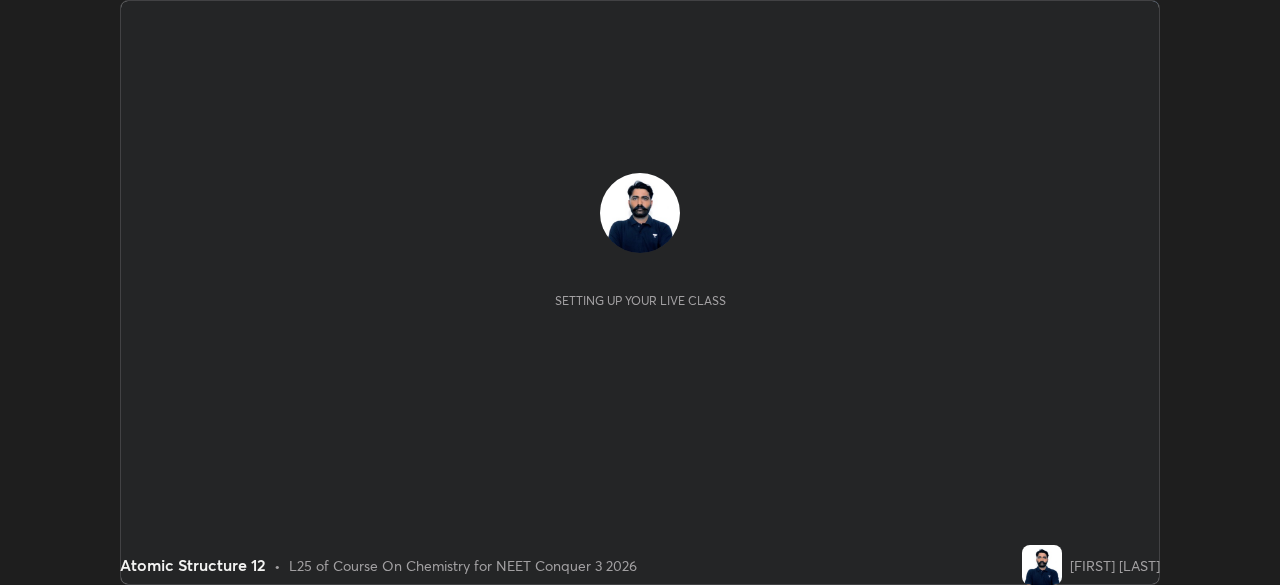 scroll, scrollTop: 0, scrollLeft: 0, axis: both 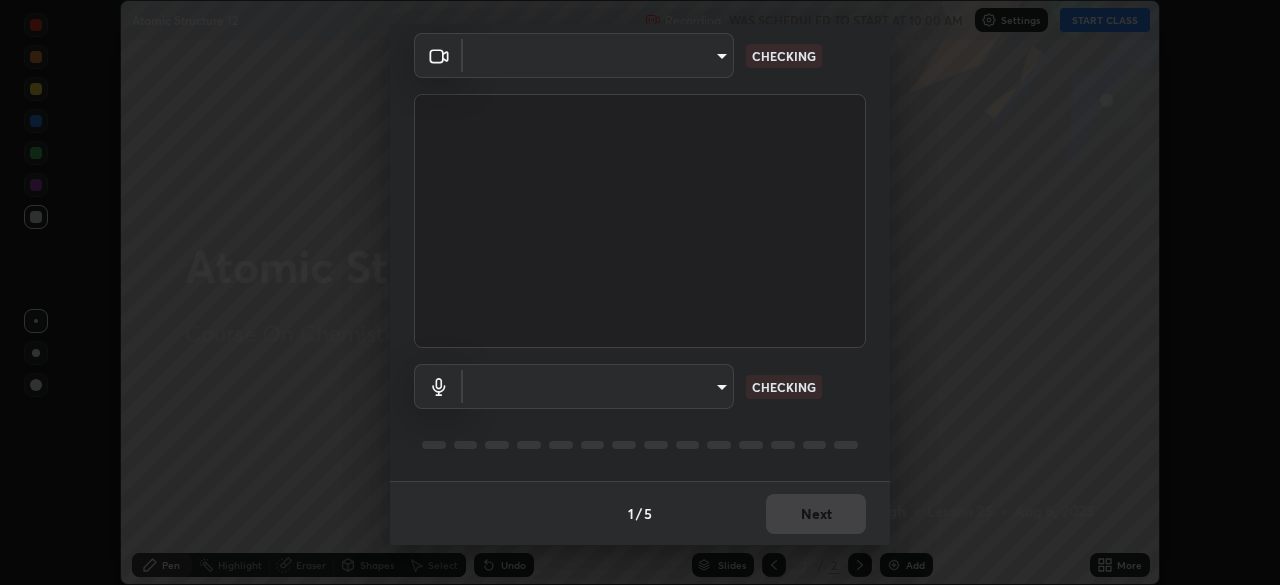 type on "668c6eed314d7a1f60b075226dcabff6ad9c57822ced9db558d6838b86841f42" 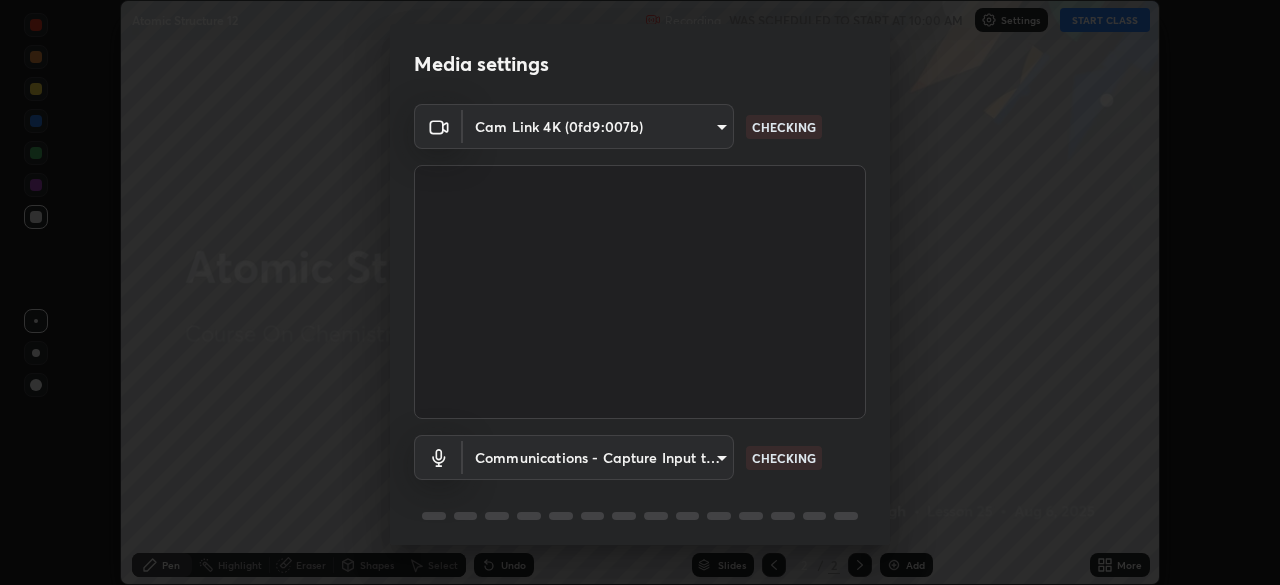 scroll, scrollTop: 71, scrollLeft: 0, axis: vertical 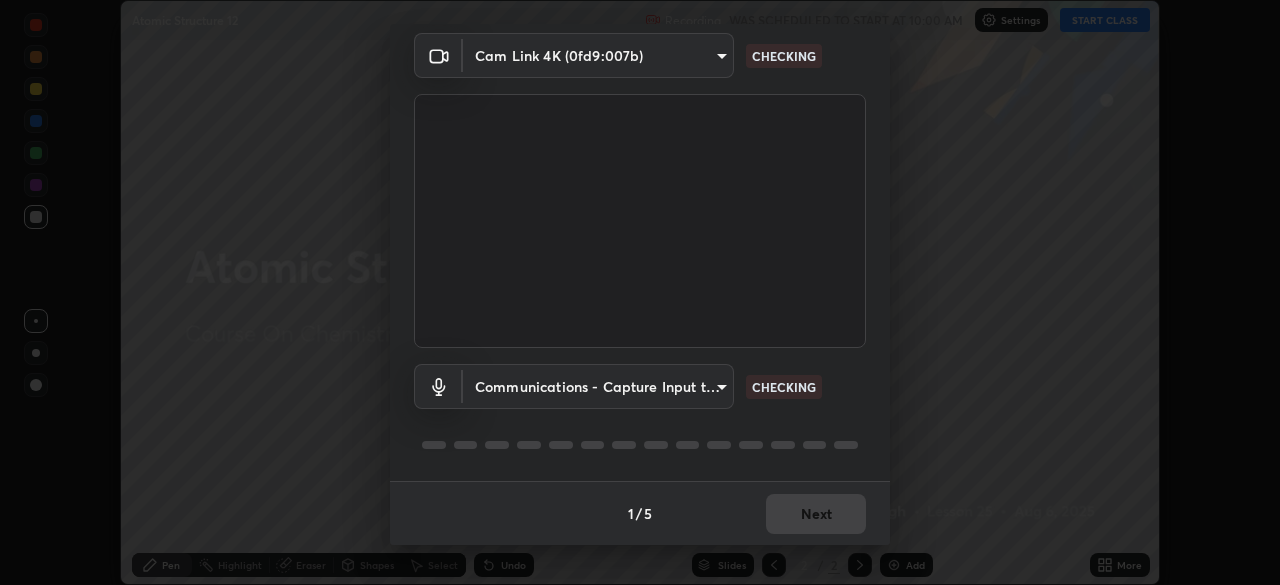 click on "Erase all Atomic Structure 12 Recording WAS SCHEDULED TO START AT  10:00 AM Settings START CLASS Setting up your live class Atomic Structure 12 • L25 of Course On Chemistry for NEET Conquer 3 2026 [FIRST] [LAST] Pen Highlight Eraser Shapes Select Undo Slides 2 / 2 Add More No doubts shared Encourage your learners to ask a doubt for better clarity Report an issue Reason for reporting Buffering Chat not working Audio - Video sync issue Educator video quality low ​ Attach an image Report Media settings Cam Link 4K (0fd9:007b) 668c6eed314d7a1f60b075226dcabff6ad9c57822ced9db558d6838b86841f42 CHECKING Communications - Capture Input terminal (2- Digital Array MIC) communications CHECKING 1 / 5 Next" at bounding box center (640, 292) 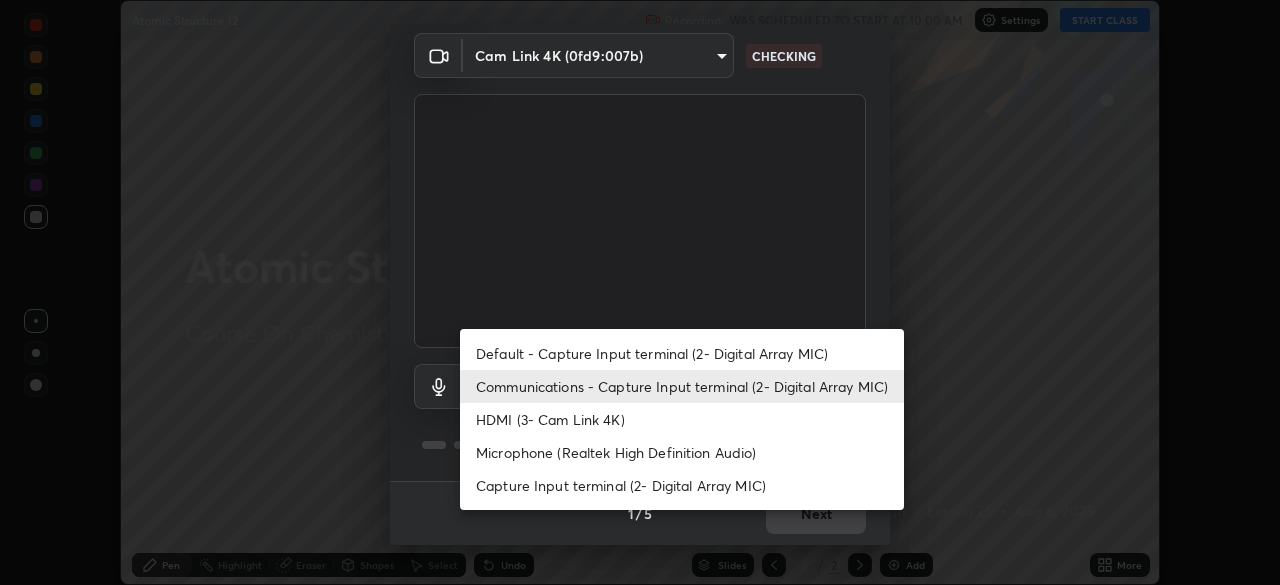 click on "Default - Capture Input terminal (2- Digital Array MIC)" at bounding box center (682, 353) 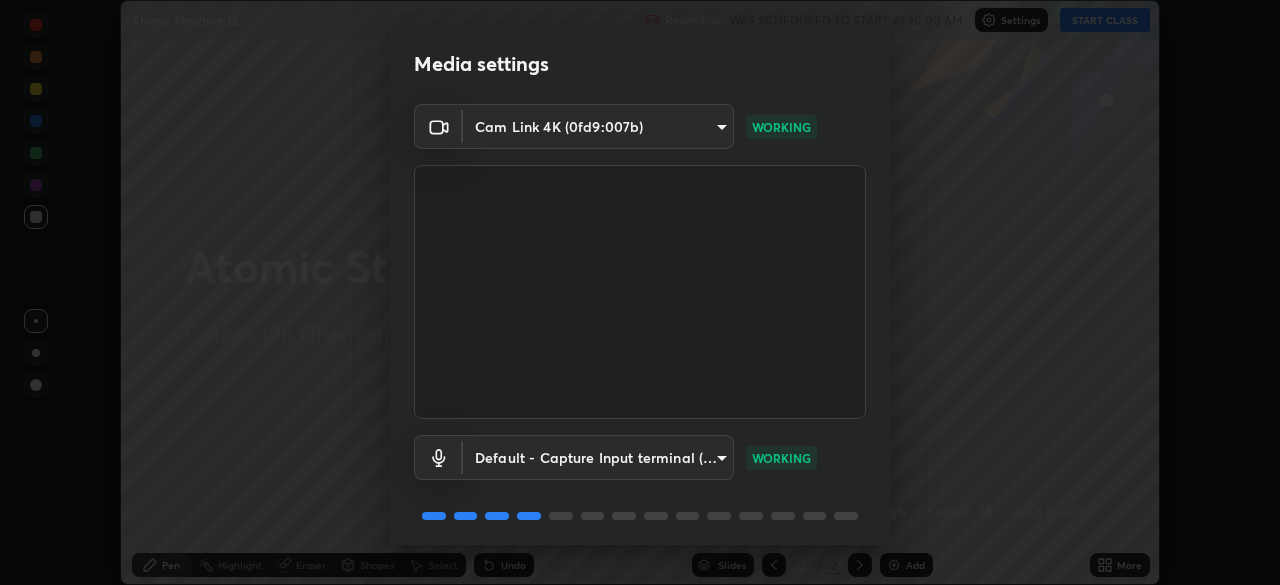 scroll, scrollTop: 71, scrollLeft: 0, axis: vertical 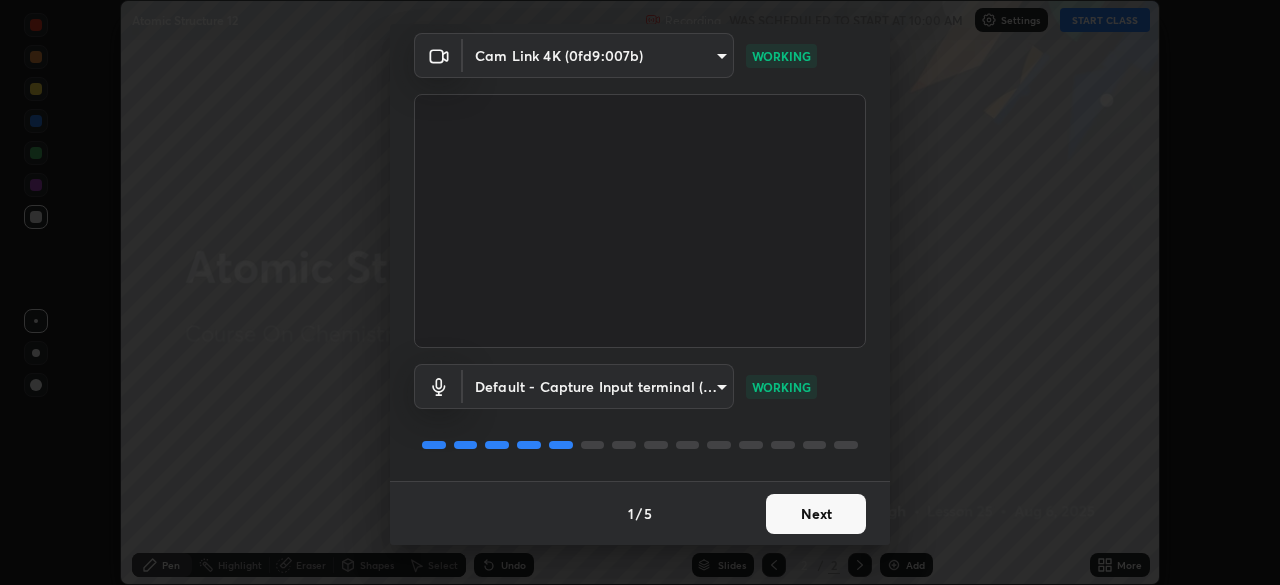 click on "Next" at bounding box center [816, 514] 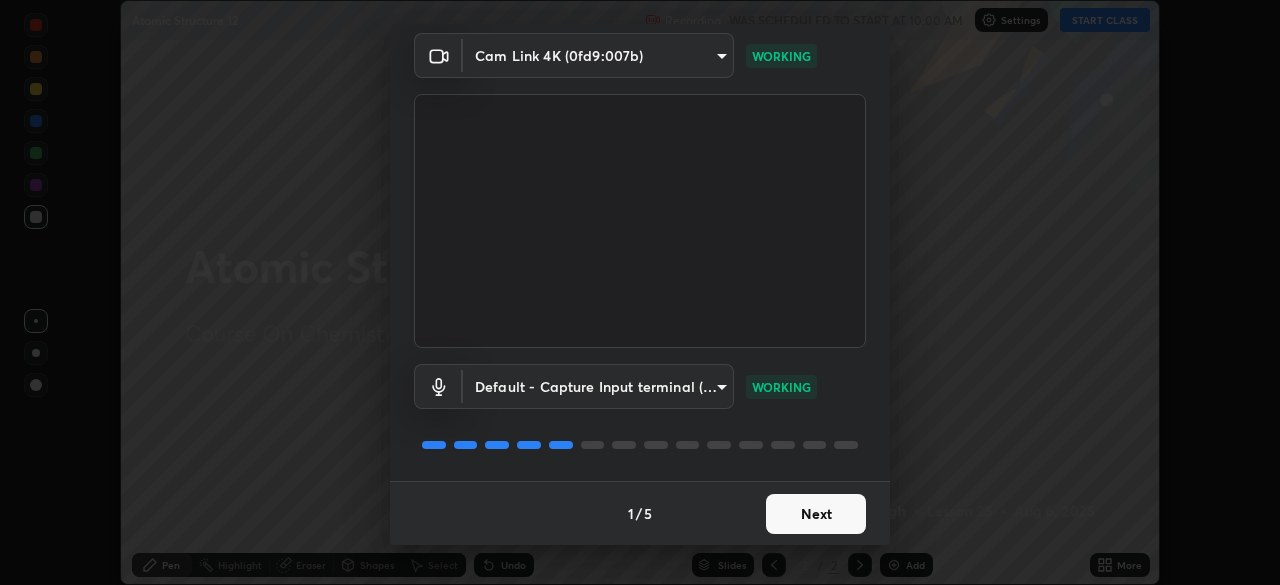 scroll, scrollTop: 0, scrollLeft: 0, axis: both 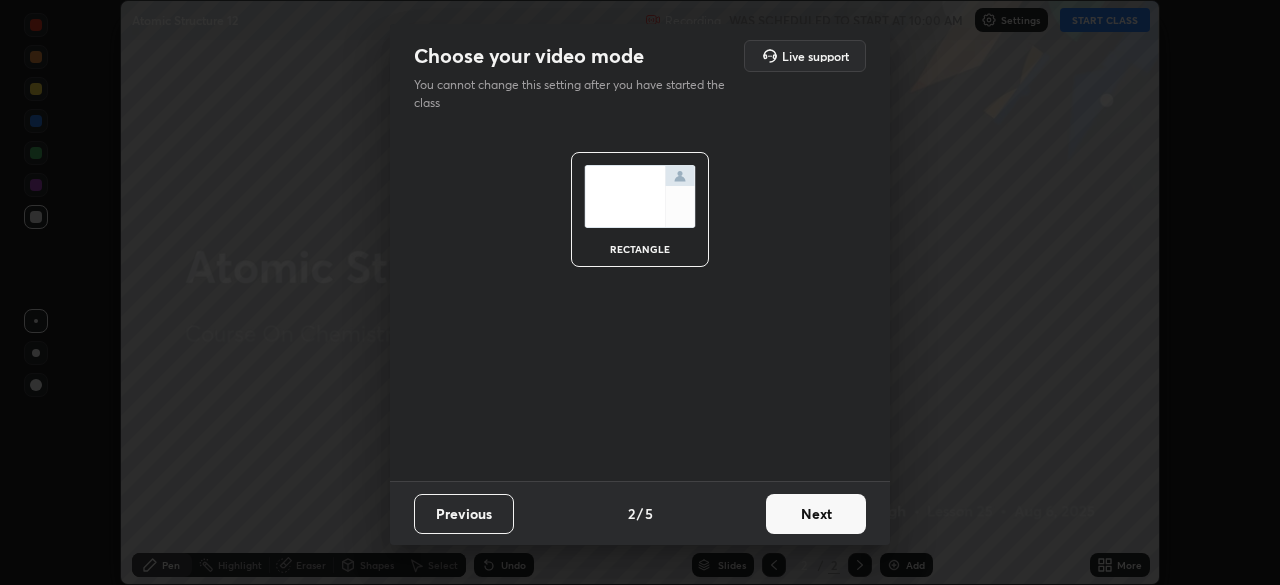 click on "Next" at bounding box center [816, 514] 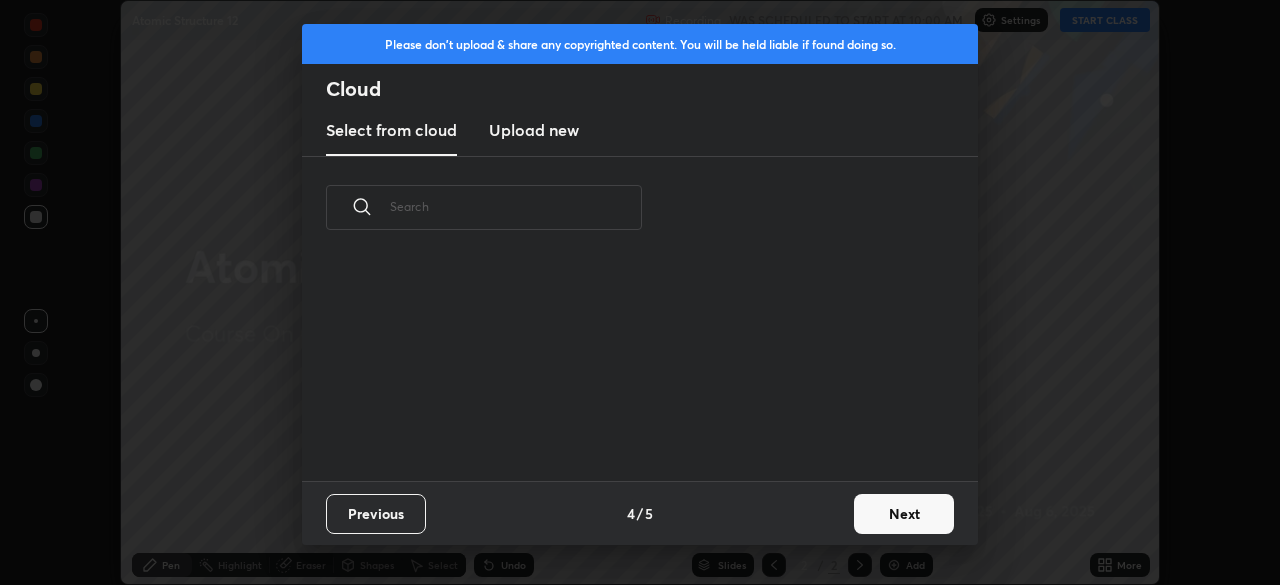 click on "Next" at bounding box center [904, 514] 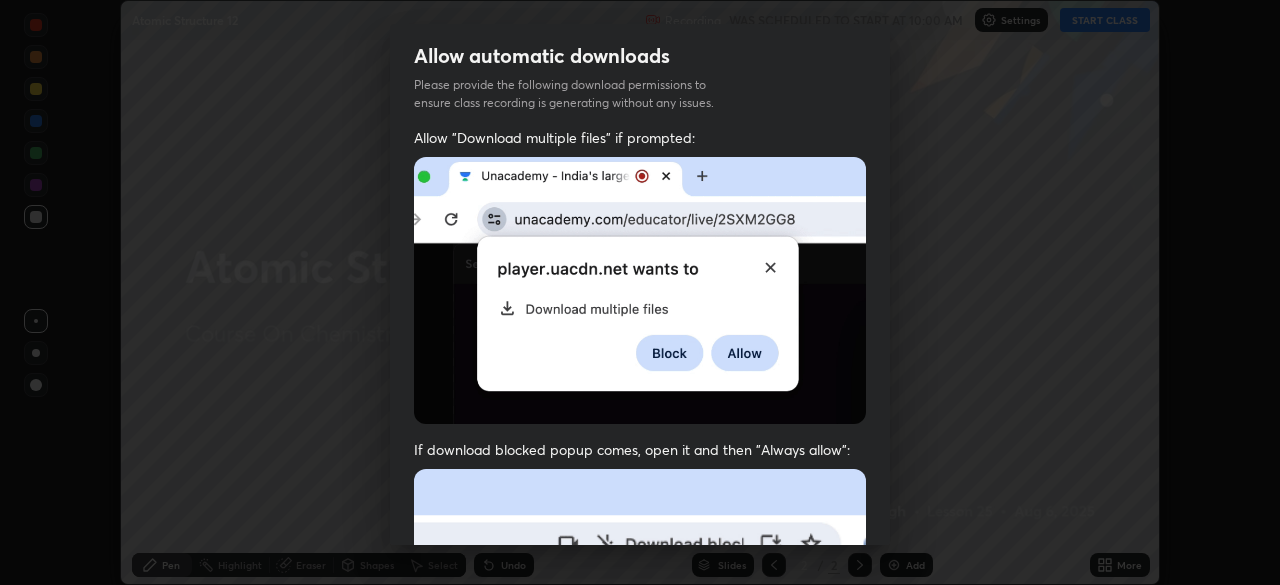 click on "Allow "Download multiple files" if prompted: If download blocked popup comes, open it and then "Always allow": I agree that if I don't provide required permissions, class recording will not be generated" at bounding box center (640, 549) 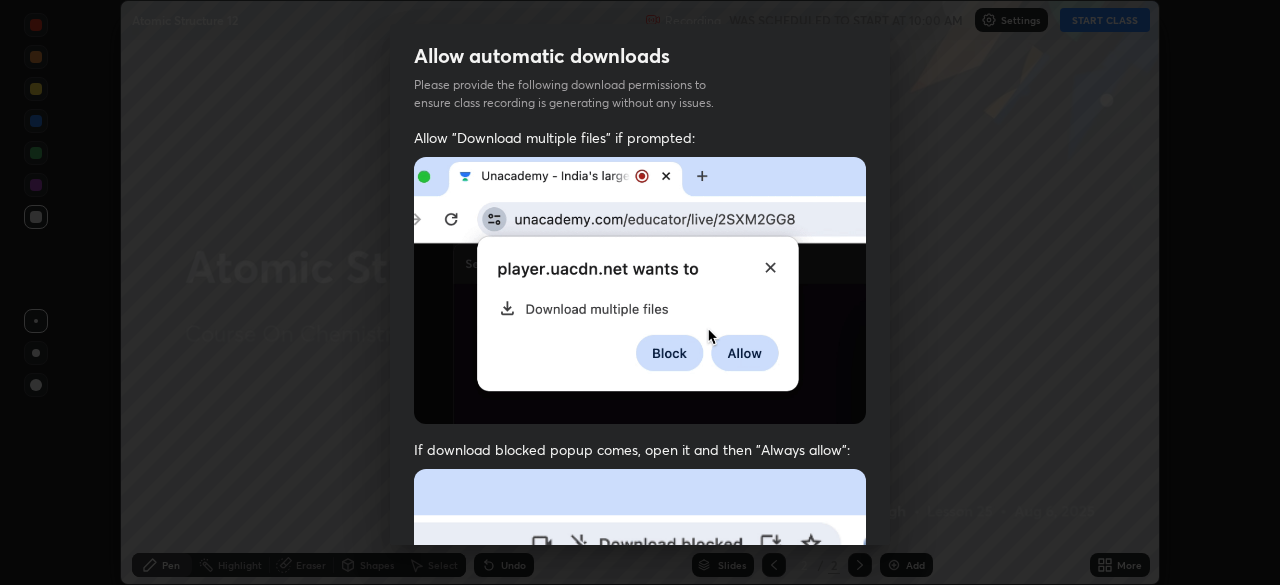click on "Allow automatic downloads Please provide the following download permissions to ensure class recording is generating without any issues. Allow "Download multiple files" if prompted: If download blocked popup comes, open it and then "Always allow": I agree that if I don't provide required permissions, class recording will not be generated Previous 5 / 5 Done" at bounding box center (640, 292) 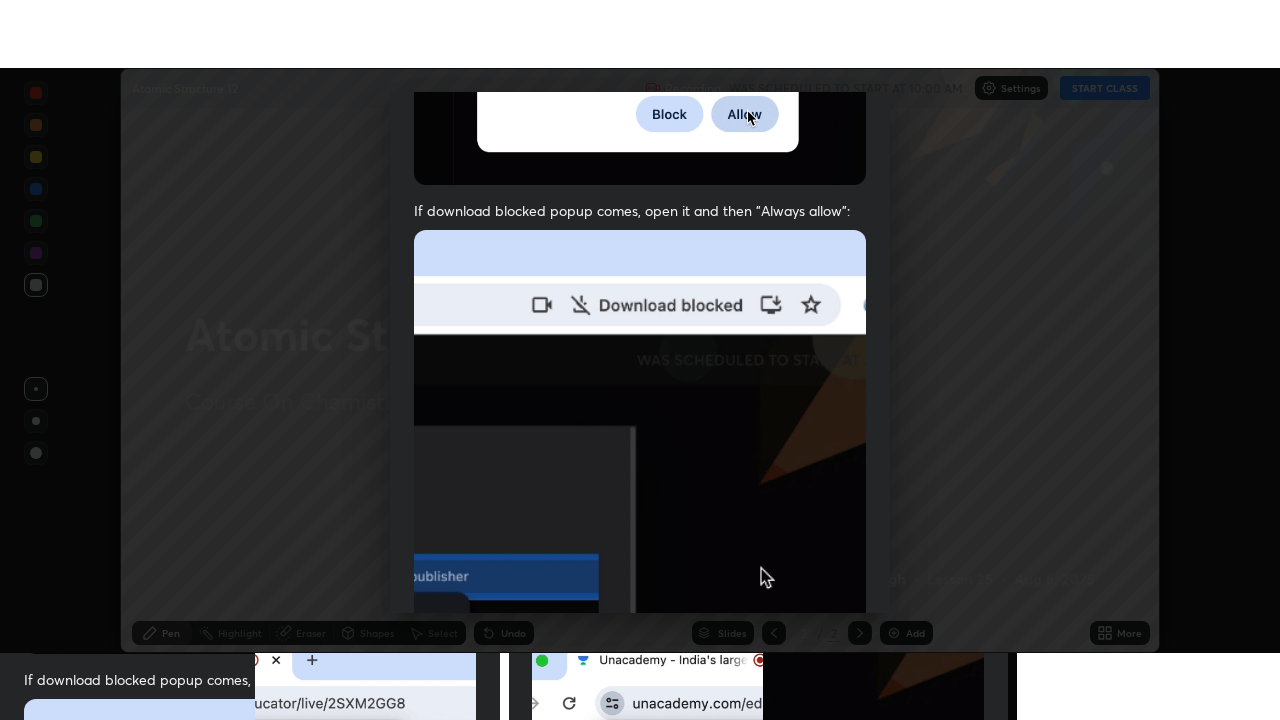 scroll, scrollTop: 479, scrollLeft: 0, axis: vertical 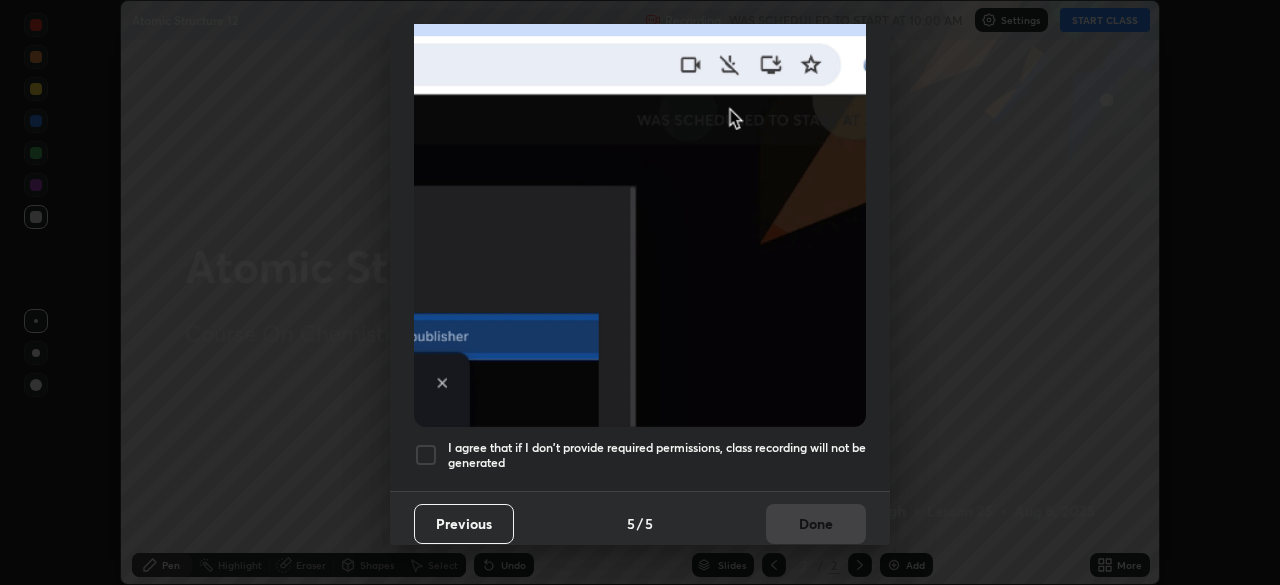 click at bounding box center (426, 455) 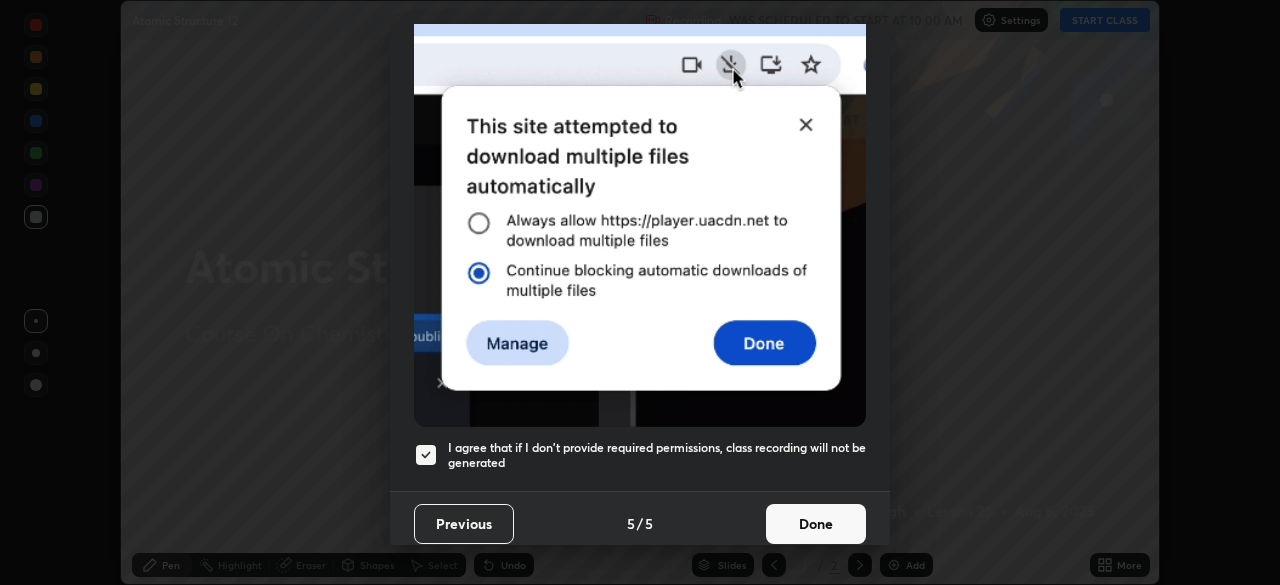 click on "Done" at bounding box center [816, 524] 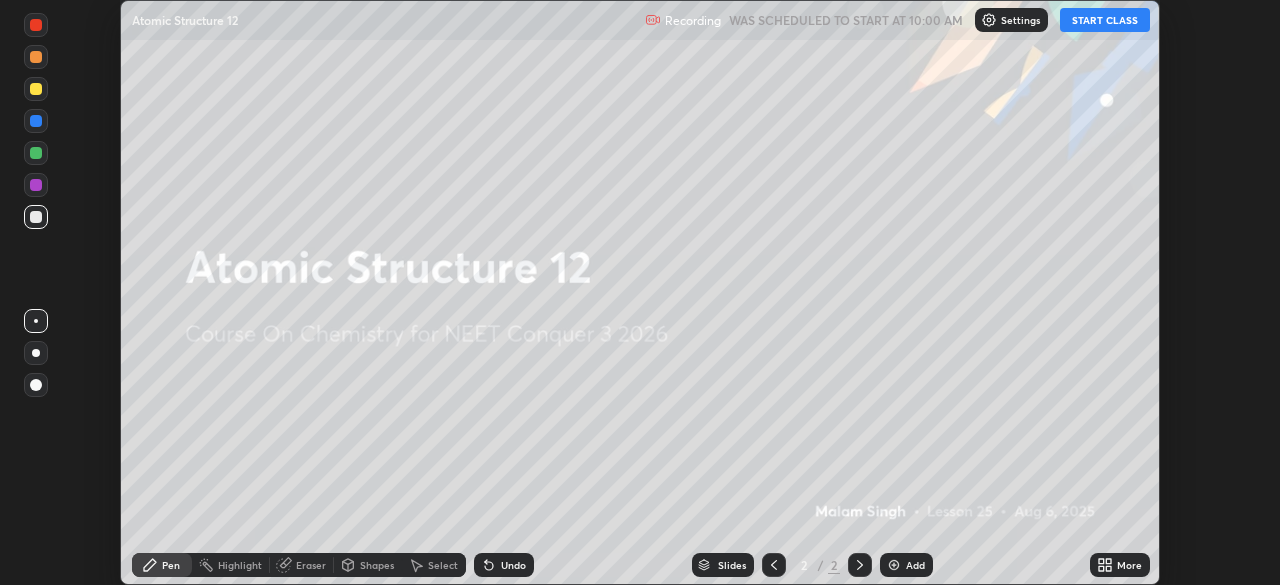 click on "START CLASS" at bounding box center (1105, 20) 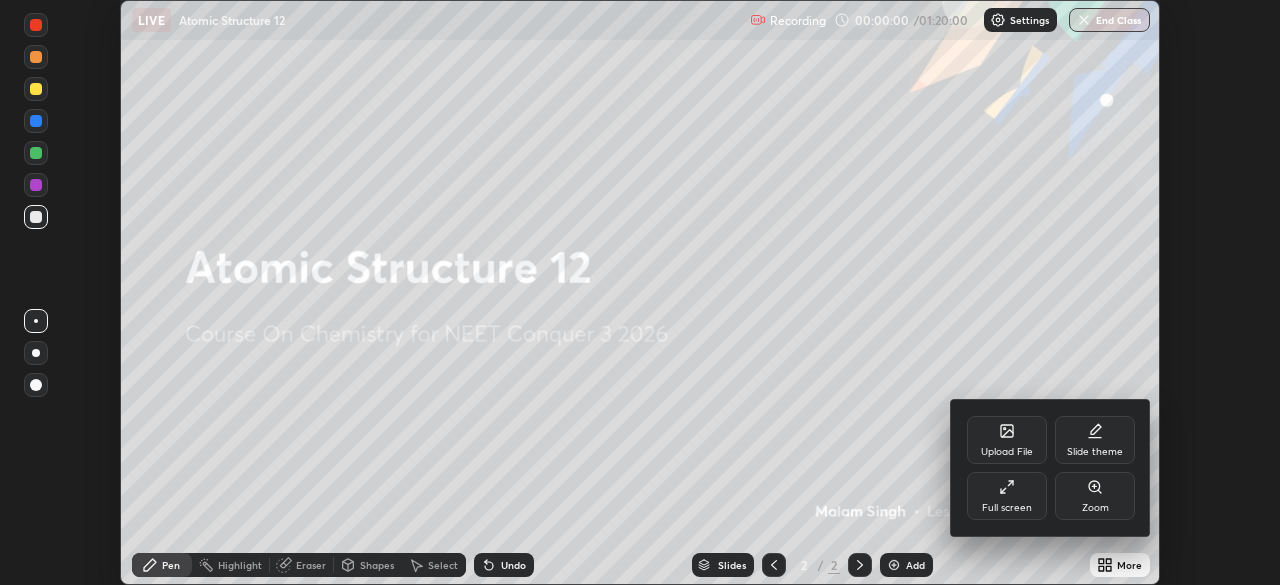 click on "Full screen" at bounding box center (1007, 496) 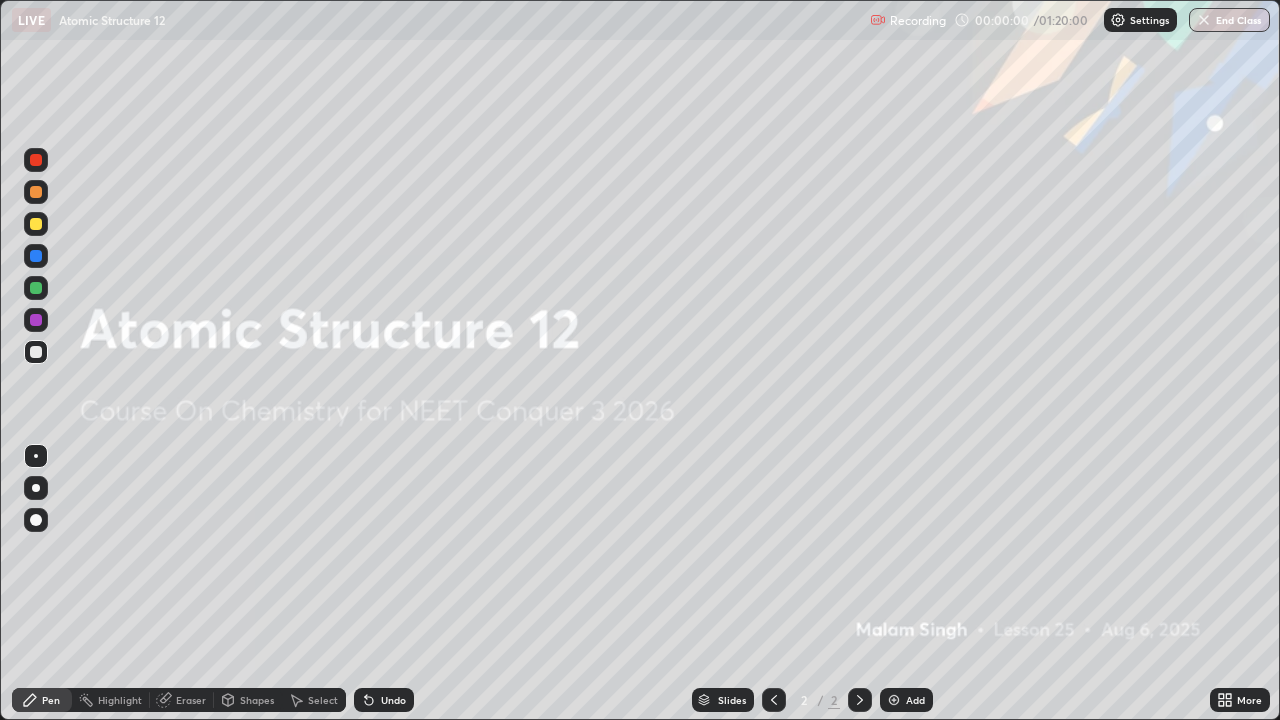 scroll, scrollTop: 99280, scrollLeft: 98720, axis: both 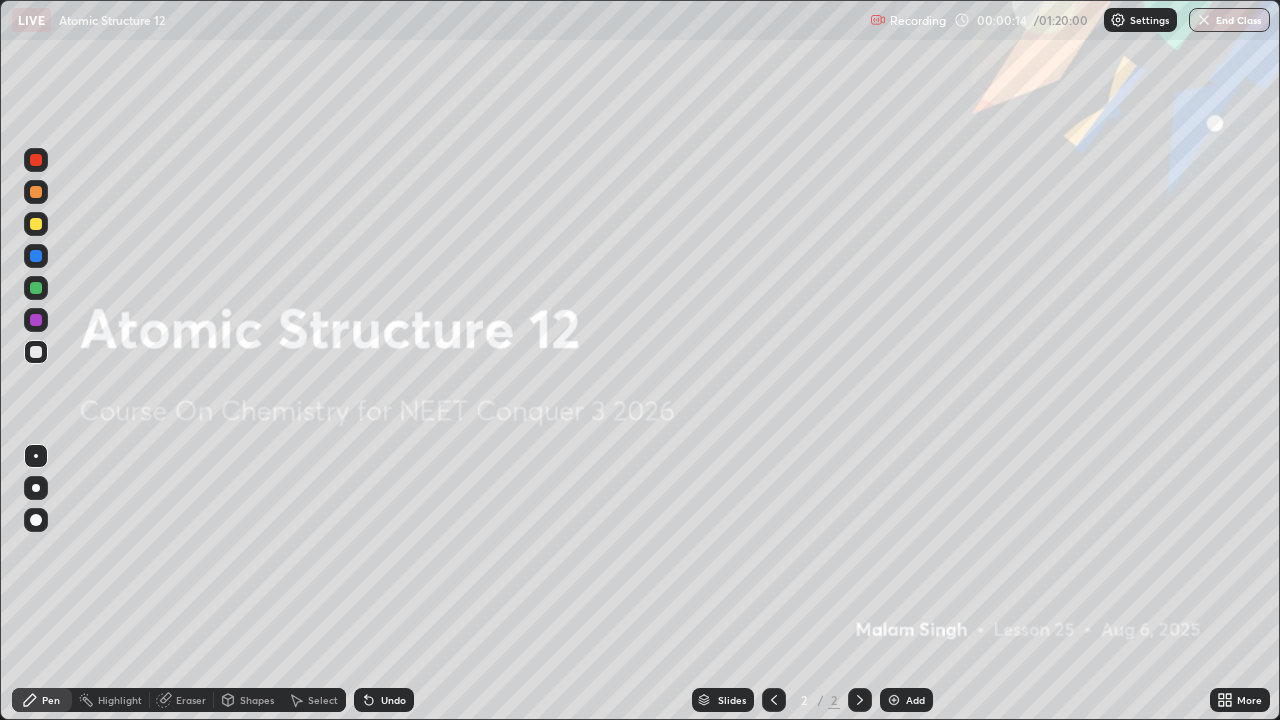 click at bounding box center [894, 700] 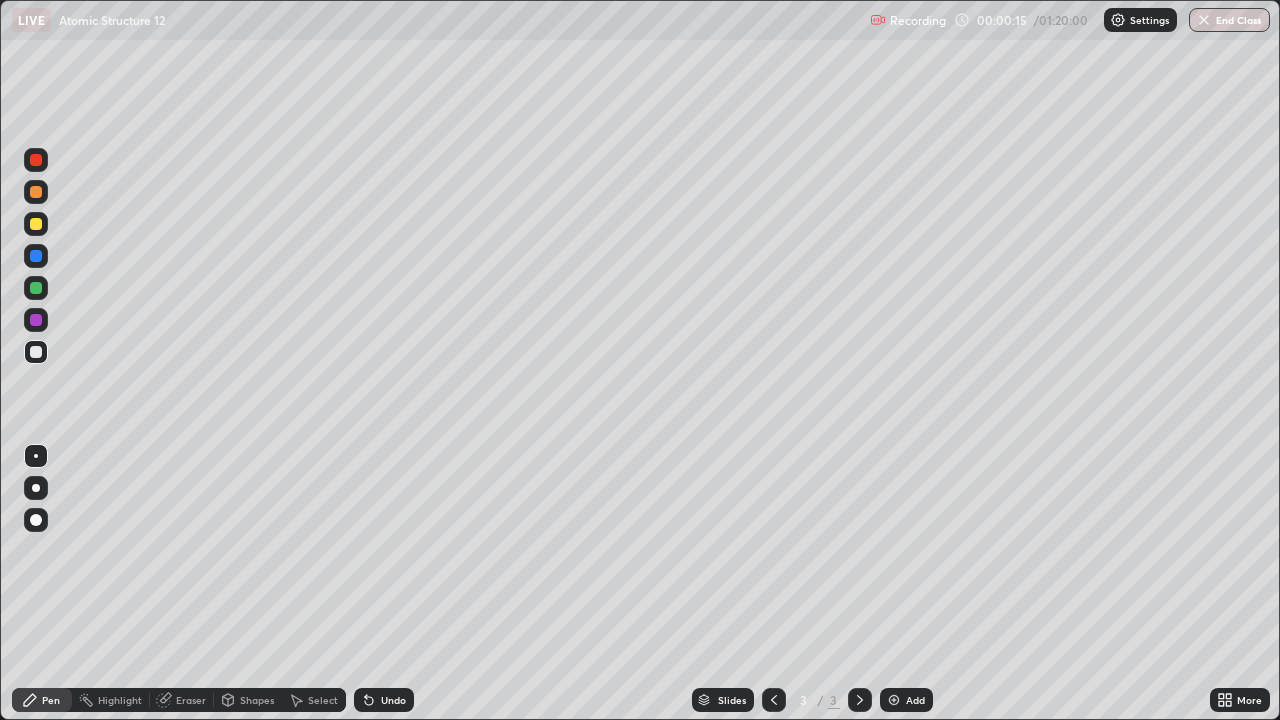 click at bounding box center [36, 488] 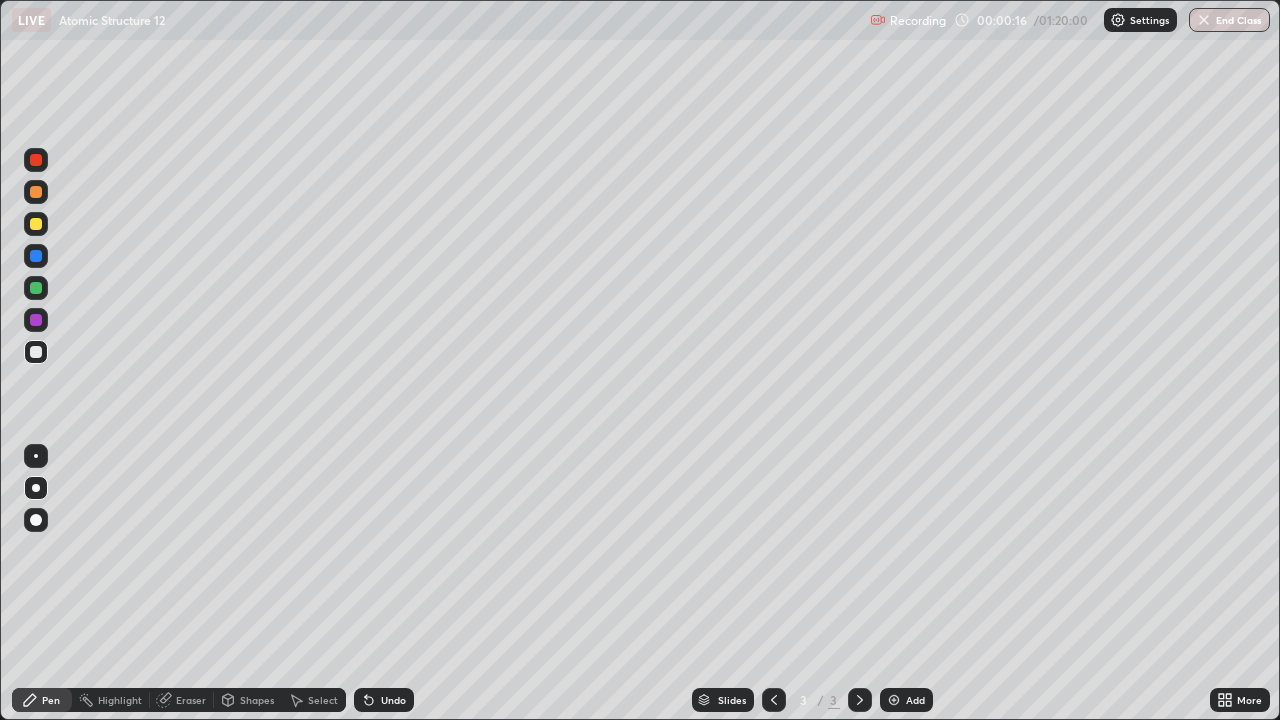 click at bounding box center (36, 192) 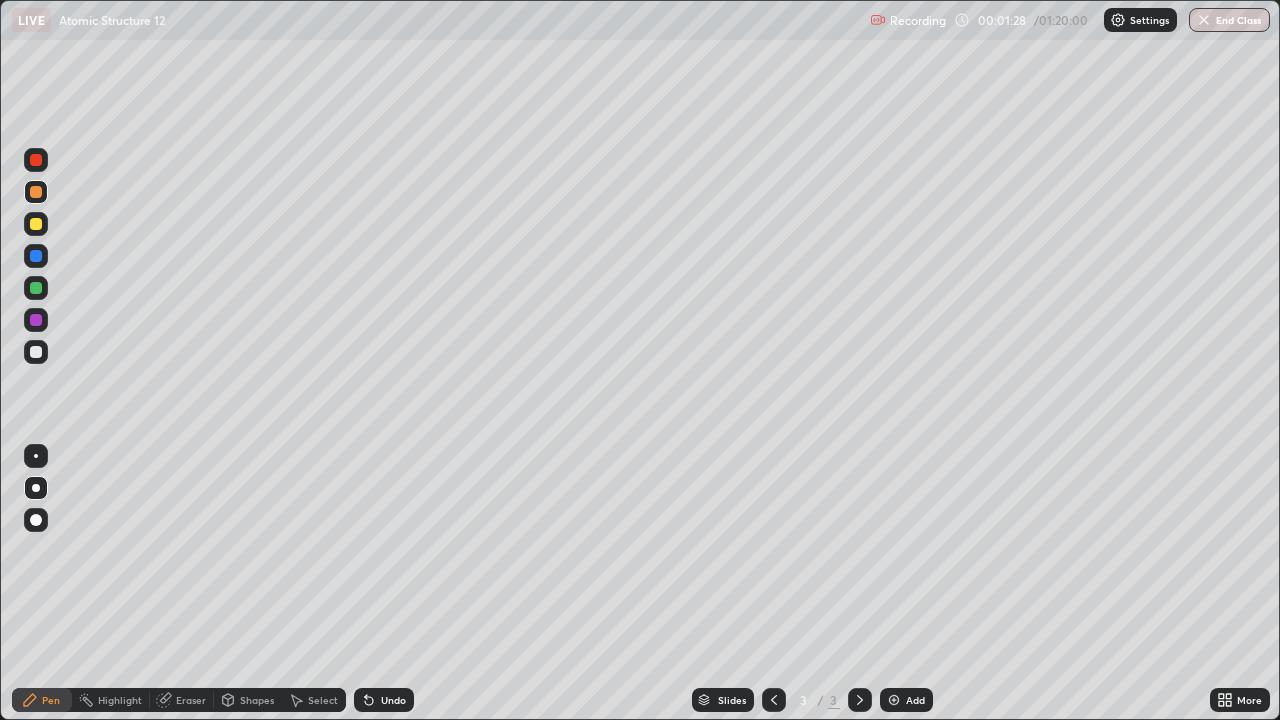click at bounding box center (36, 352) 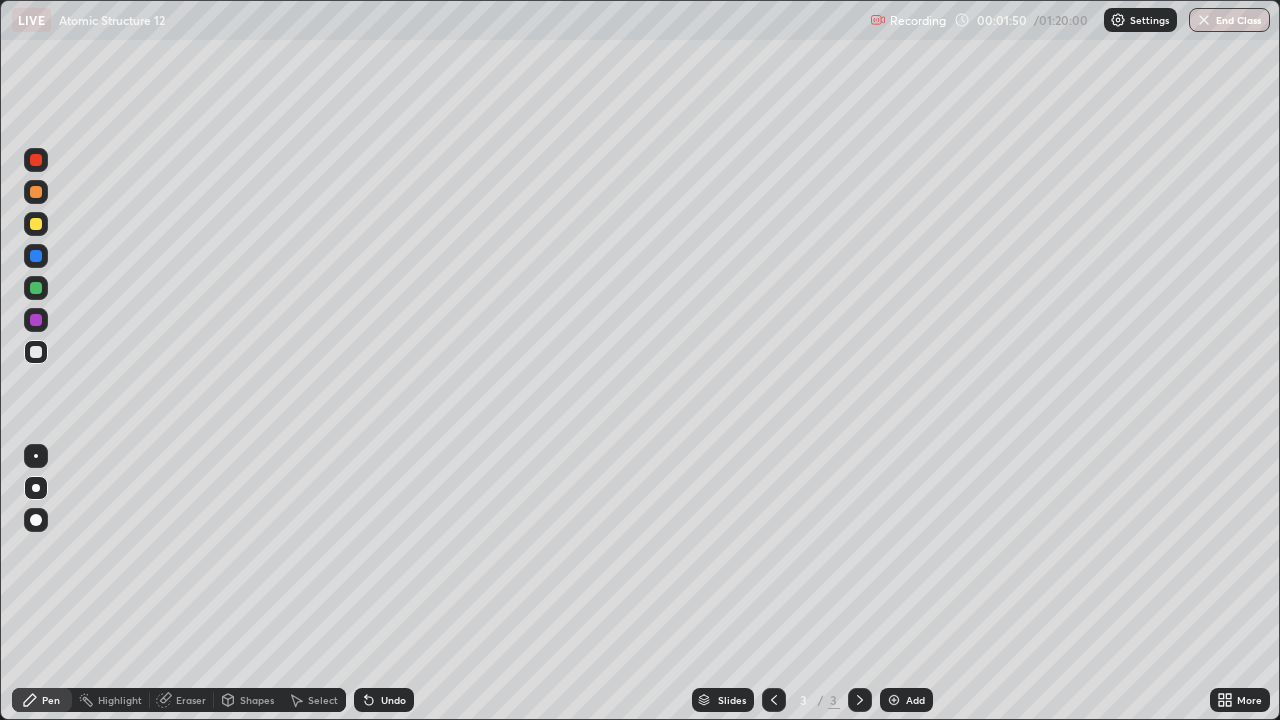 click at bounding box center [36, 288] 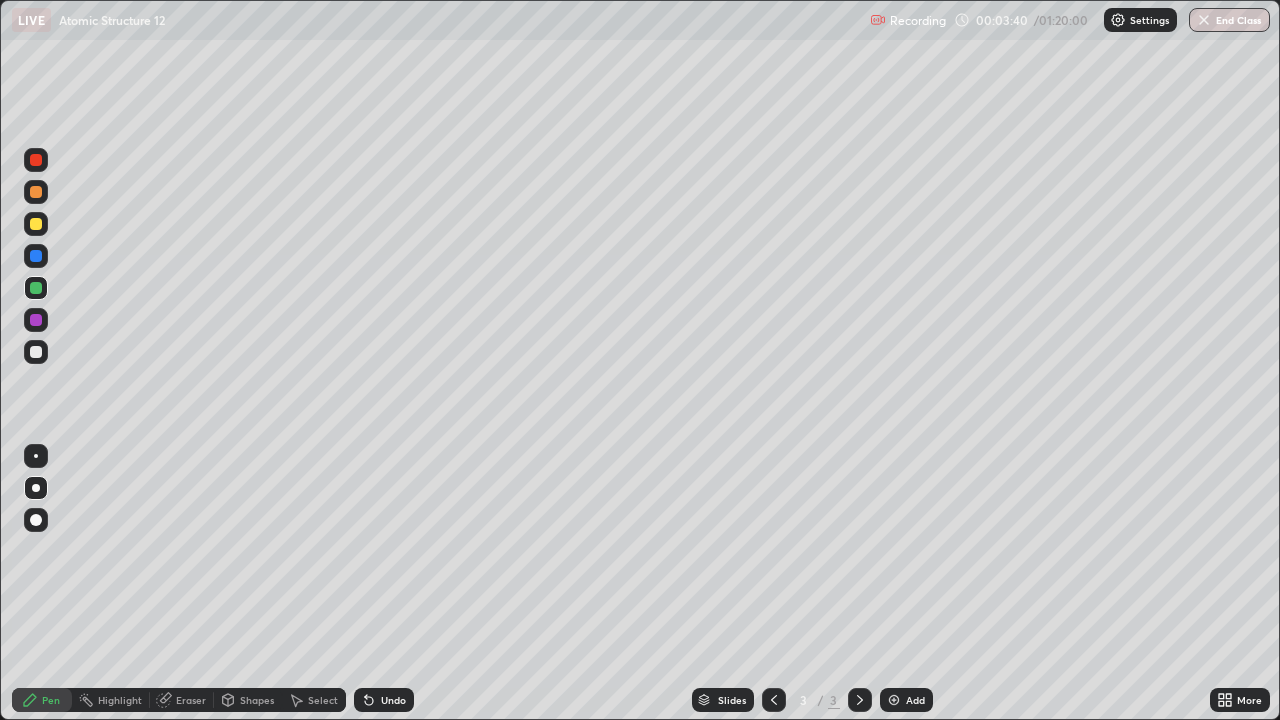 click at bounding box center (894, 700) 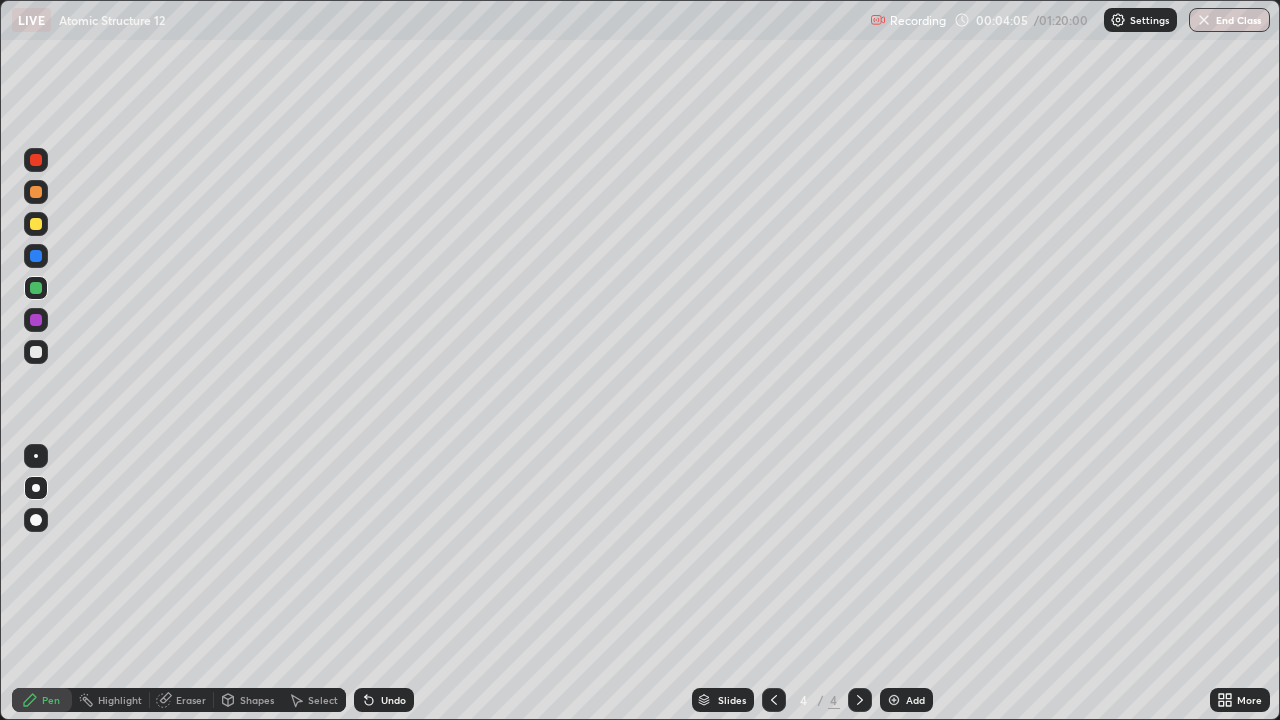 click 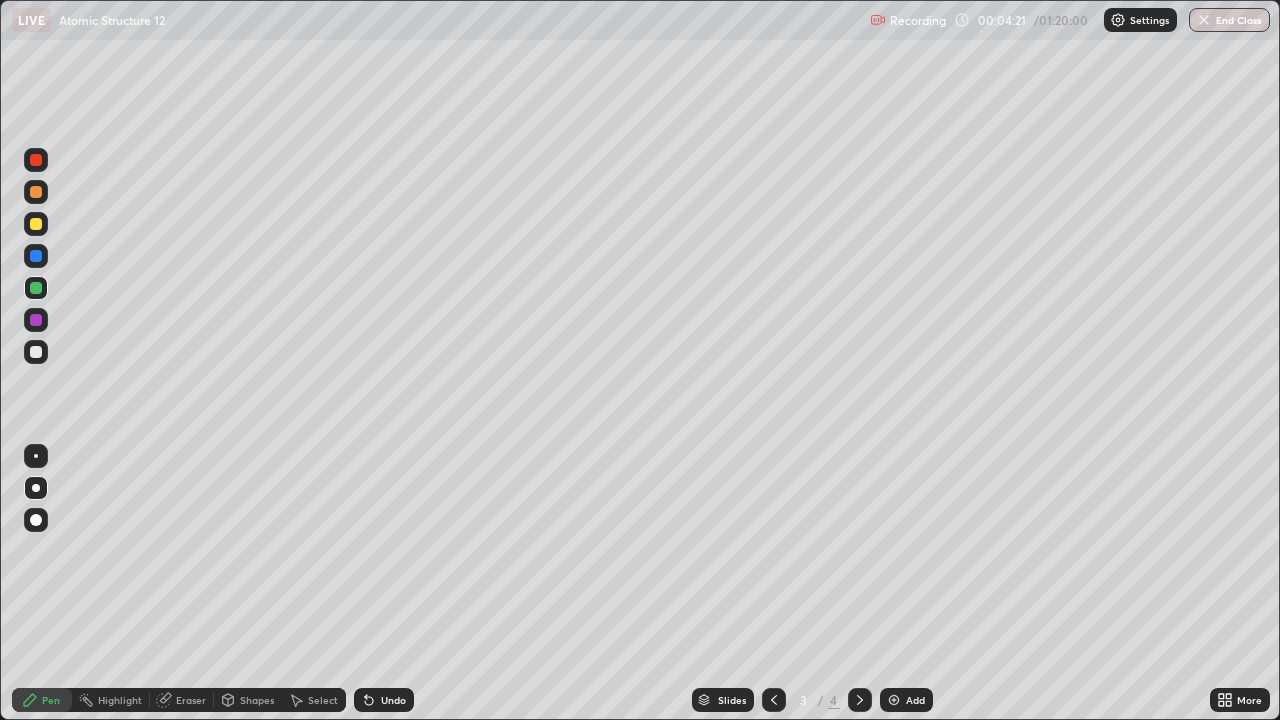 click 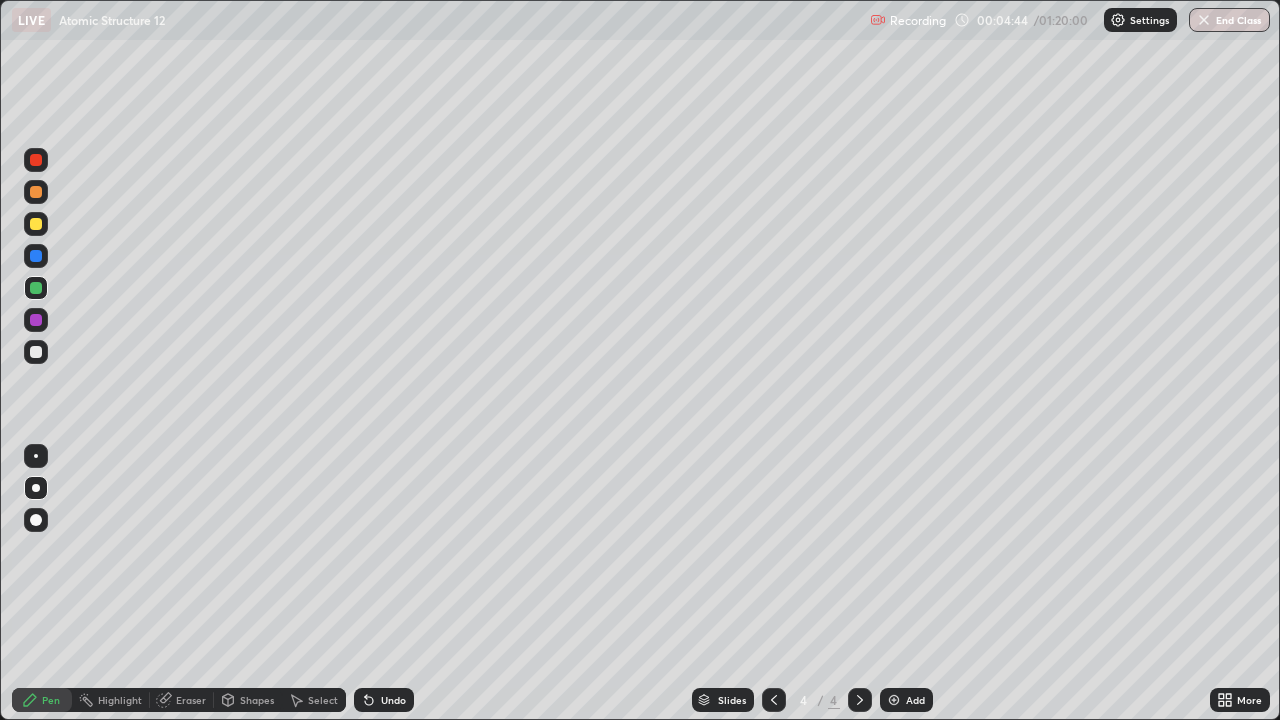 click at bounding box center [36, 352] 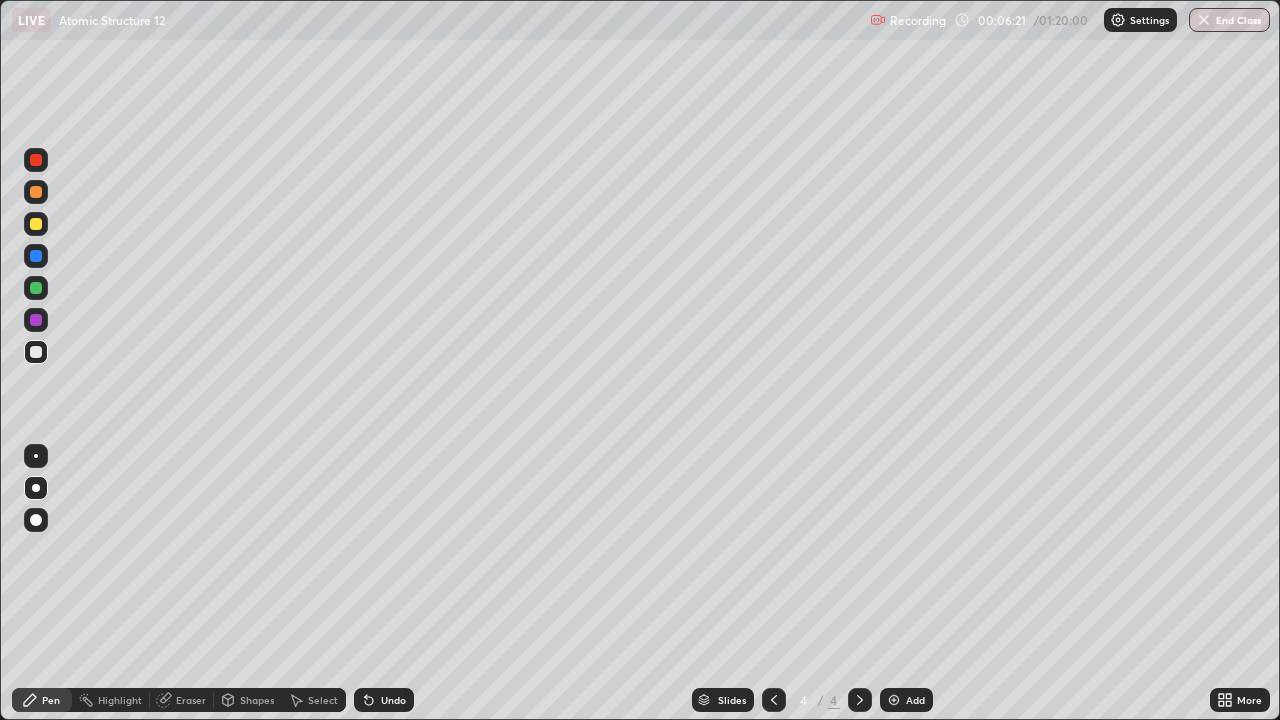 click at bounding box center (36, 224) 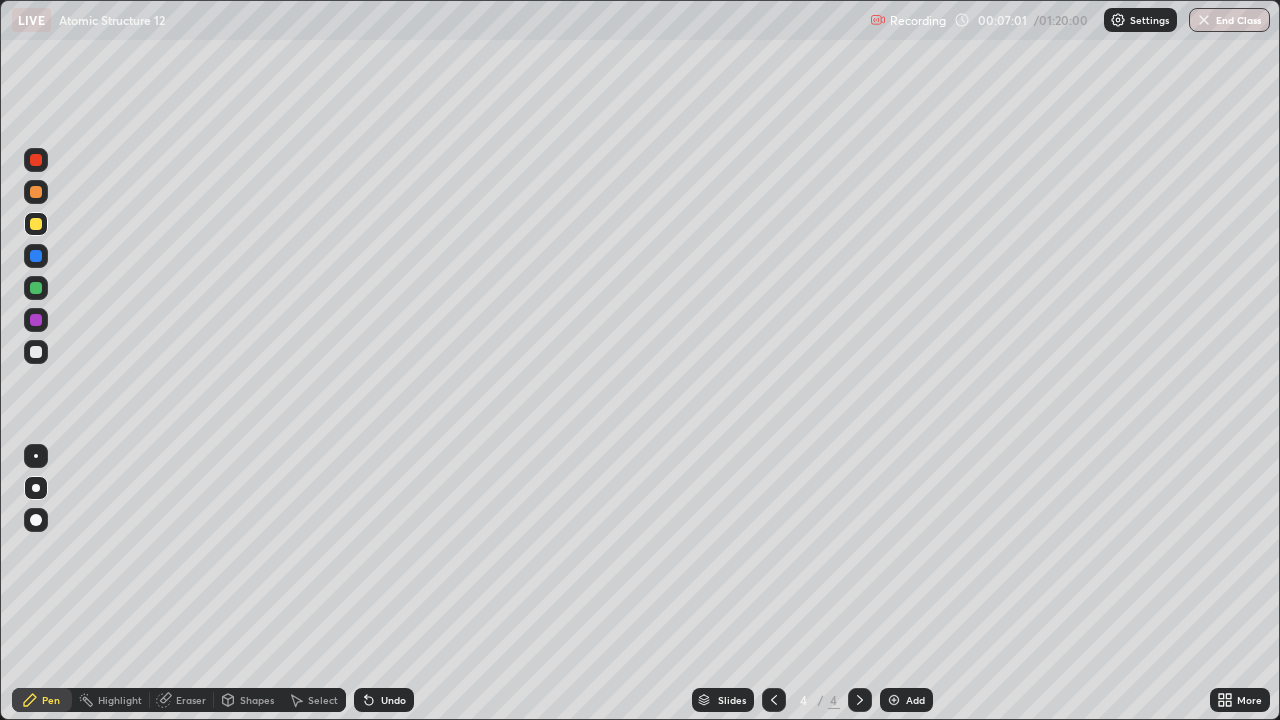 click at bounding box center [36, 352] 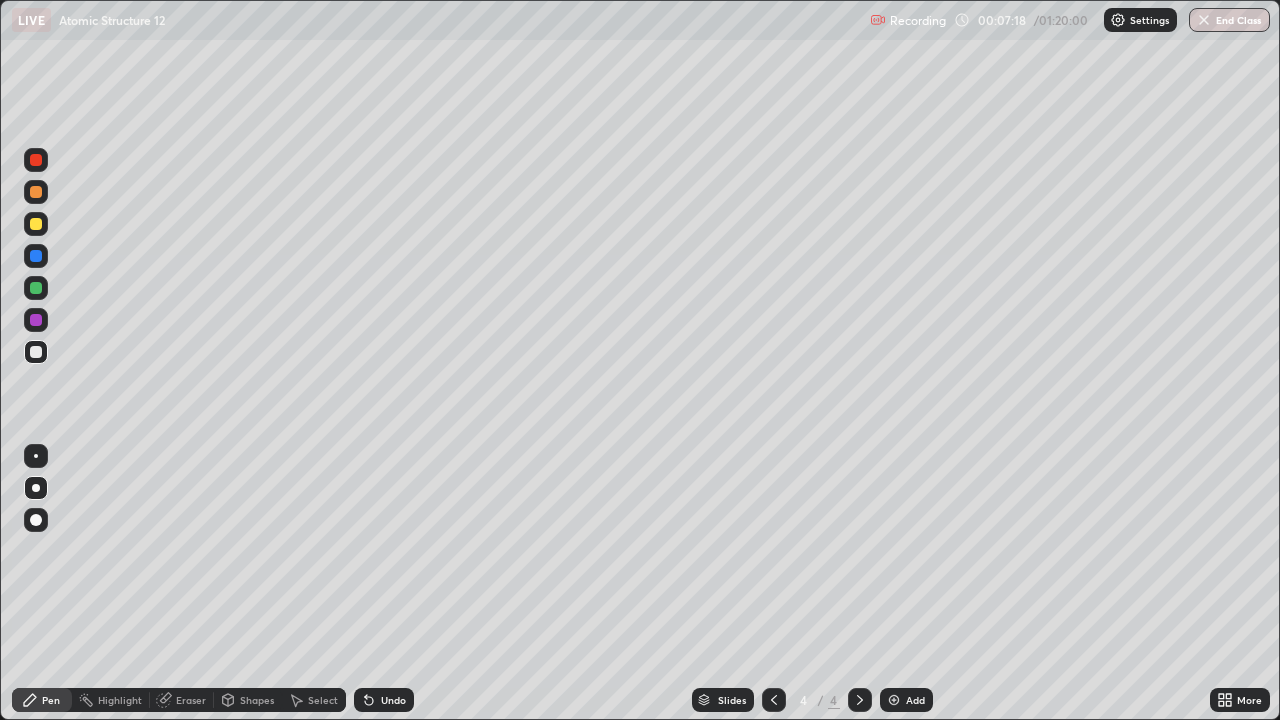 click at bounding box center (36, 224) 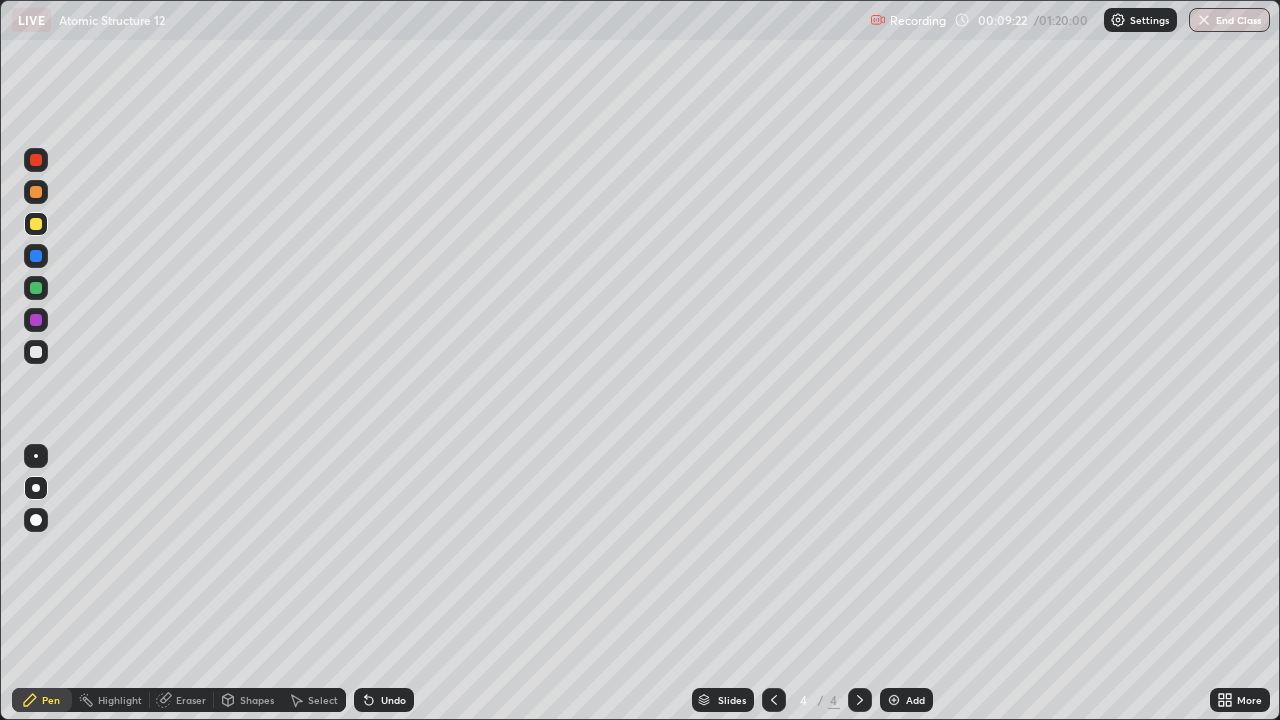 click at bounding box center [36, 352] 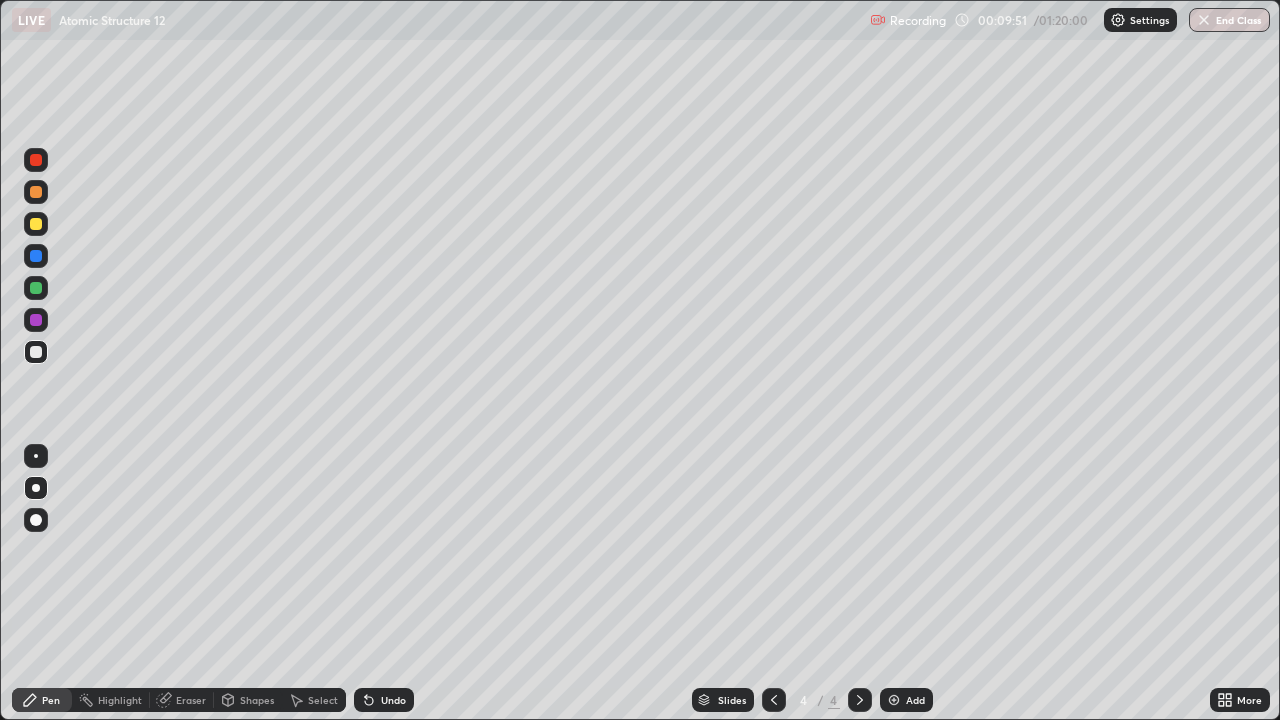 click on "Add" at bounding box center [906, 700] 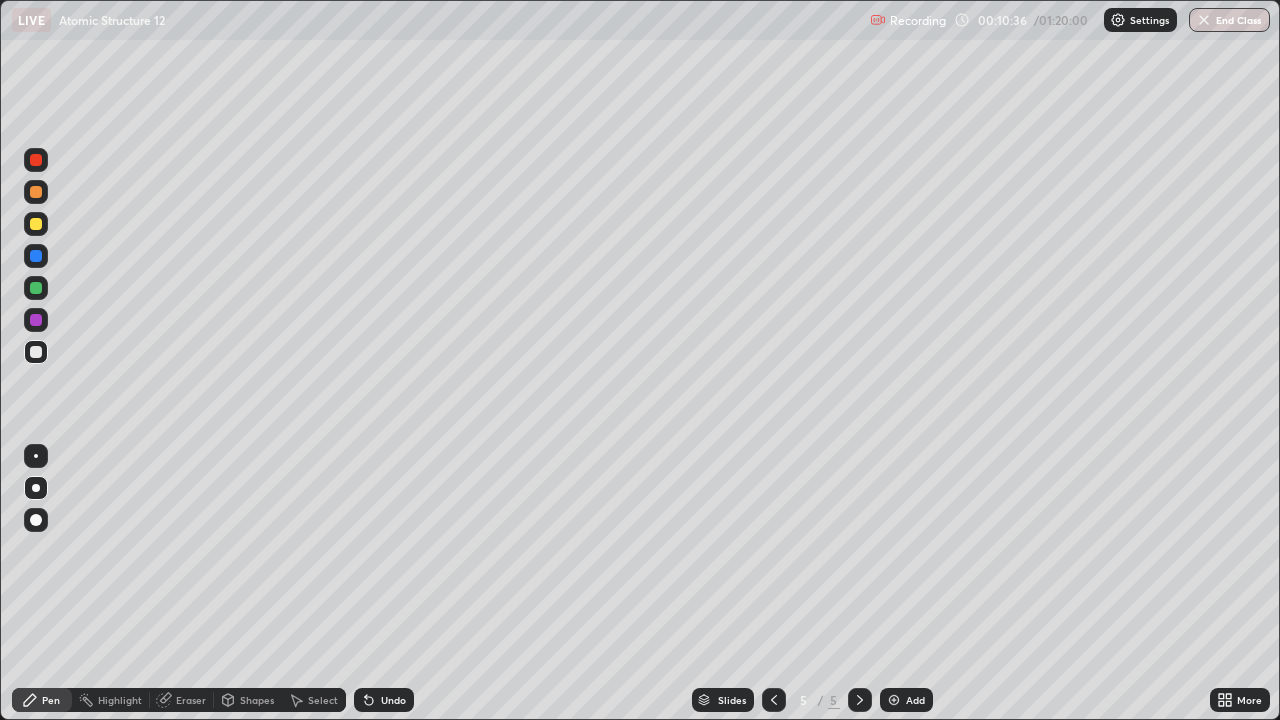 click at bounding box center (36, 288) 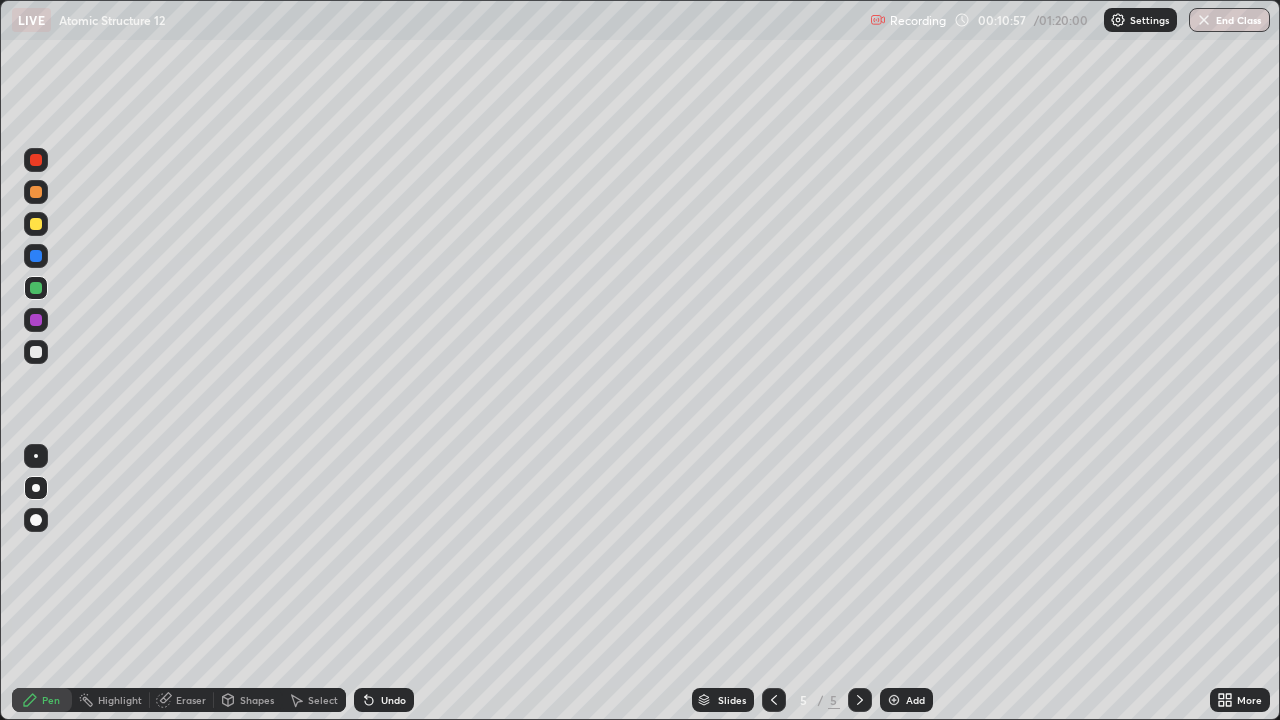 click at bounding box center (36, 352) 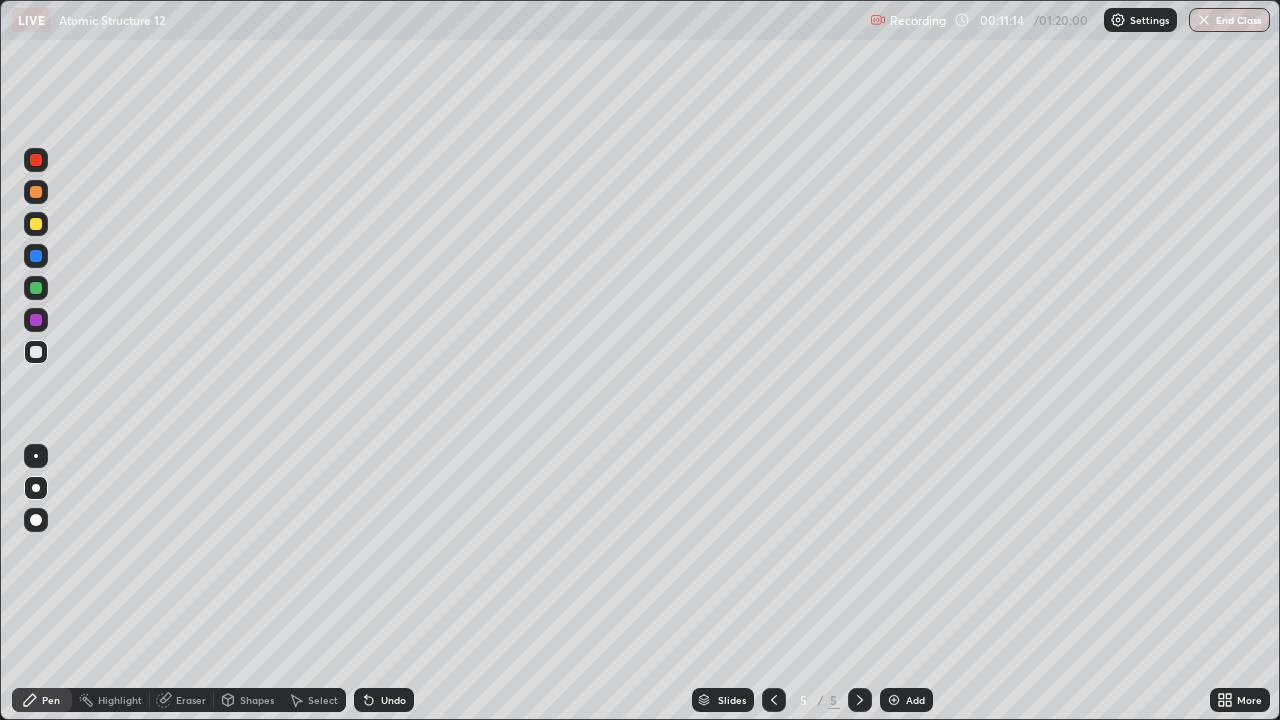 click at bounding box center [36, 288] 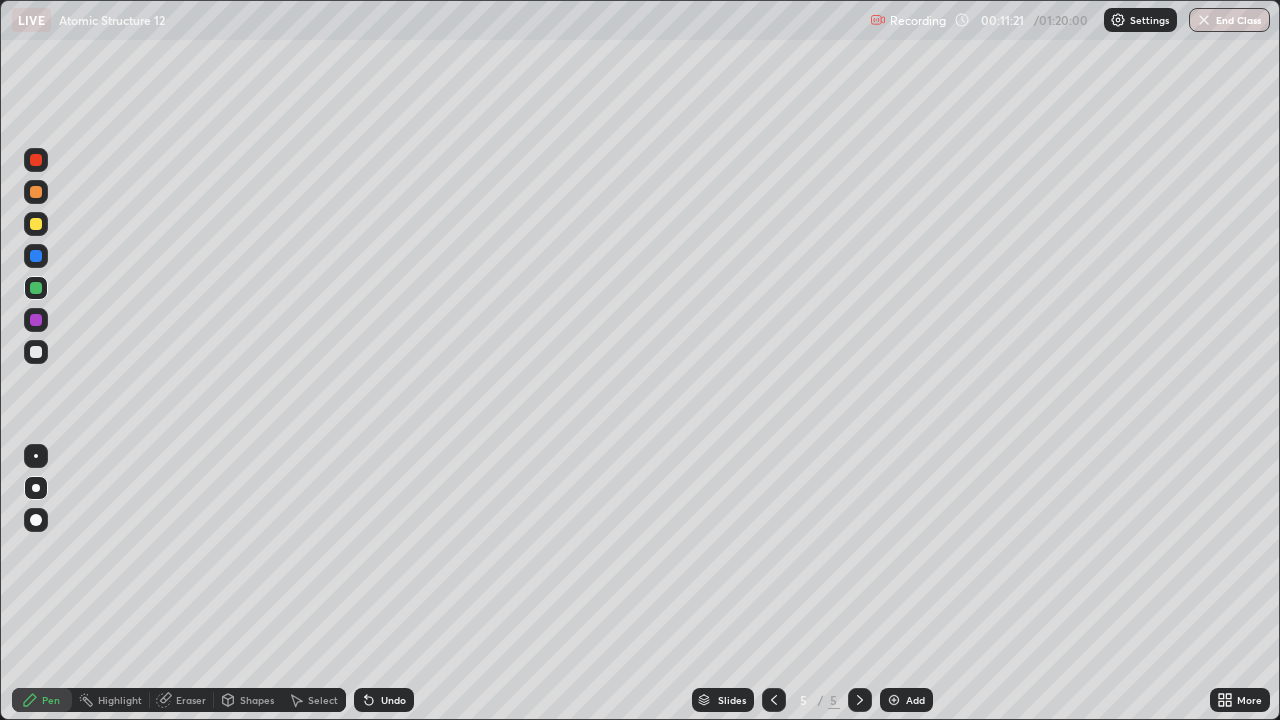 click on "Shapes" at bounding box center [248, 700] 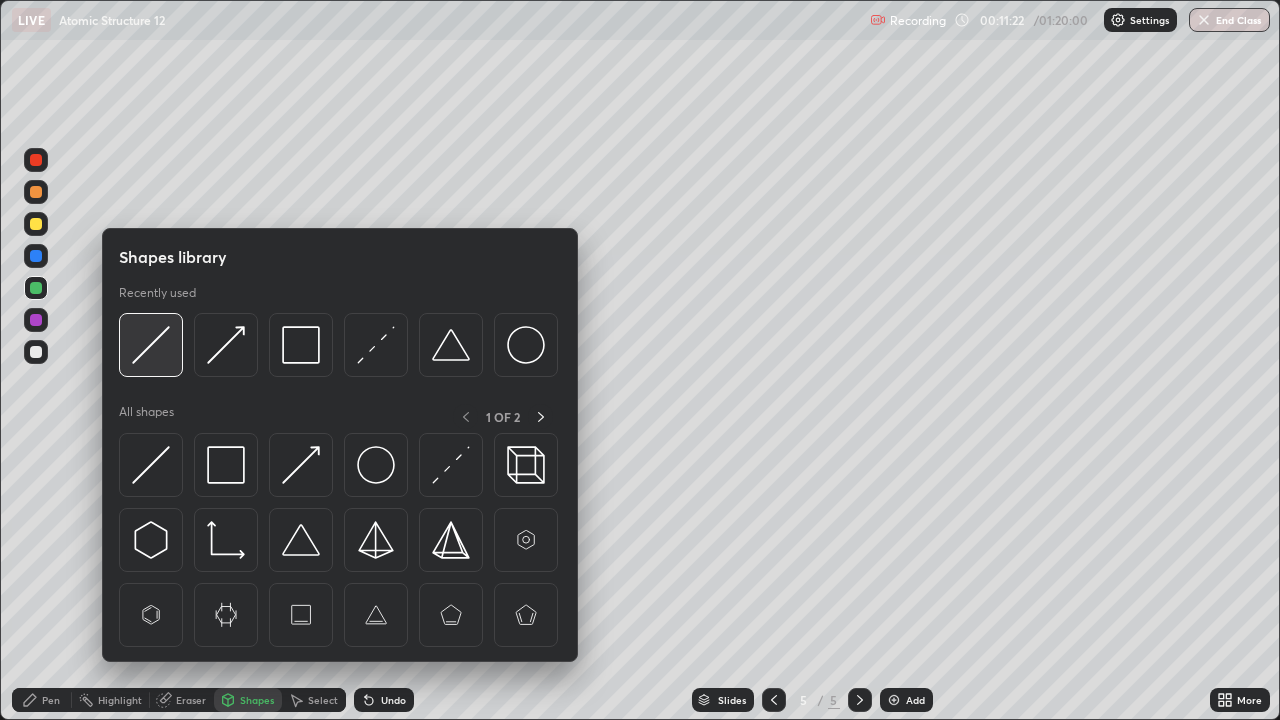 click at bounding box center (151, 345) 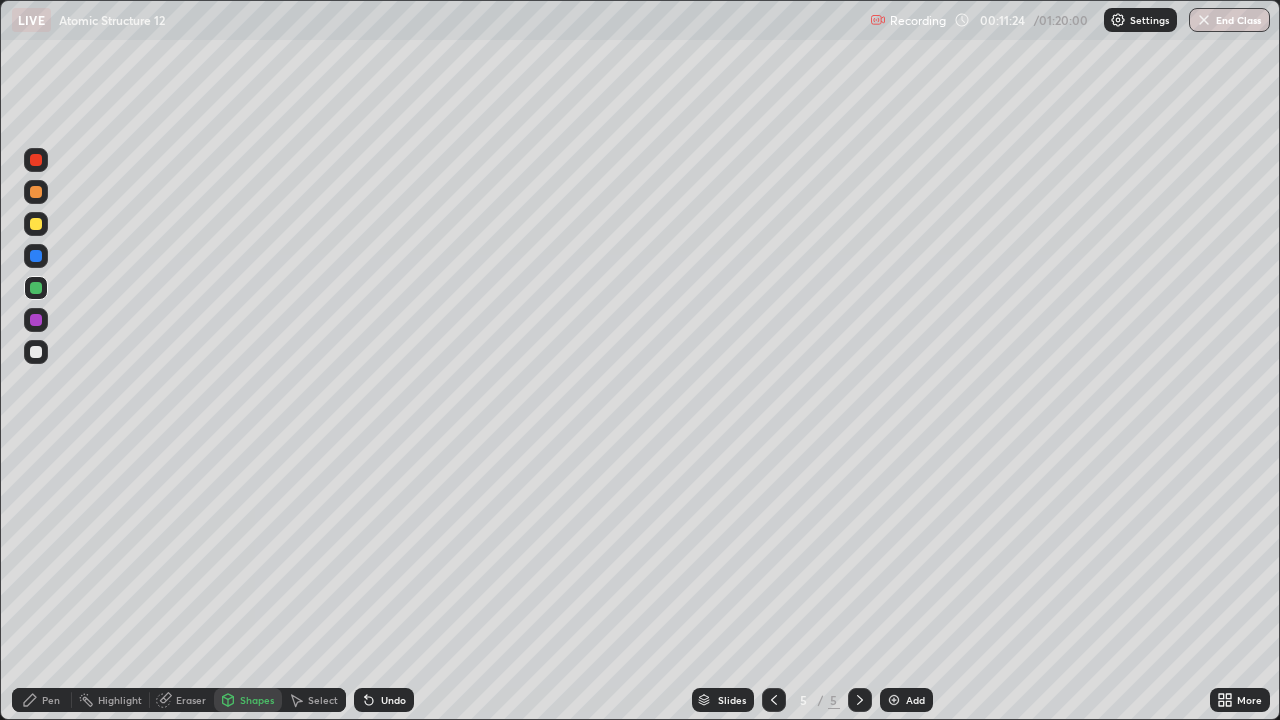 click on "Pen" at bounding box center [42, 700] 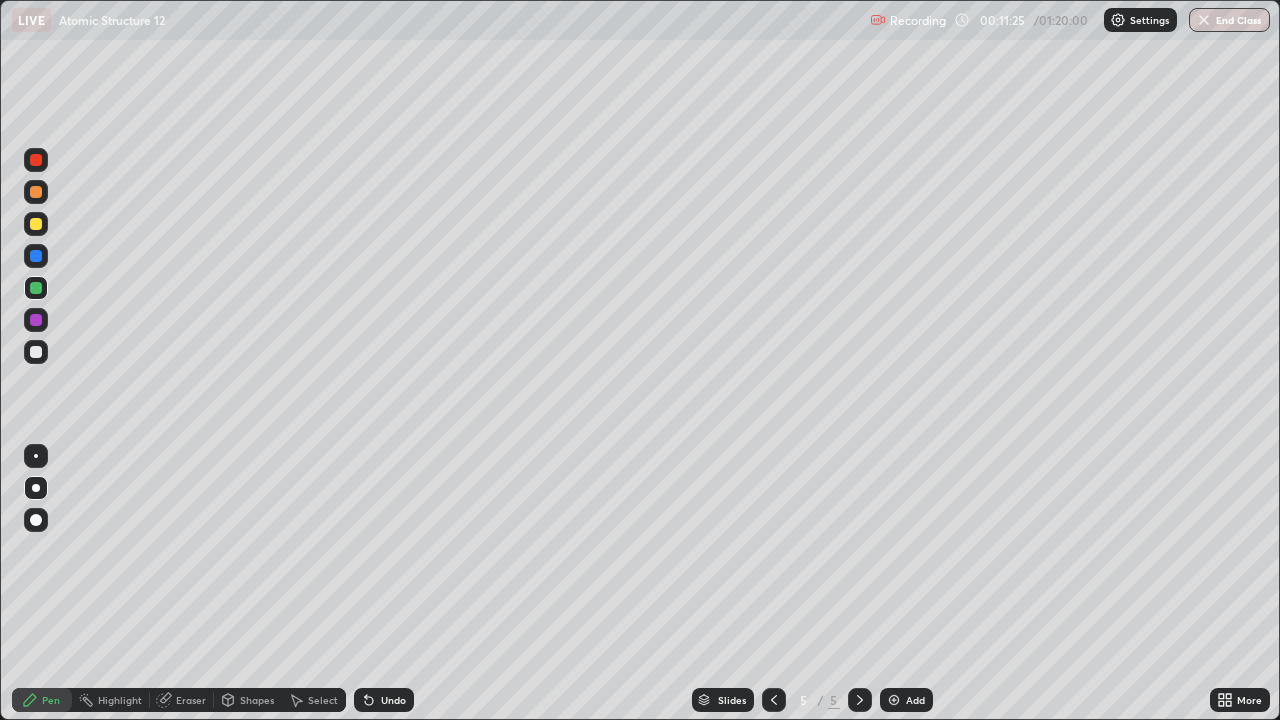 click at bounding box center [36, 352] 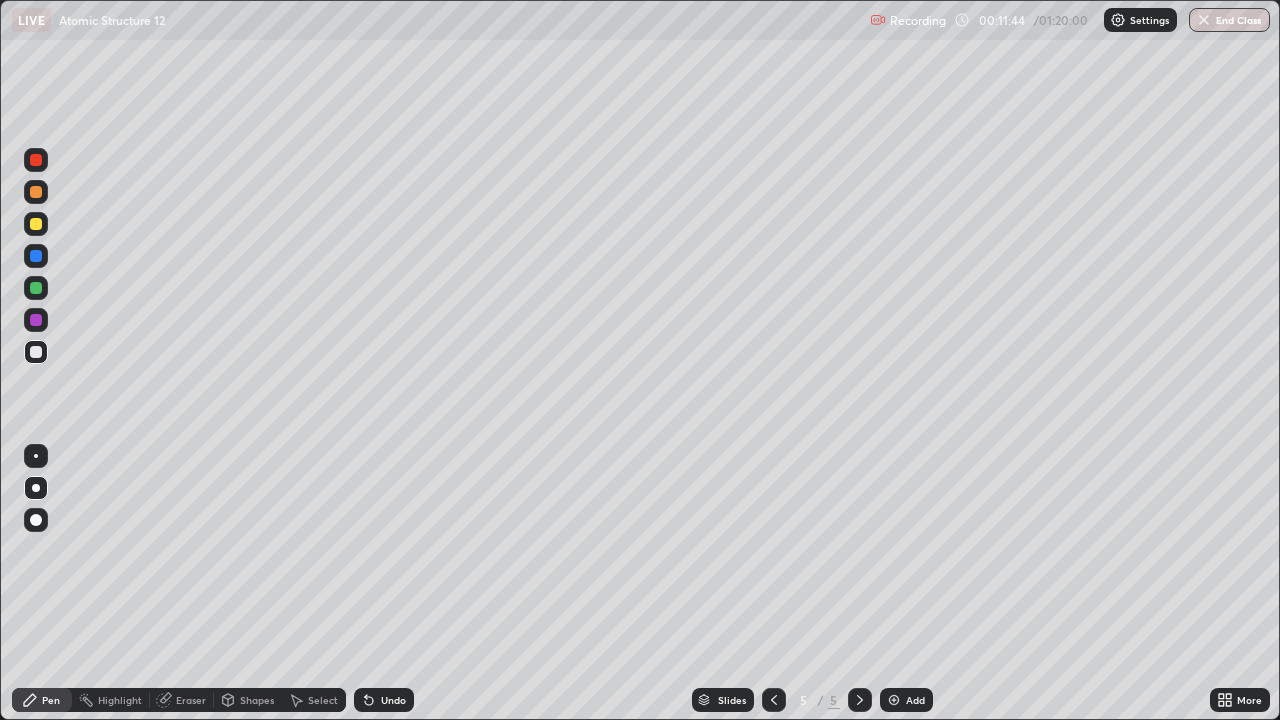 click at bounding box center (36, 224) 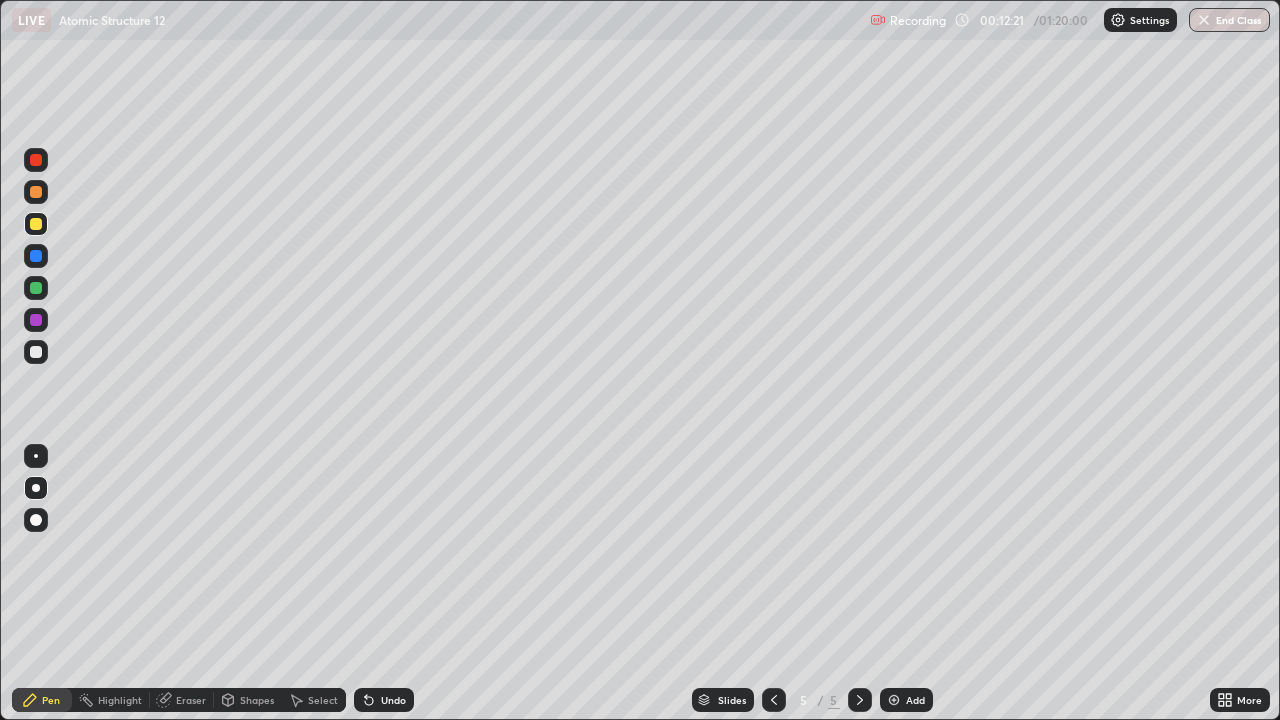 click at bounding box center [36, 352] 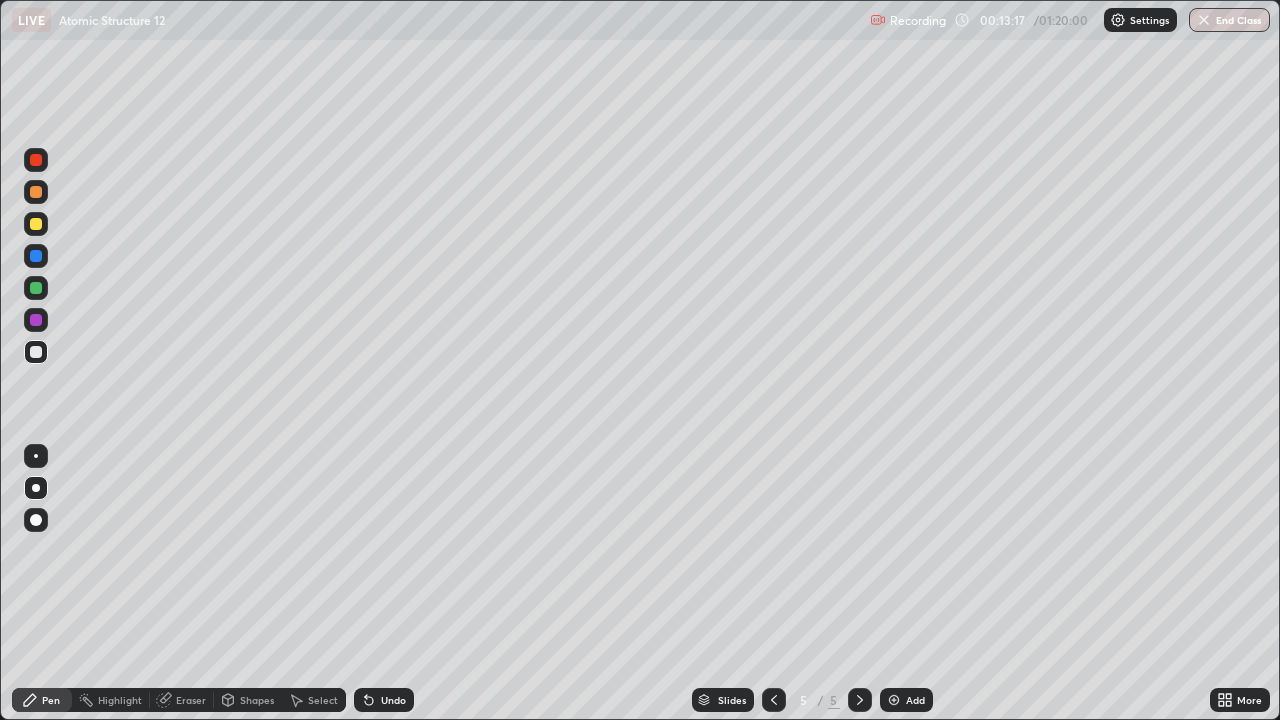 click at bounding box center (36, 224) 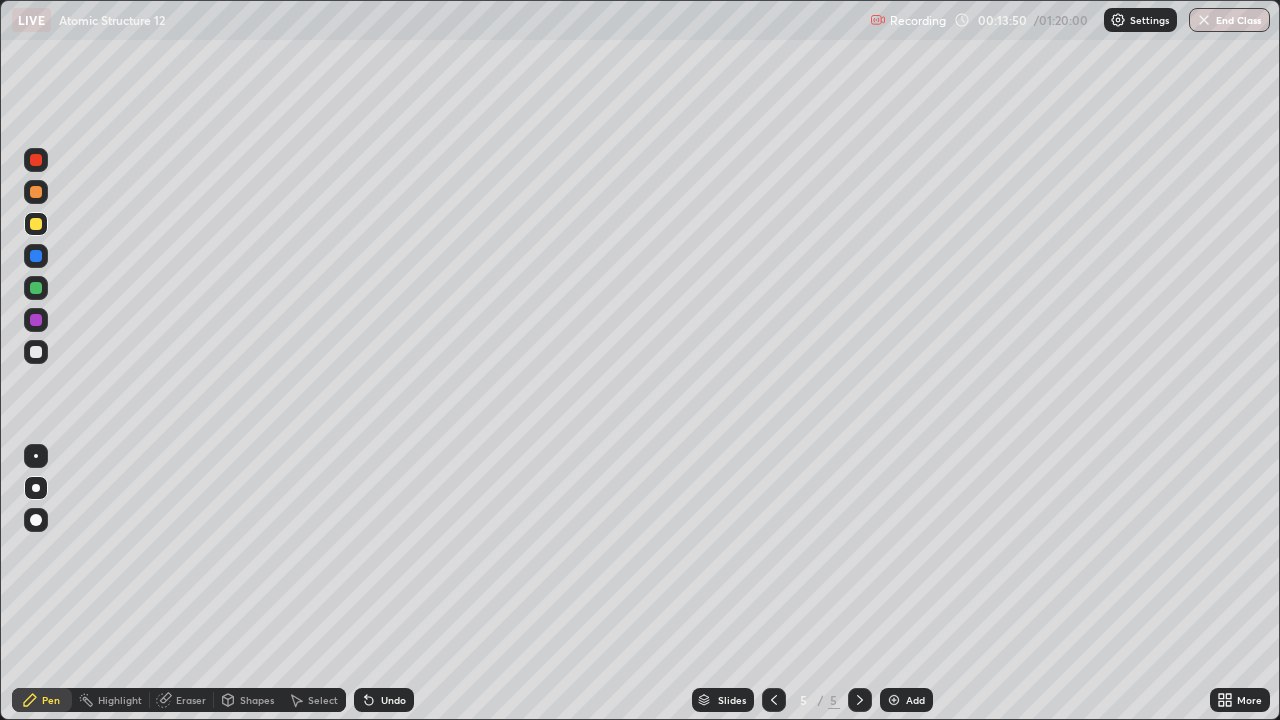 click at bounding box center (36, 352) 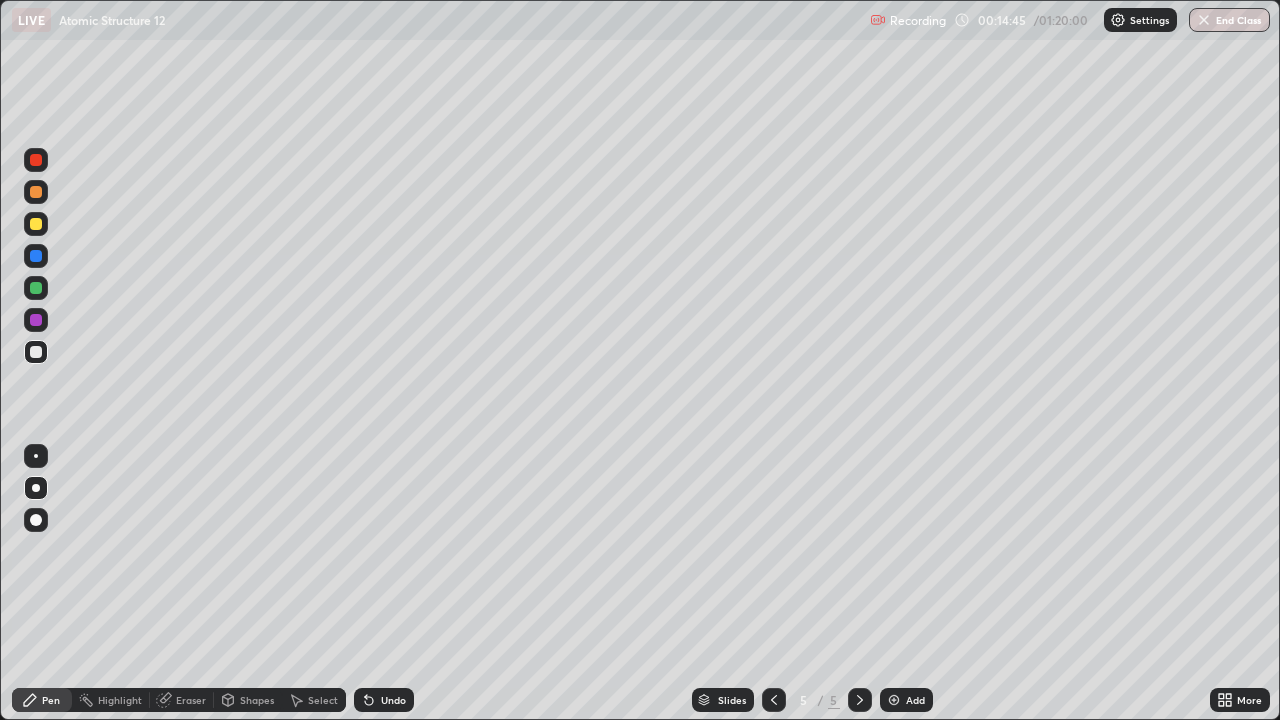 click at bounding box center (894, 700) 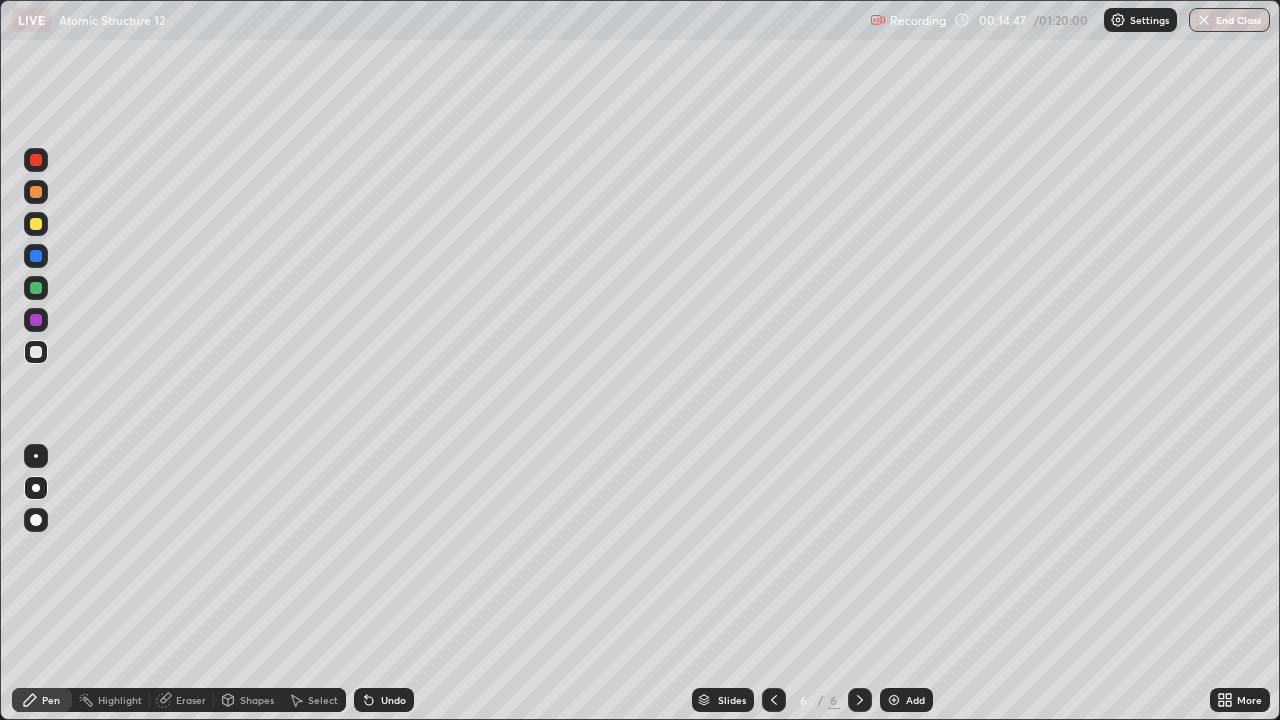click at bounding box center (36, 192) 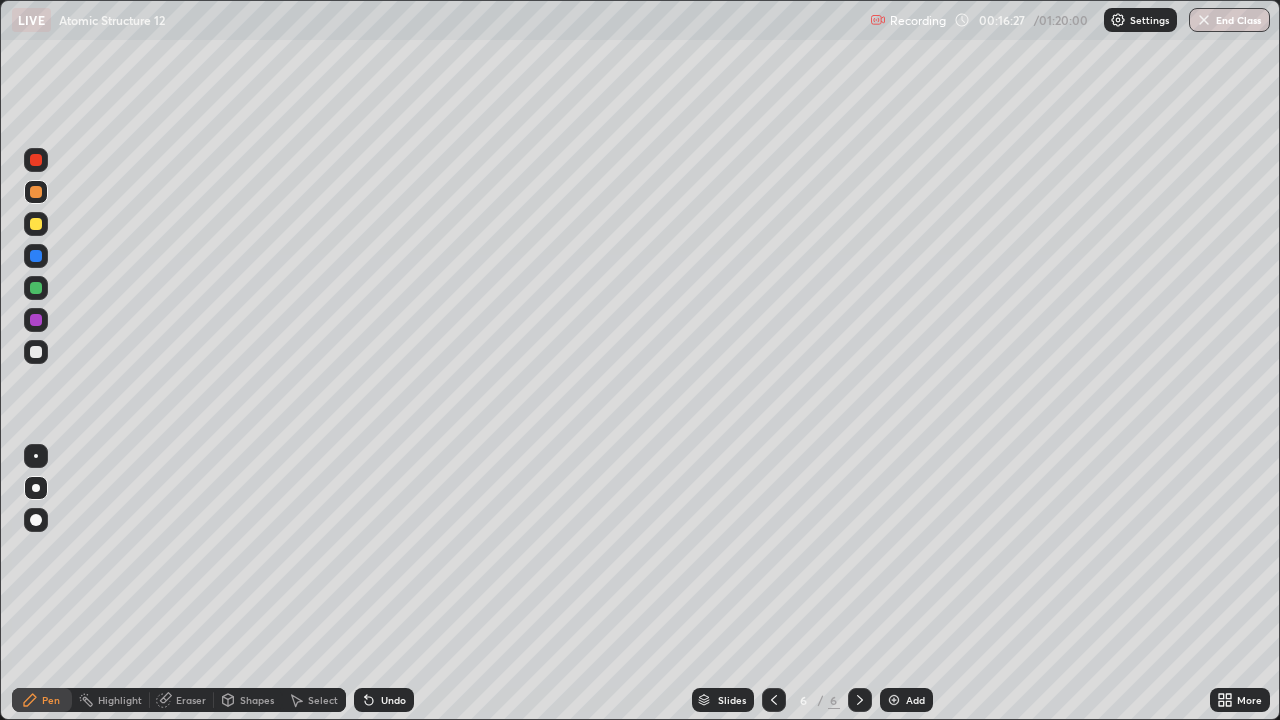 click at bounding box center (36, 352) 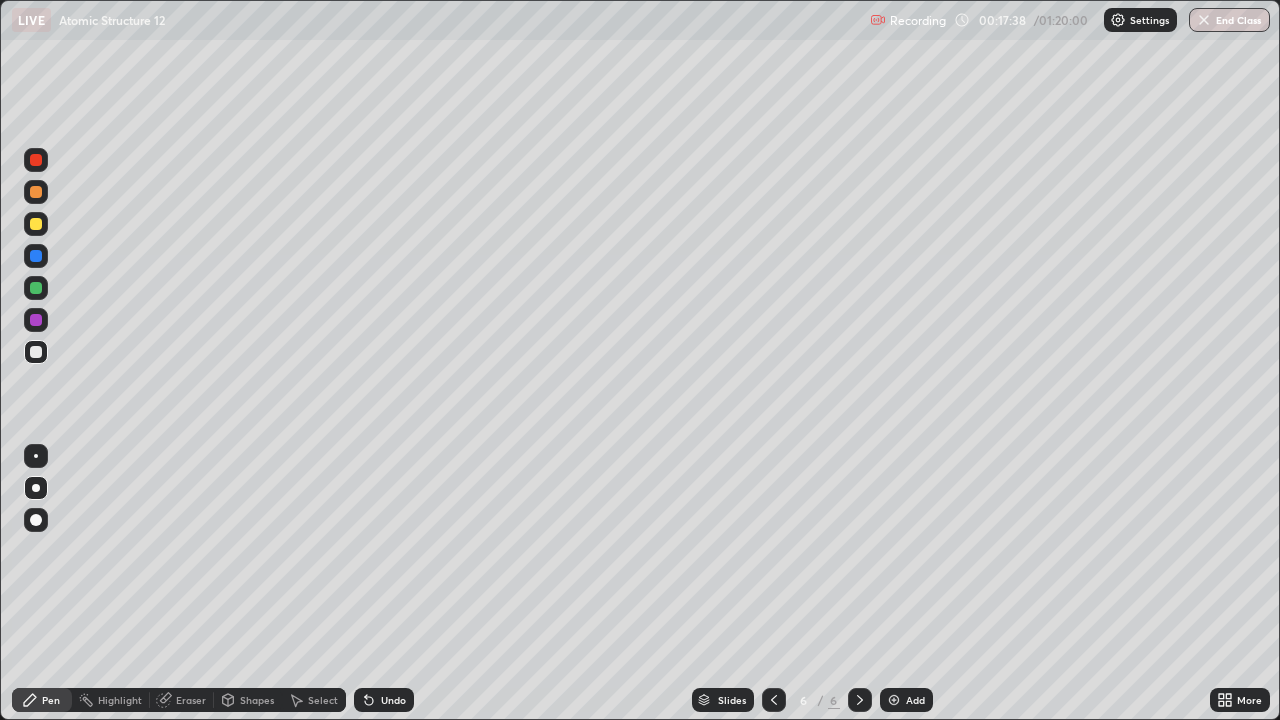 click on "Shapes" at bounding box center (257, 700) 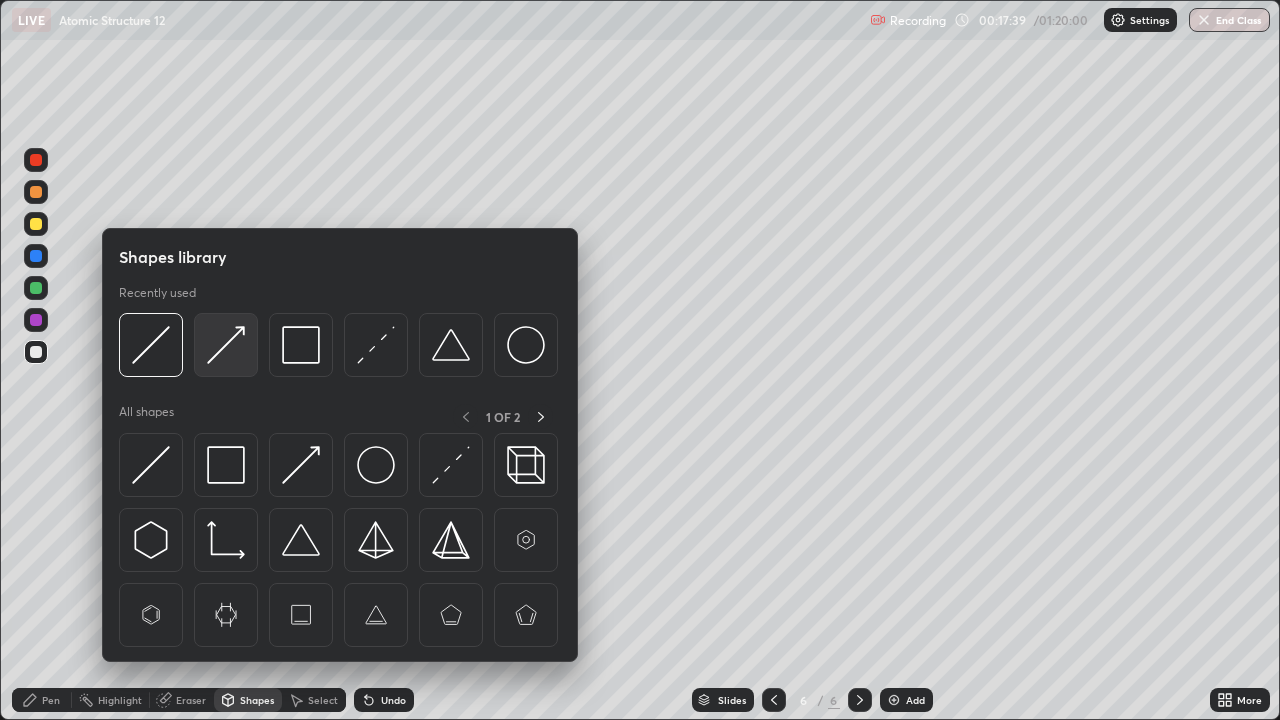 click at bounding box center (226, 345) 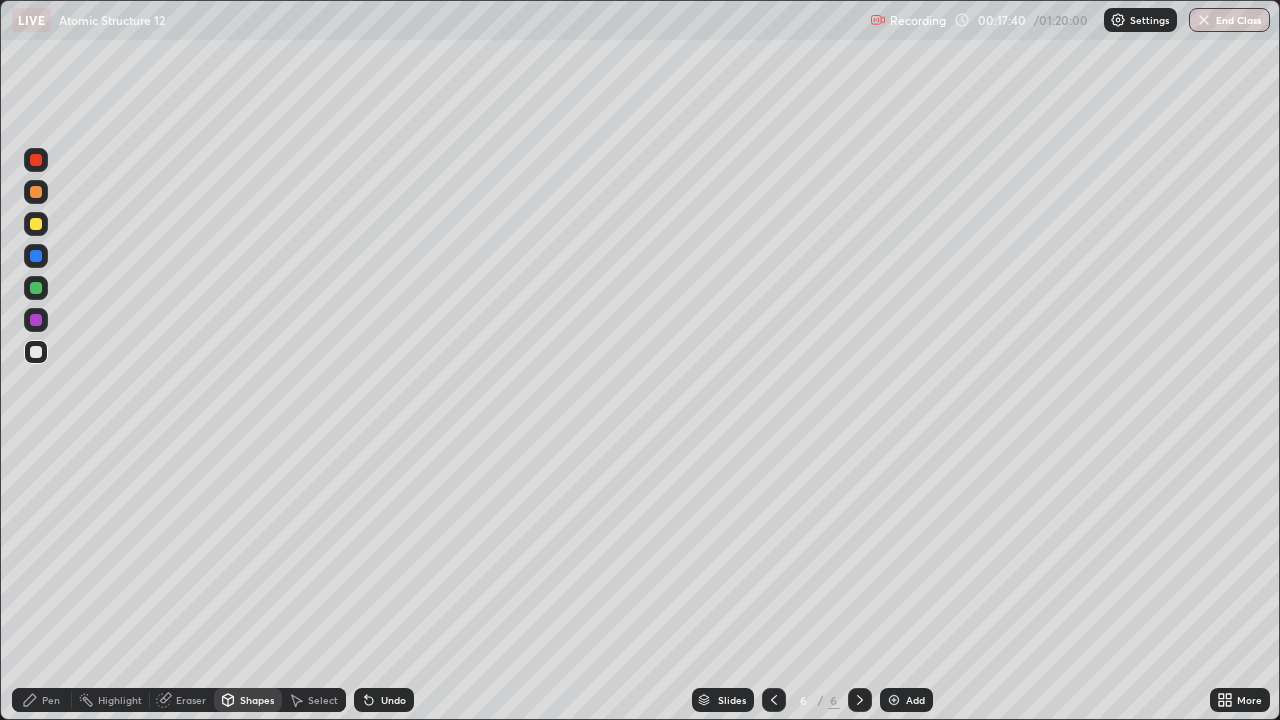 click at bounding box center [36, 224] 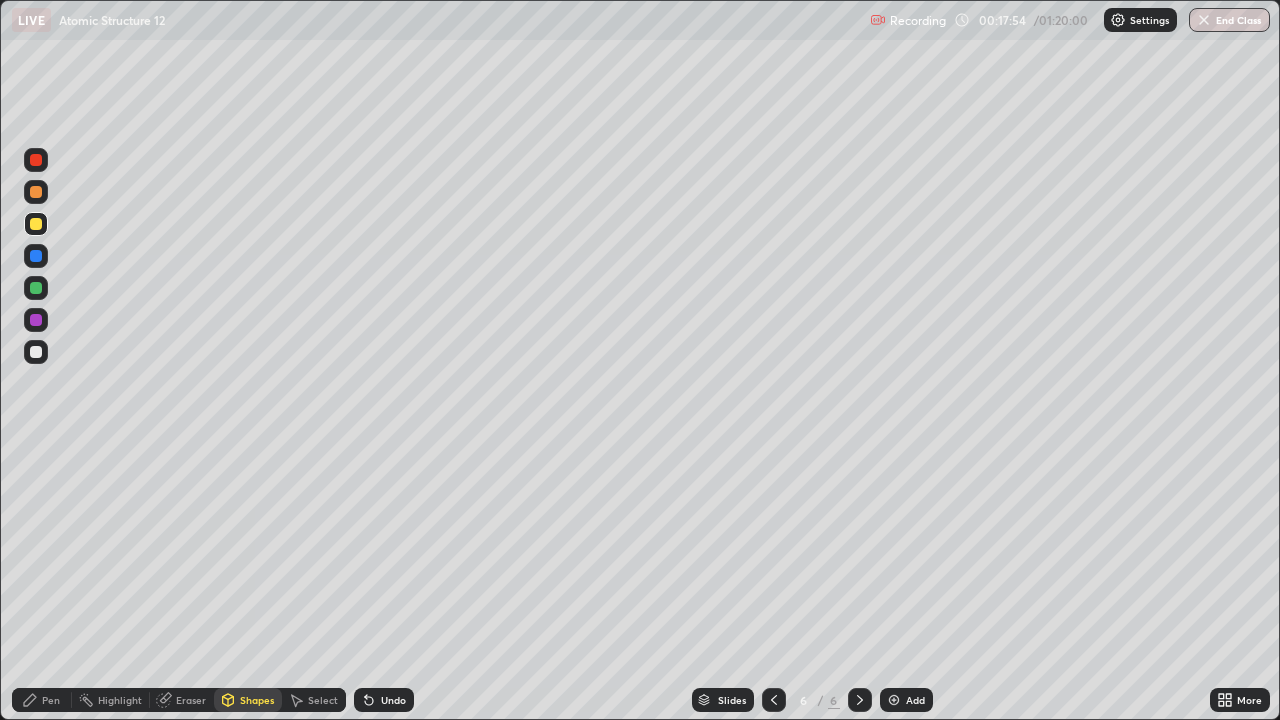 click on "Pen" at bounding box center (51, 700) 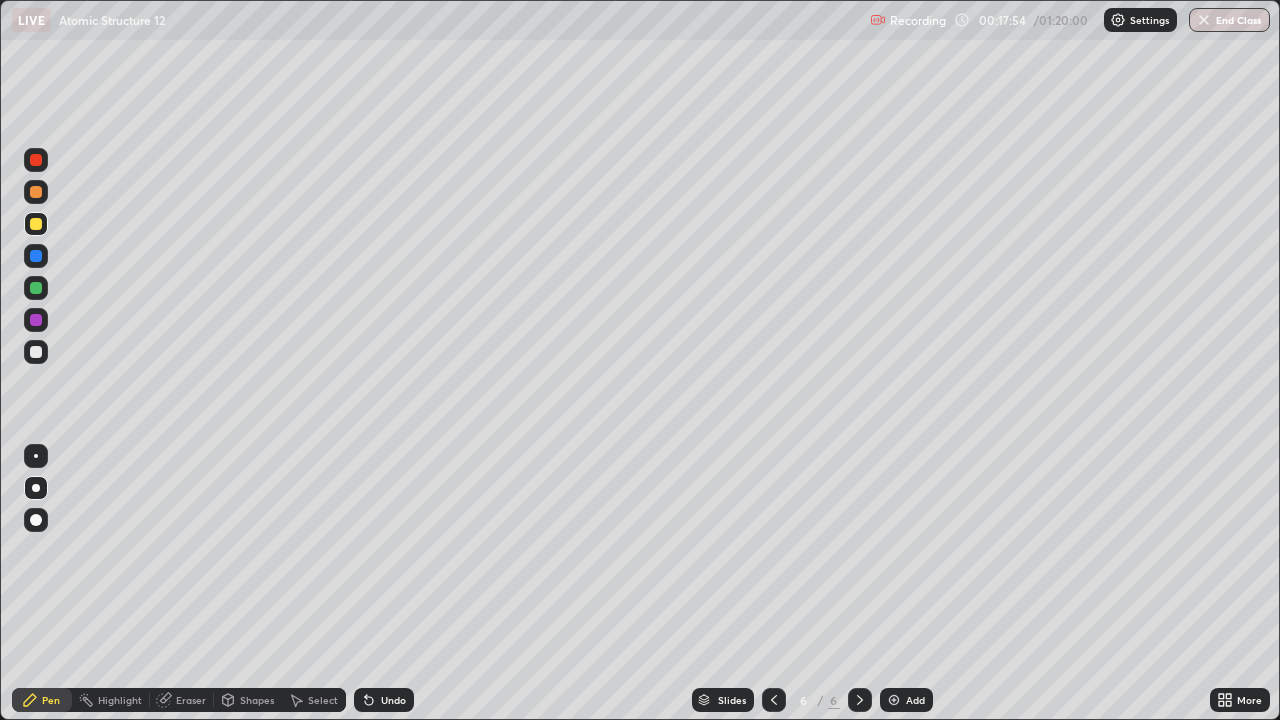 click at bounding box center [36, 320] 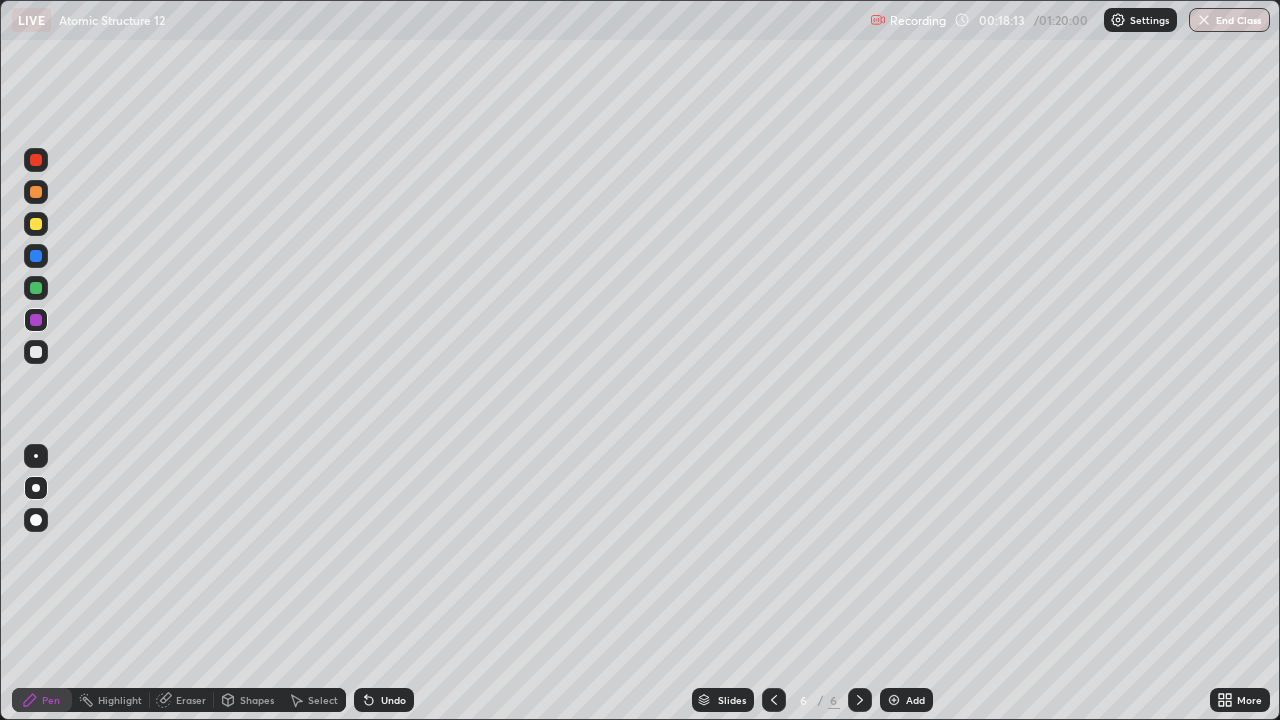 click at bounding box center (36, 224) 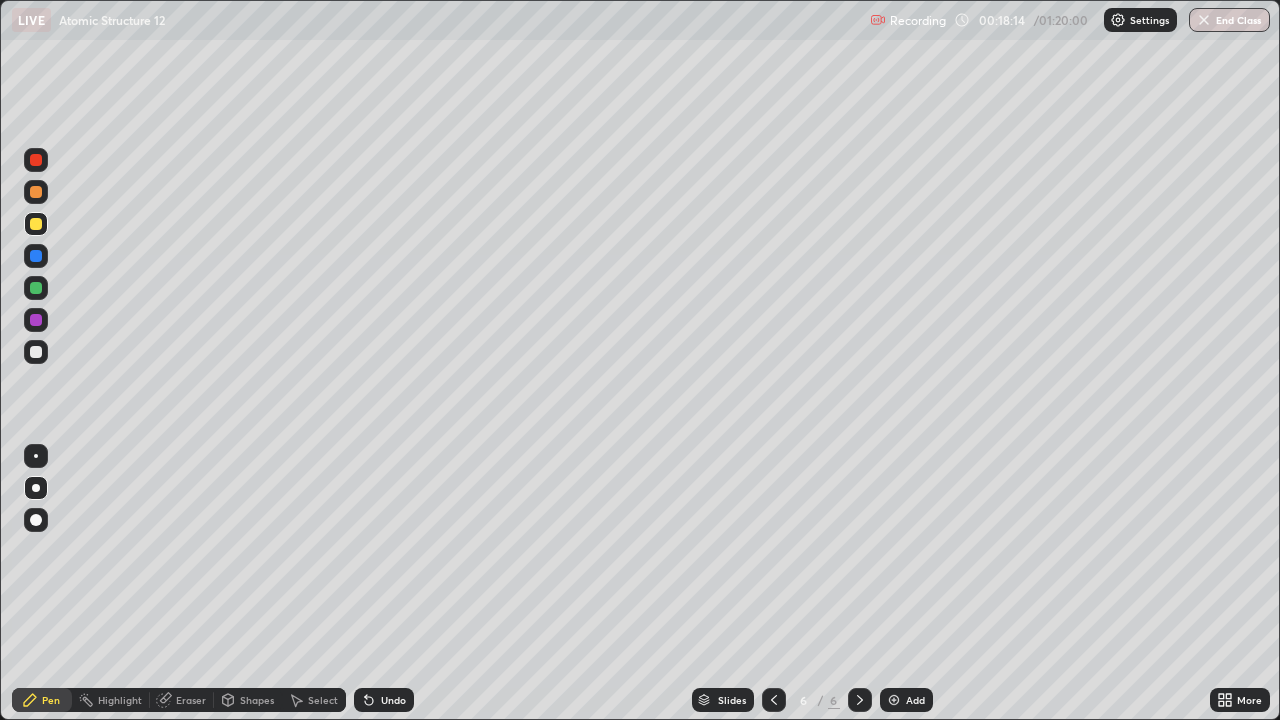 click on "Shapes" at bounding box center (257, 700) 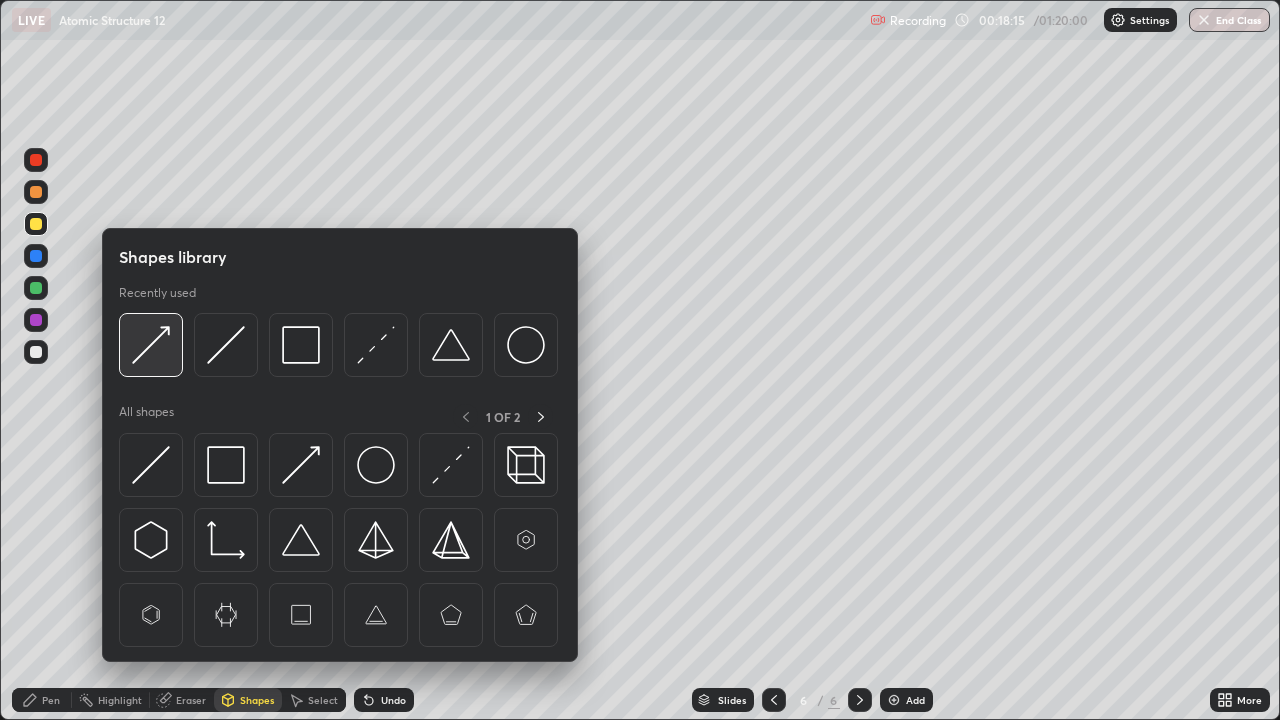 click at bounding box center (151, 345) 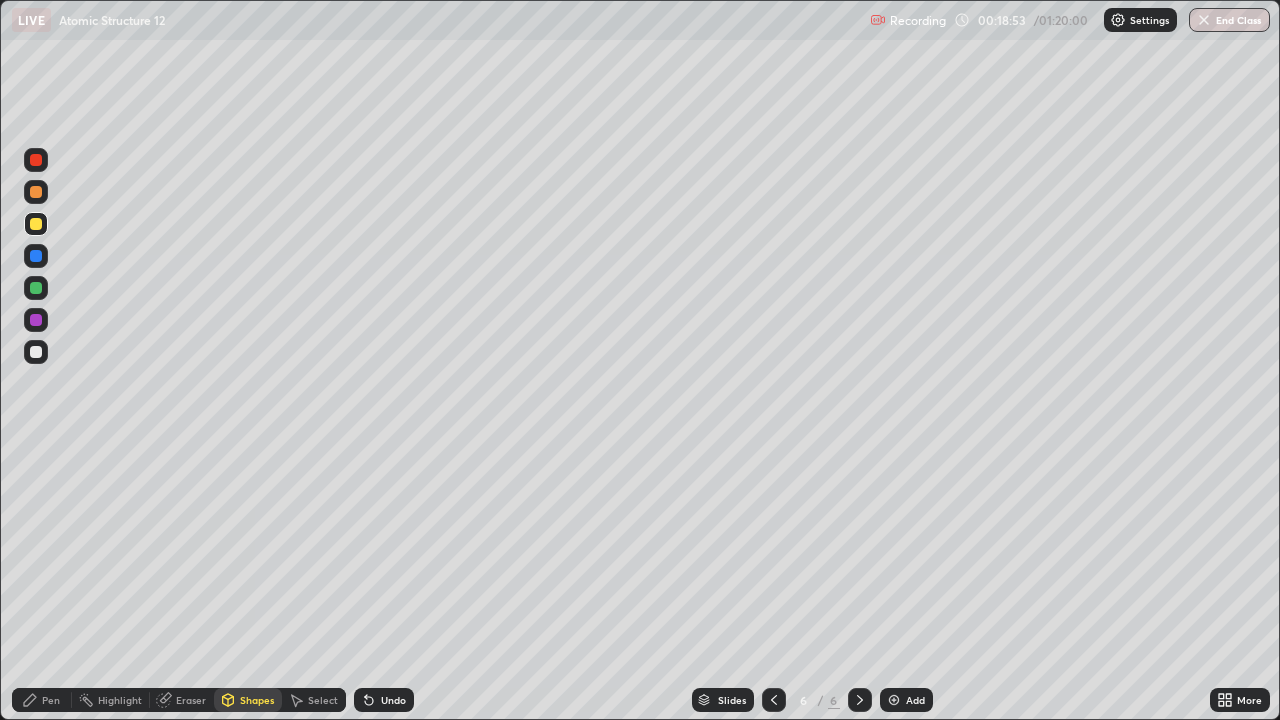 click on "Pen" at bounding box center (51, 700) 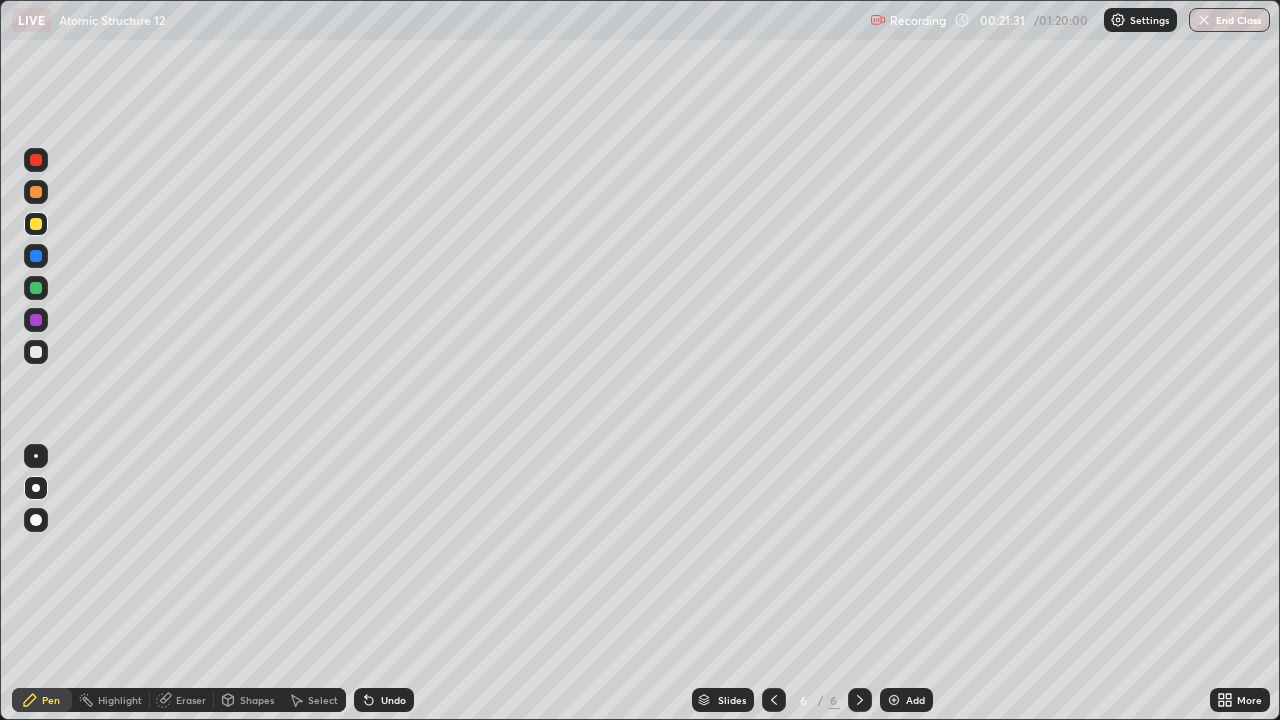 click at bounding box center [894, 700] 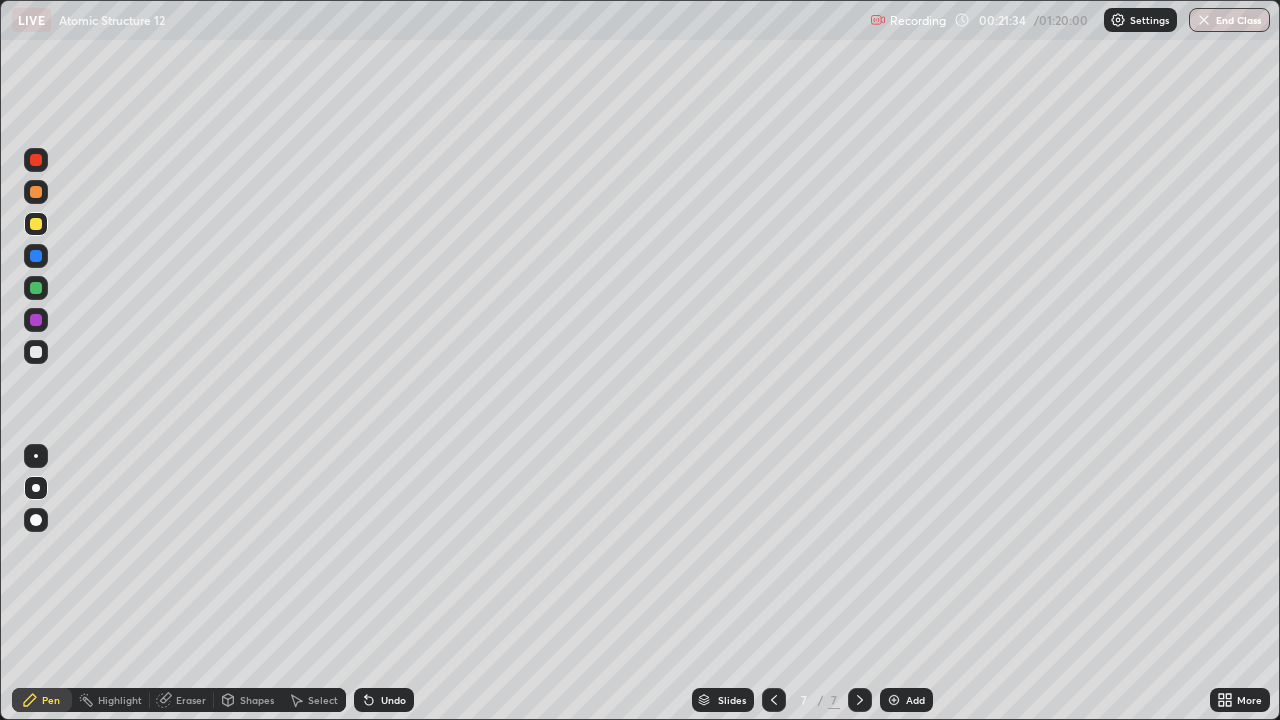 click at bounding box center [36, 192] 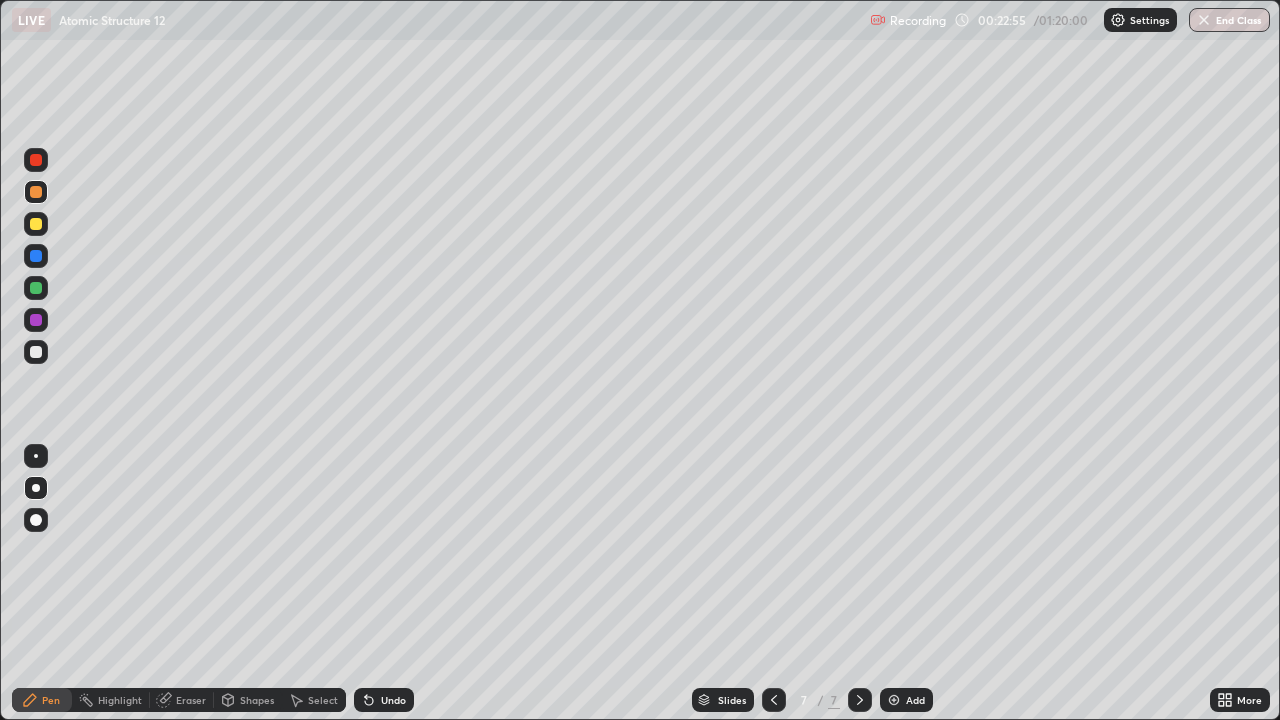click on "Shapes" at bounding box center (257, 700) 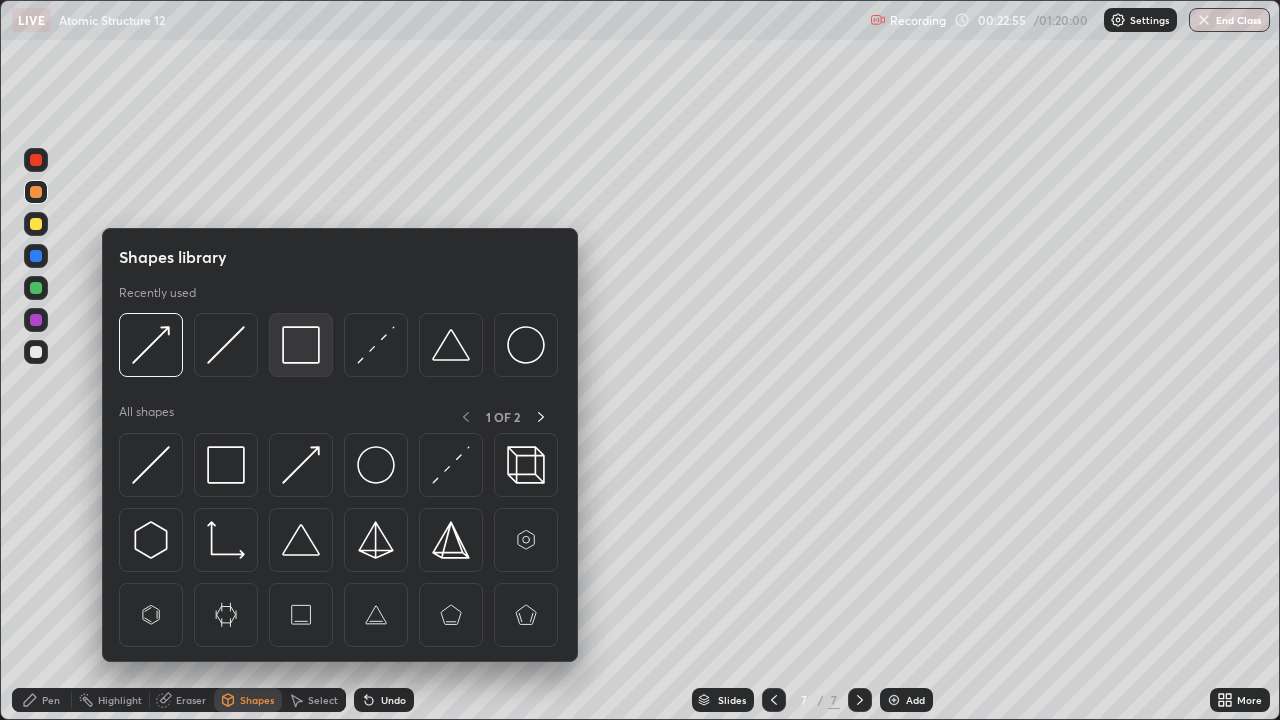click at bounding box center [301, 345] 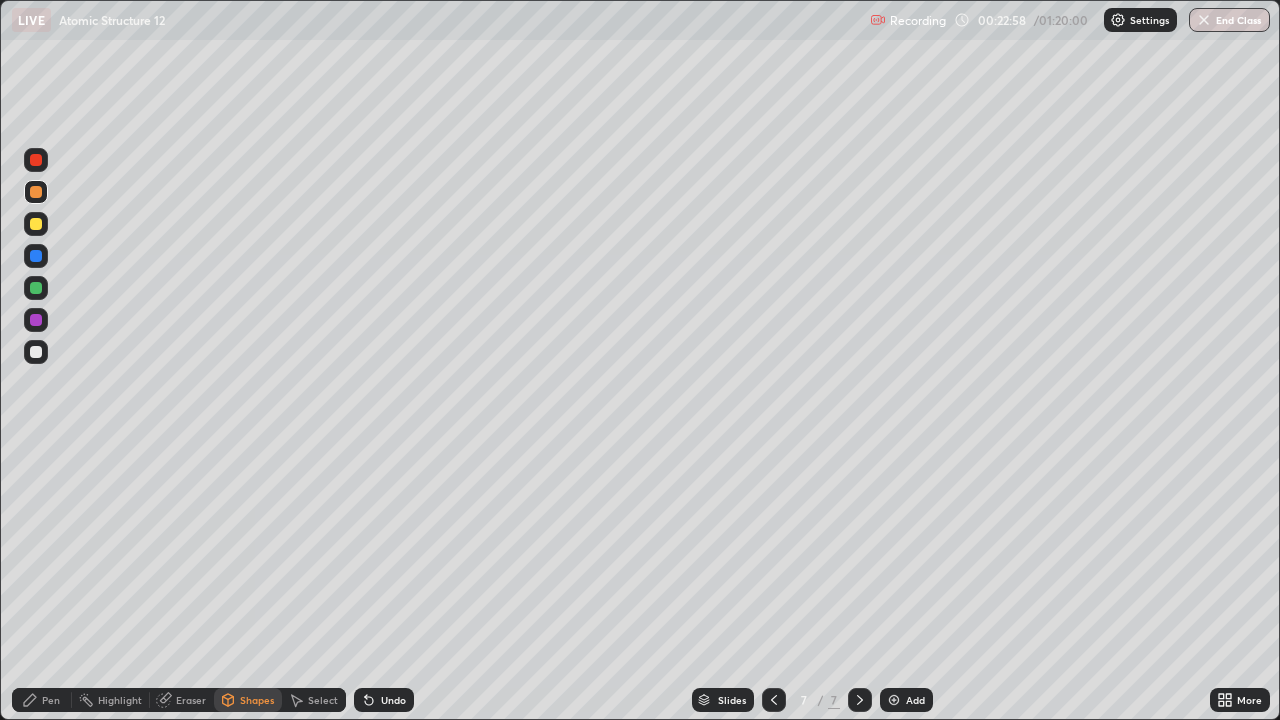 click on "Shapes" at bounding box center (257, 700) 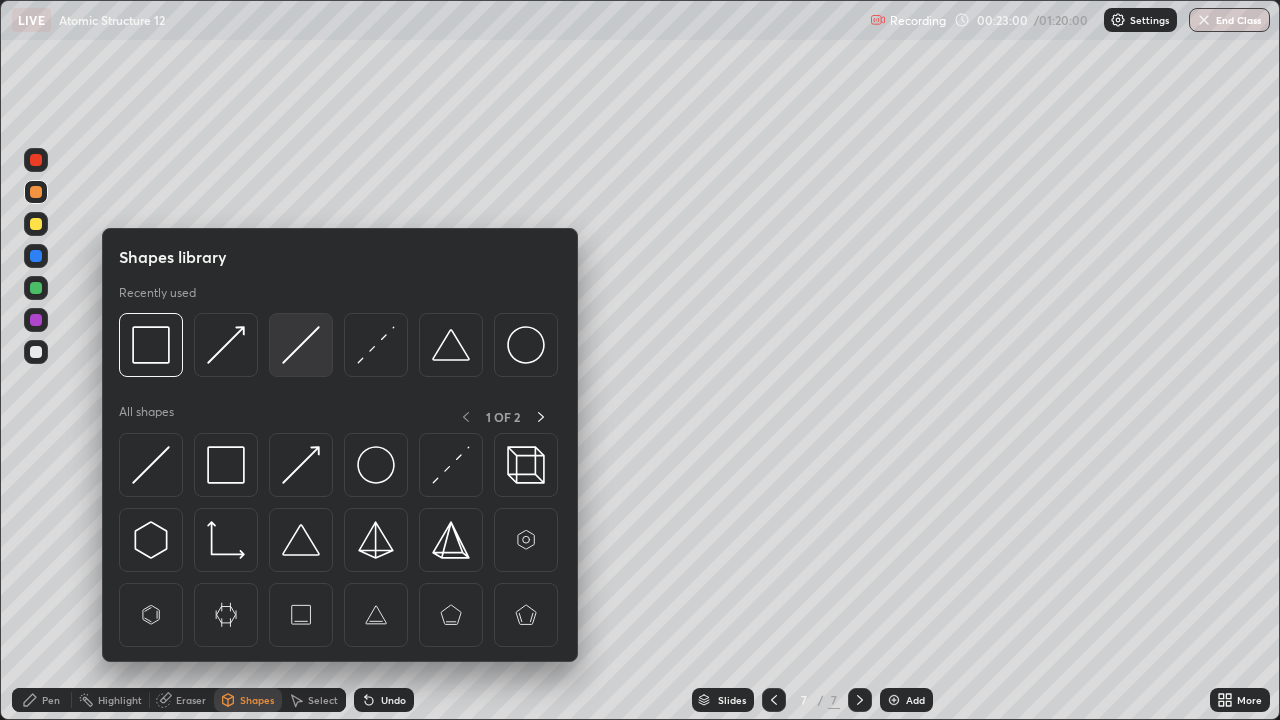 click at bounding box center (301, 345) 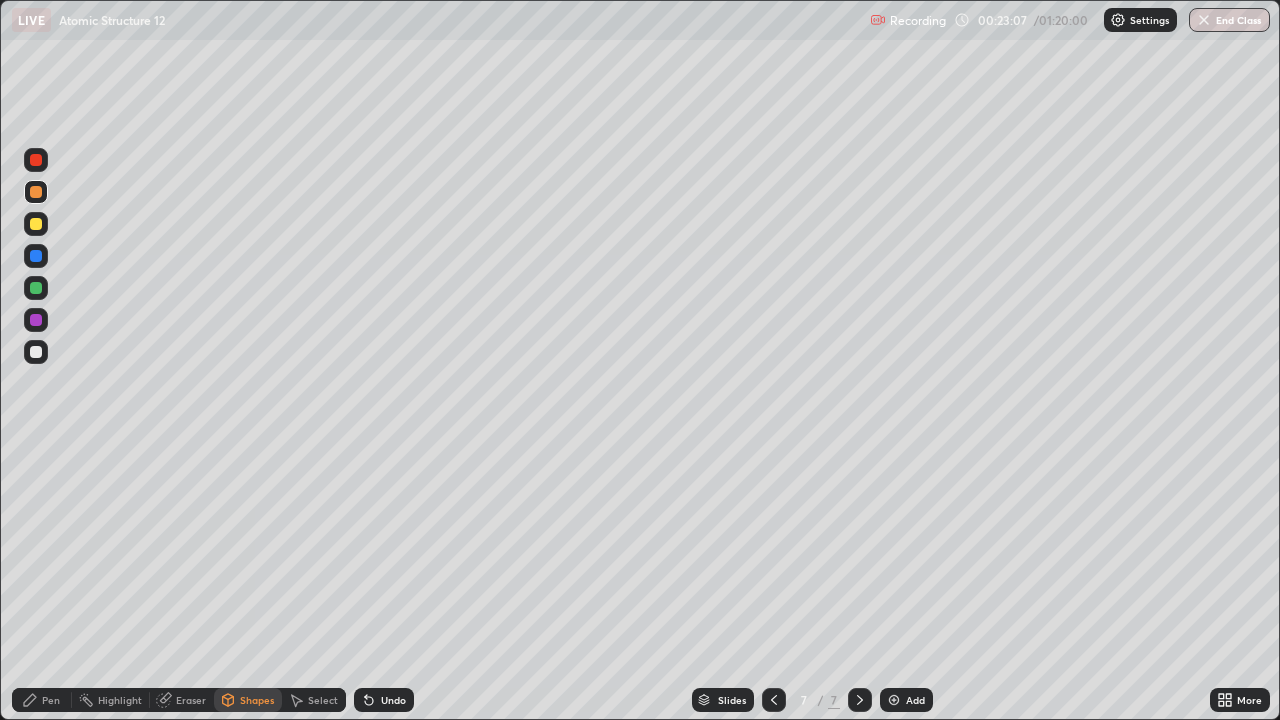 click on "Pen" at bounding box center (51, 700) 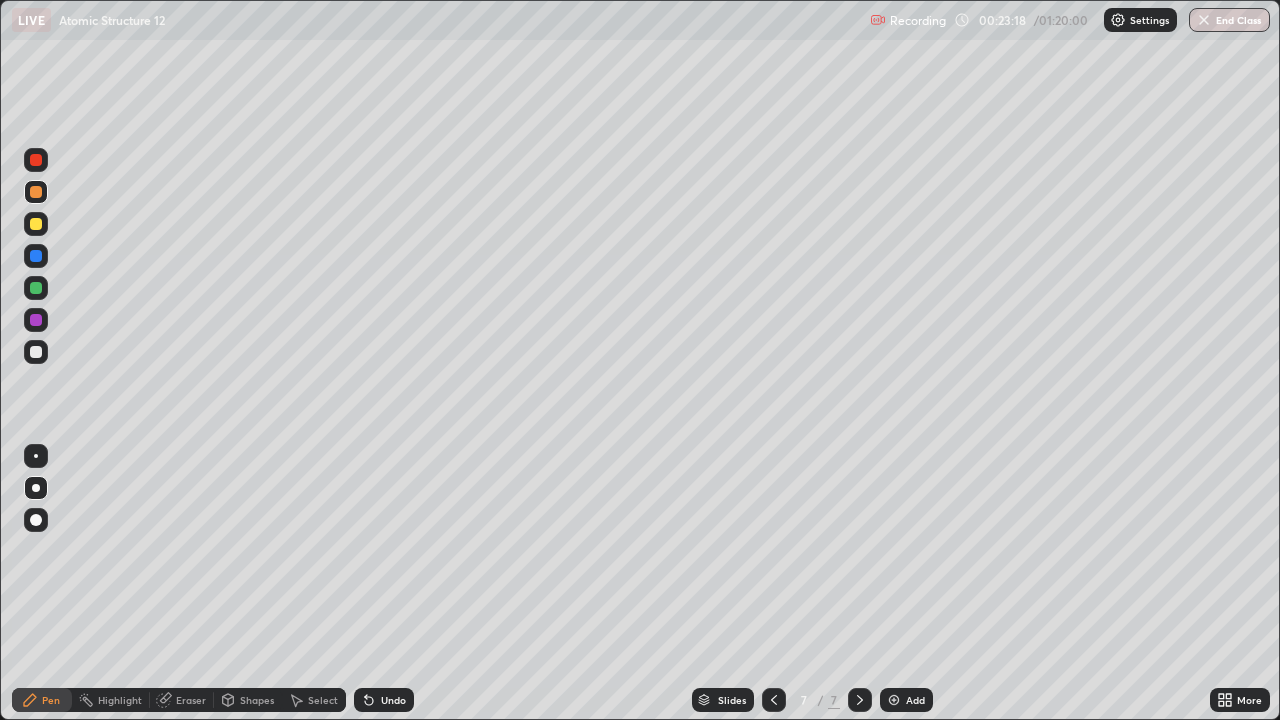 click at bounding box center [36, 224] 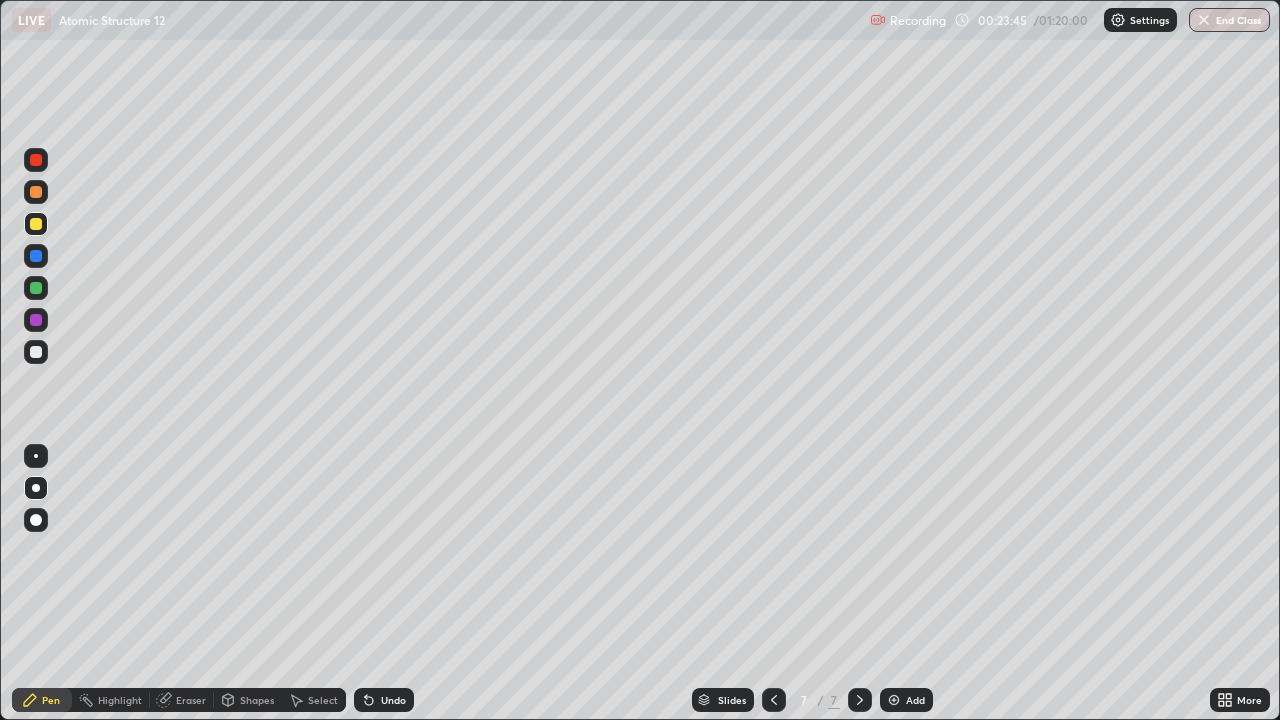 click at bounding box center [36, 192] 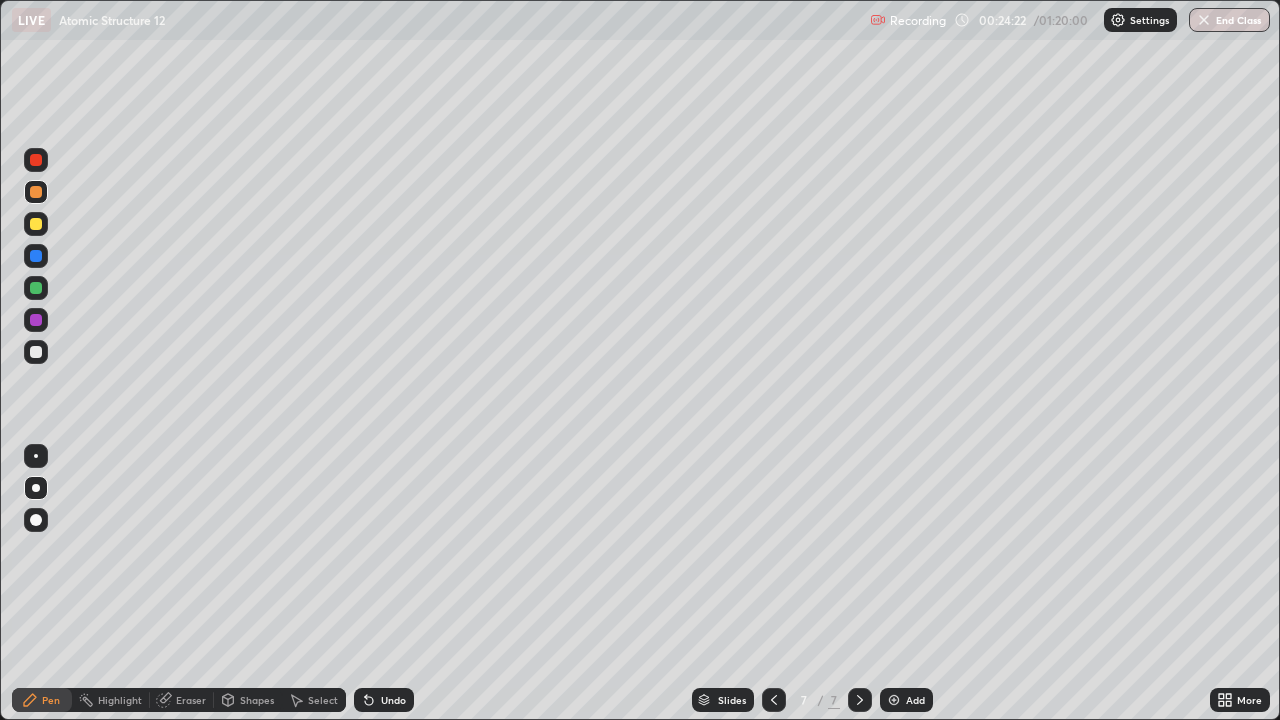 click at bounding box center [36, 256] 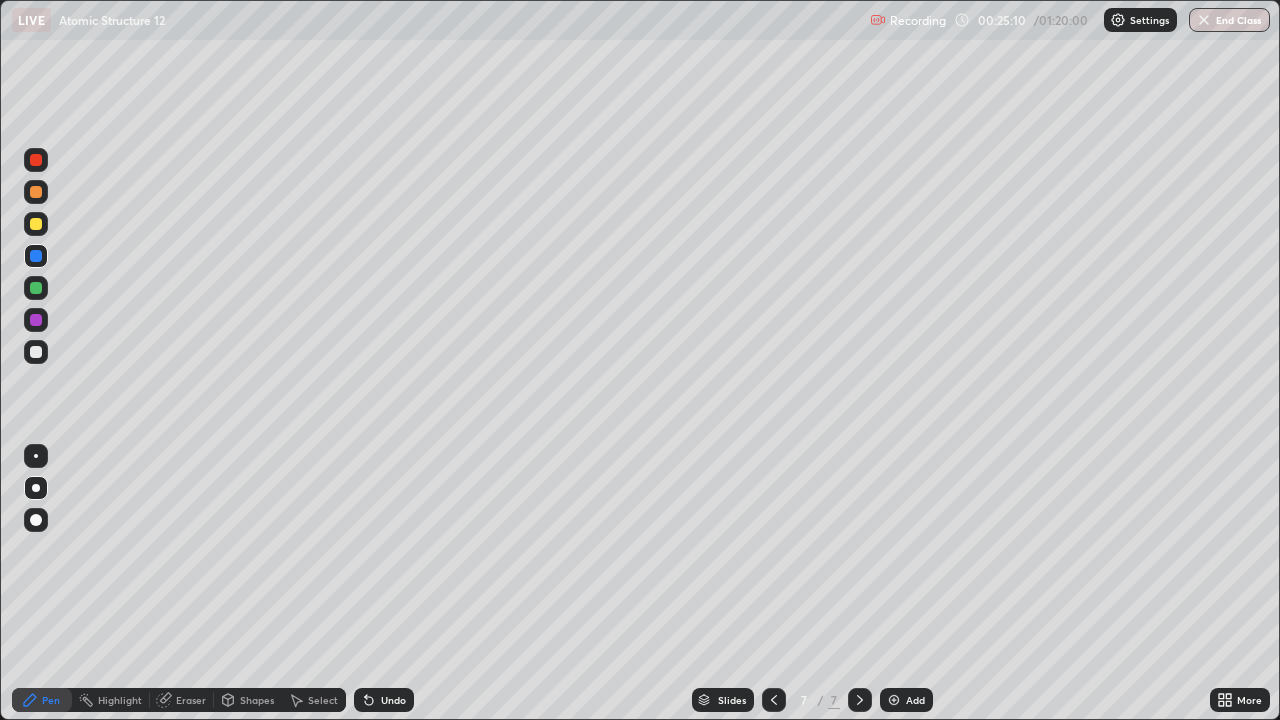 click on "Eraser" at bounding box center [182, 700] 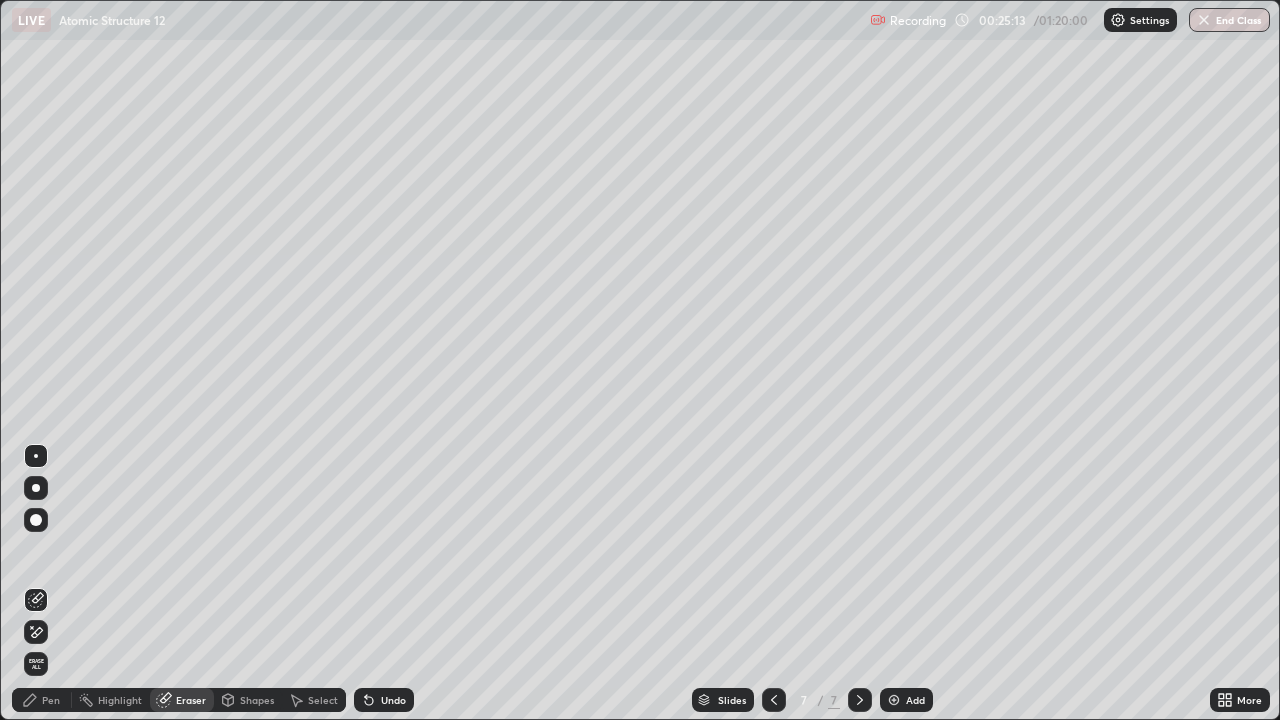 click on "Pen" at bounding box center (42, 700) 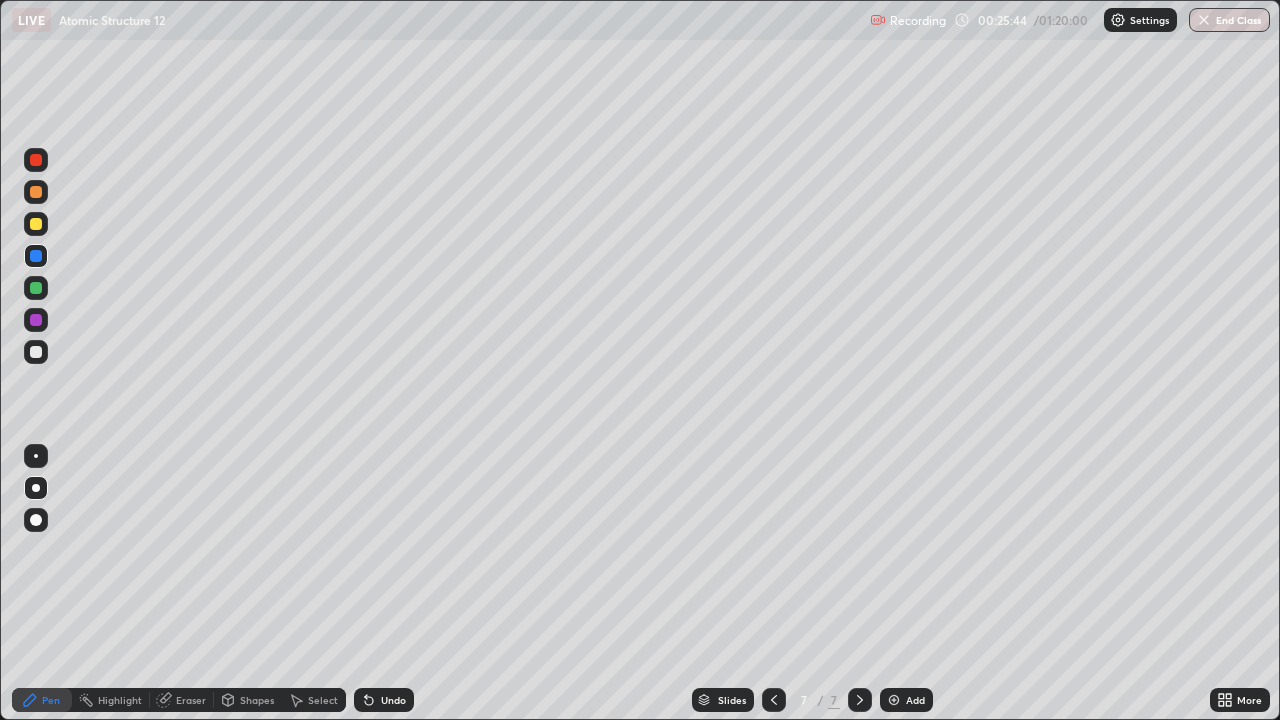 click at bounding box center [36, 352] 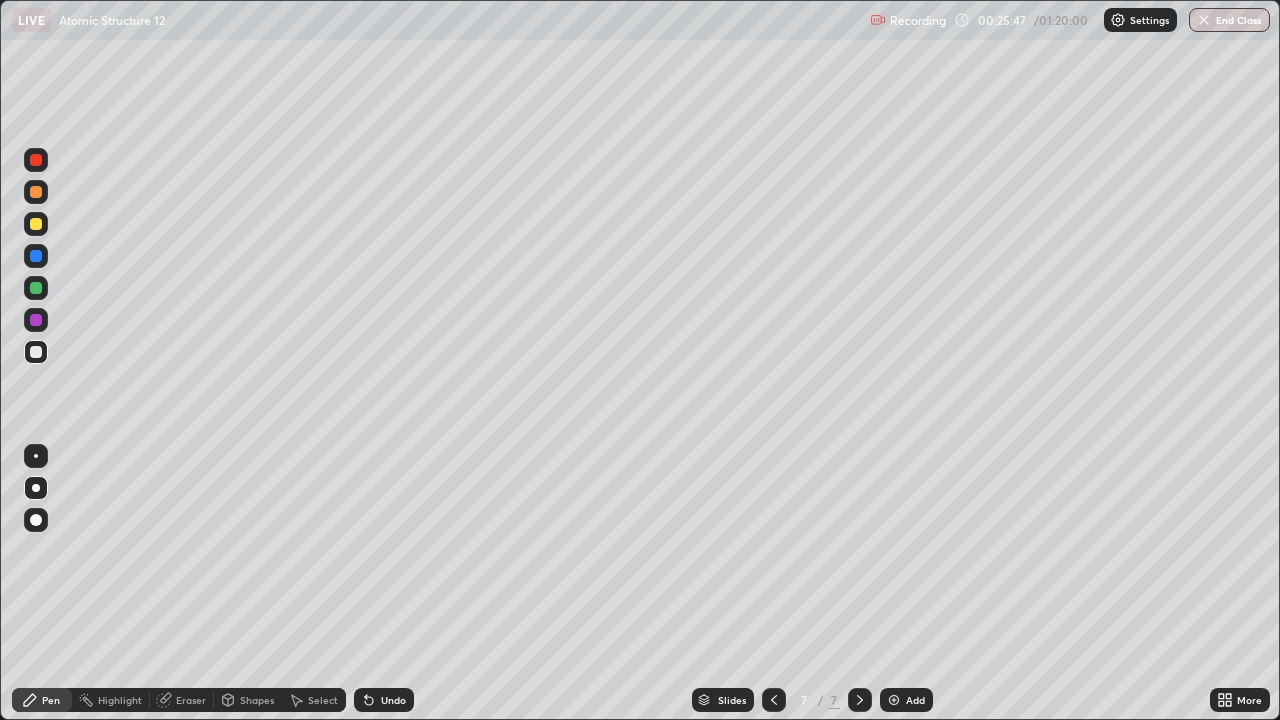 click on "Shapes" at bounding box center [257, 700] 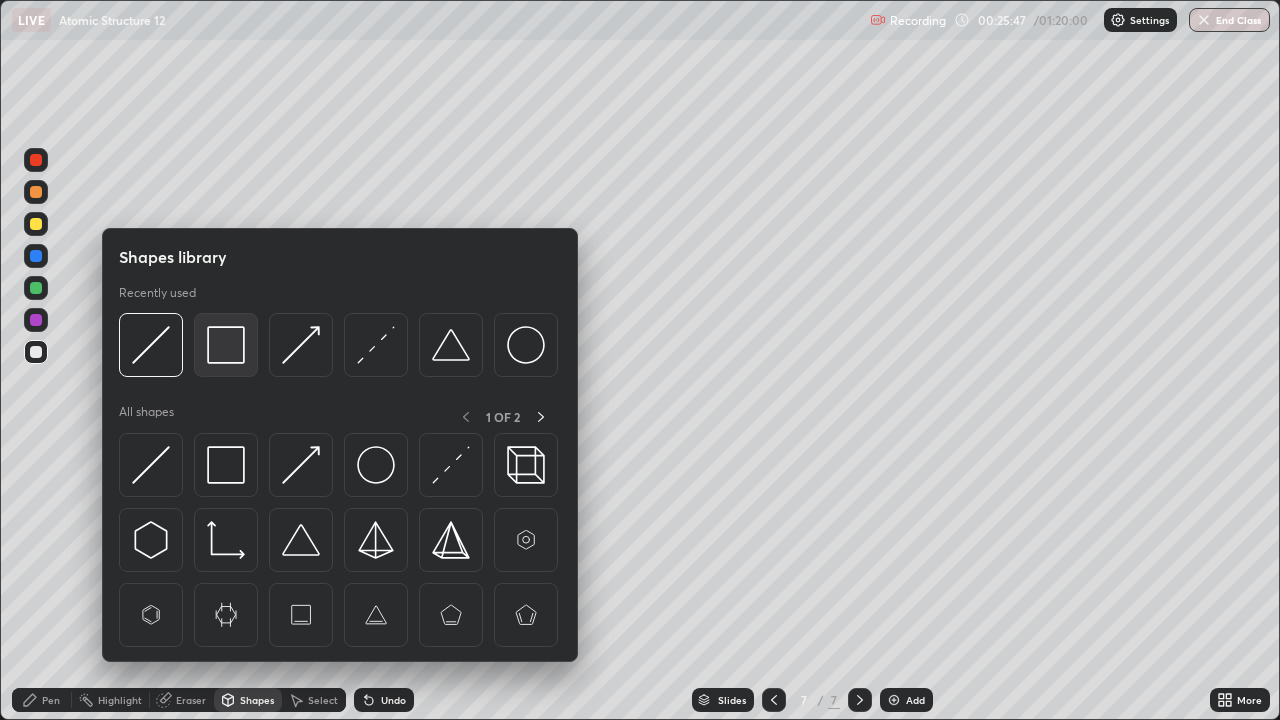 click at bounding box center [226, 345] 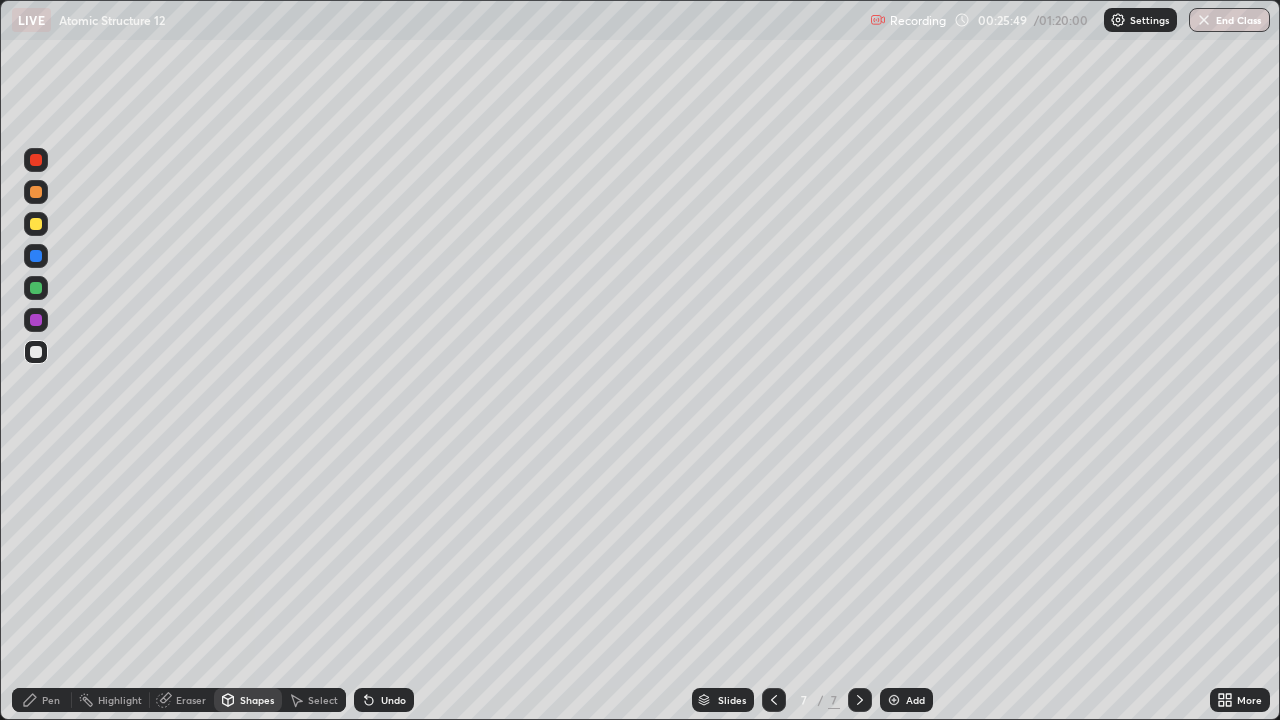 click on "Shapes" at bounding box center (257, 700) 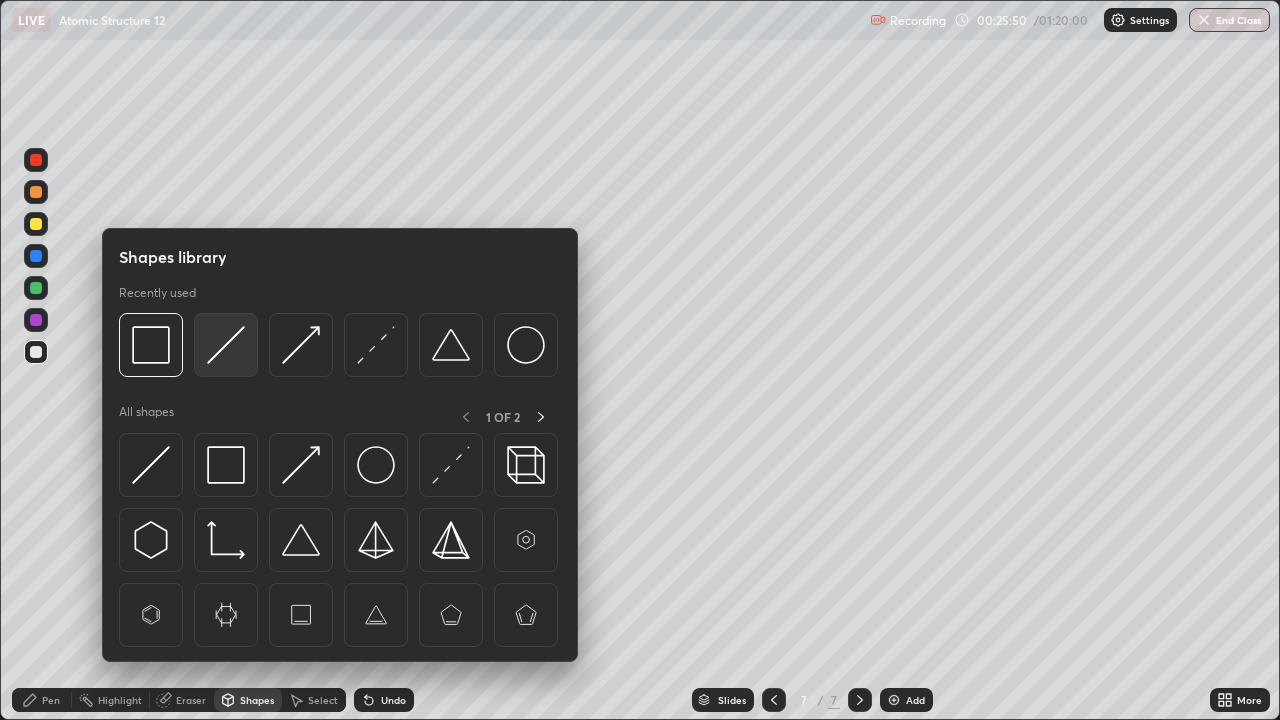 click at bounding box center [226, 345] 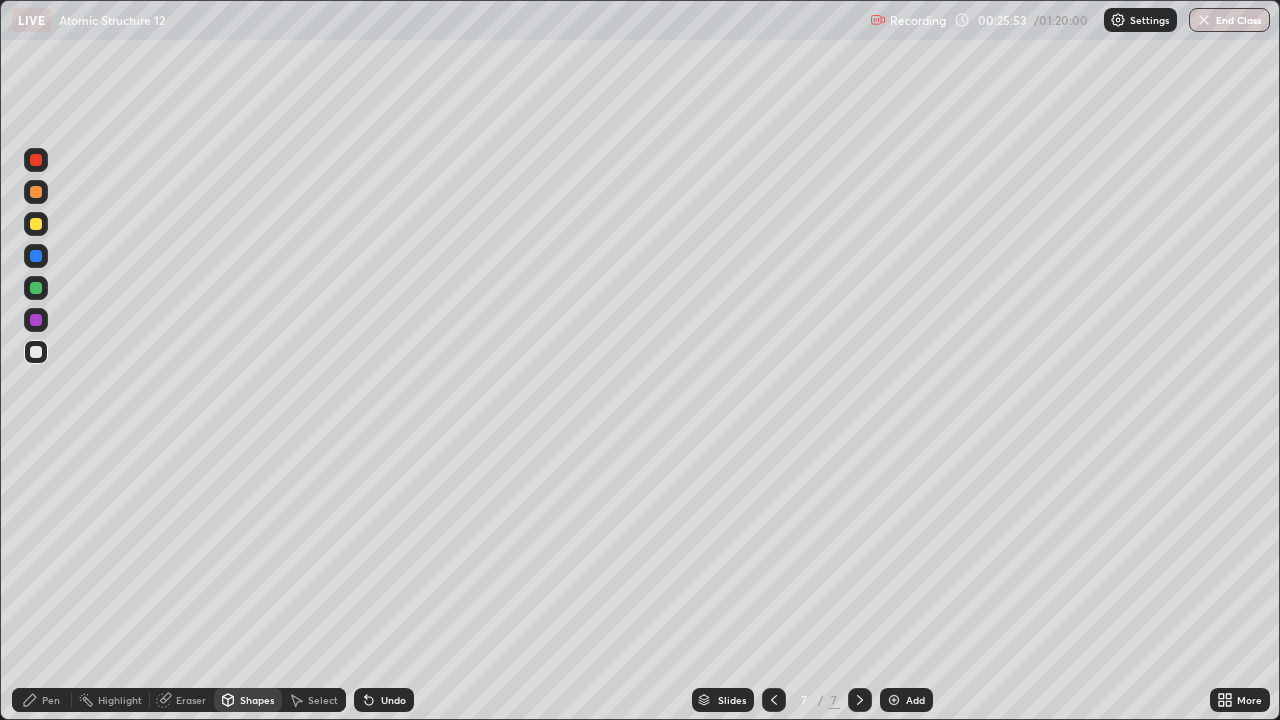 click on "Pen" at bounding box center [51, 700] 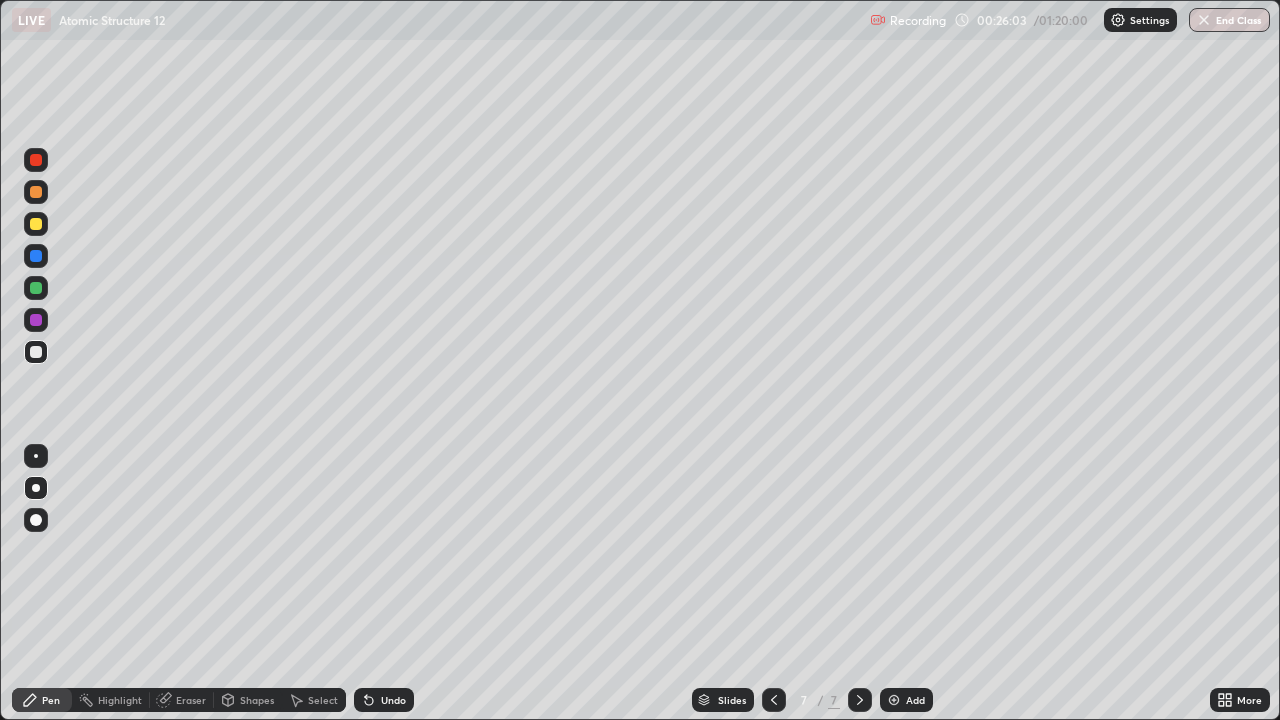 click at bounding box center (36, 224) 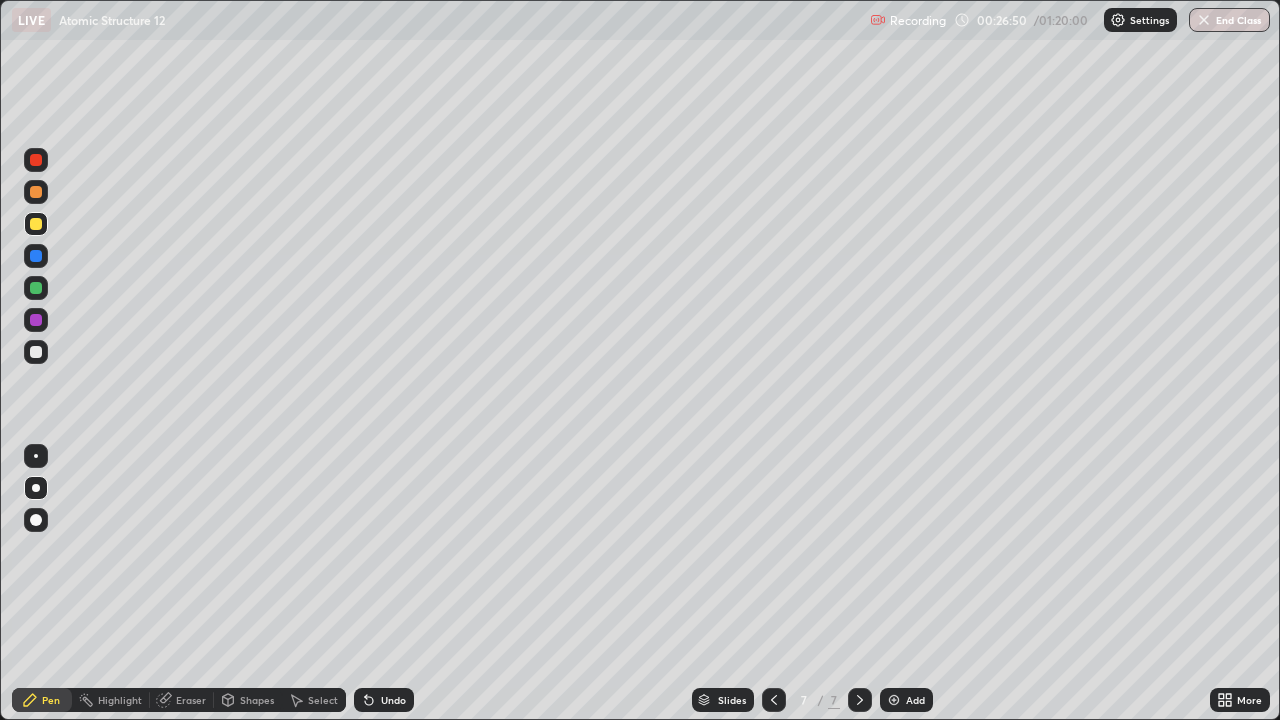 click at bounding box center (36, 352) 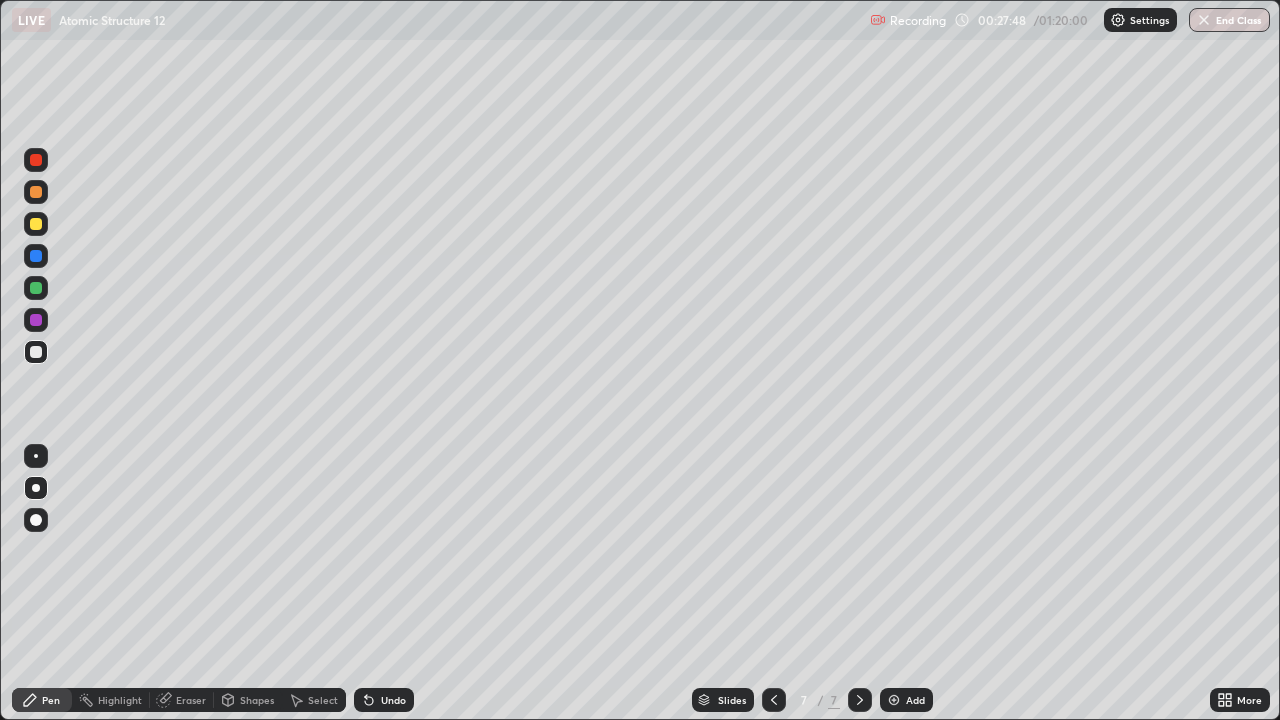 click on "Shapes" at bounding box center [257, 700] 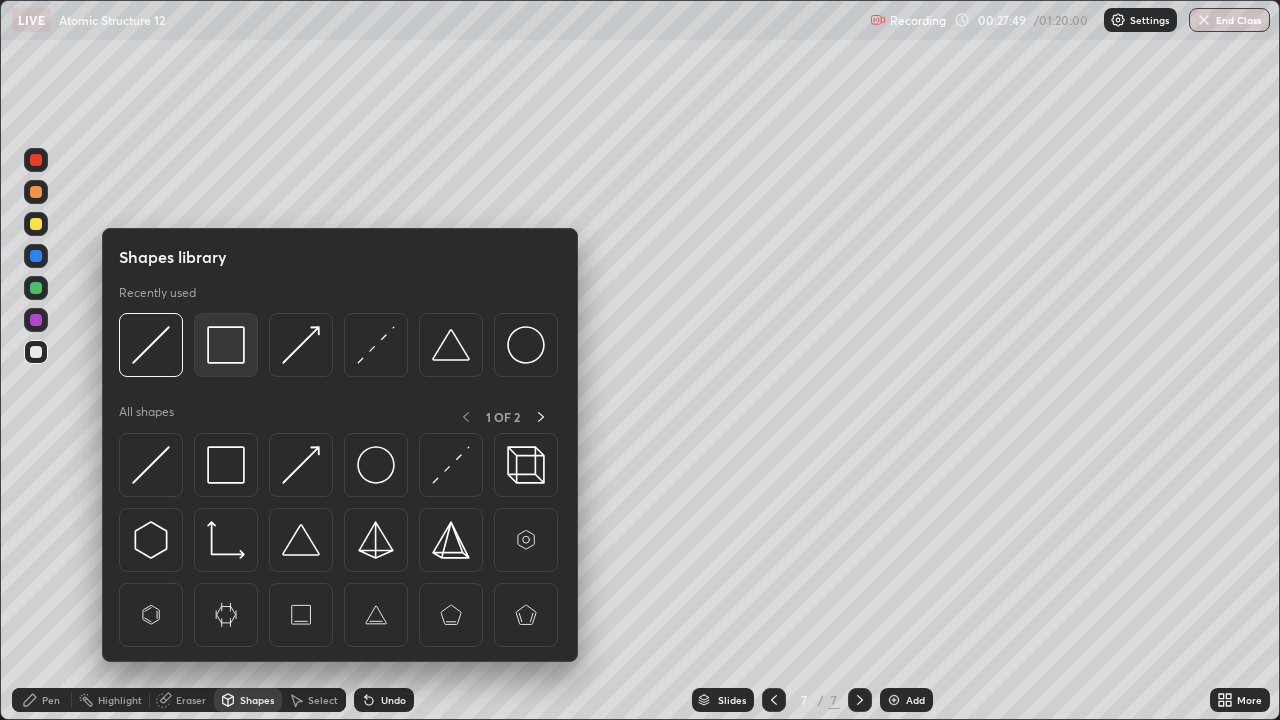 click at bounding box center [226, 345] 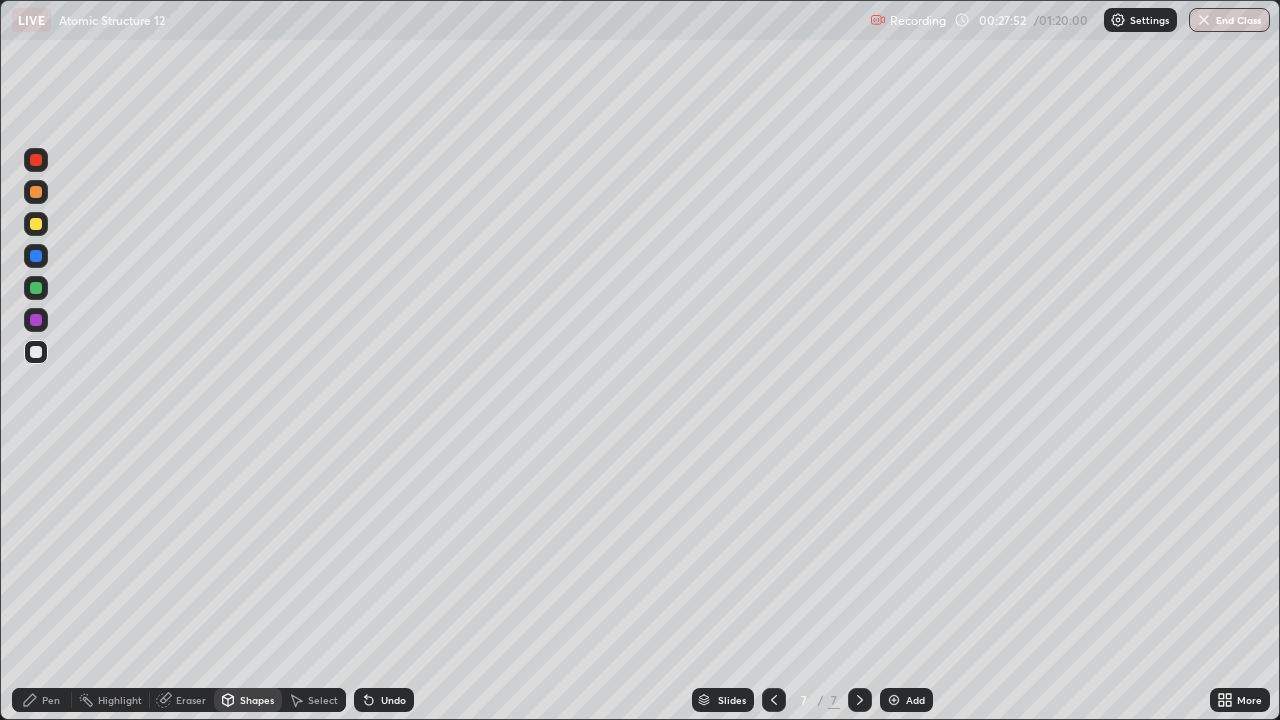 click on "Shapes" at bounding box center (257, 700) 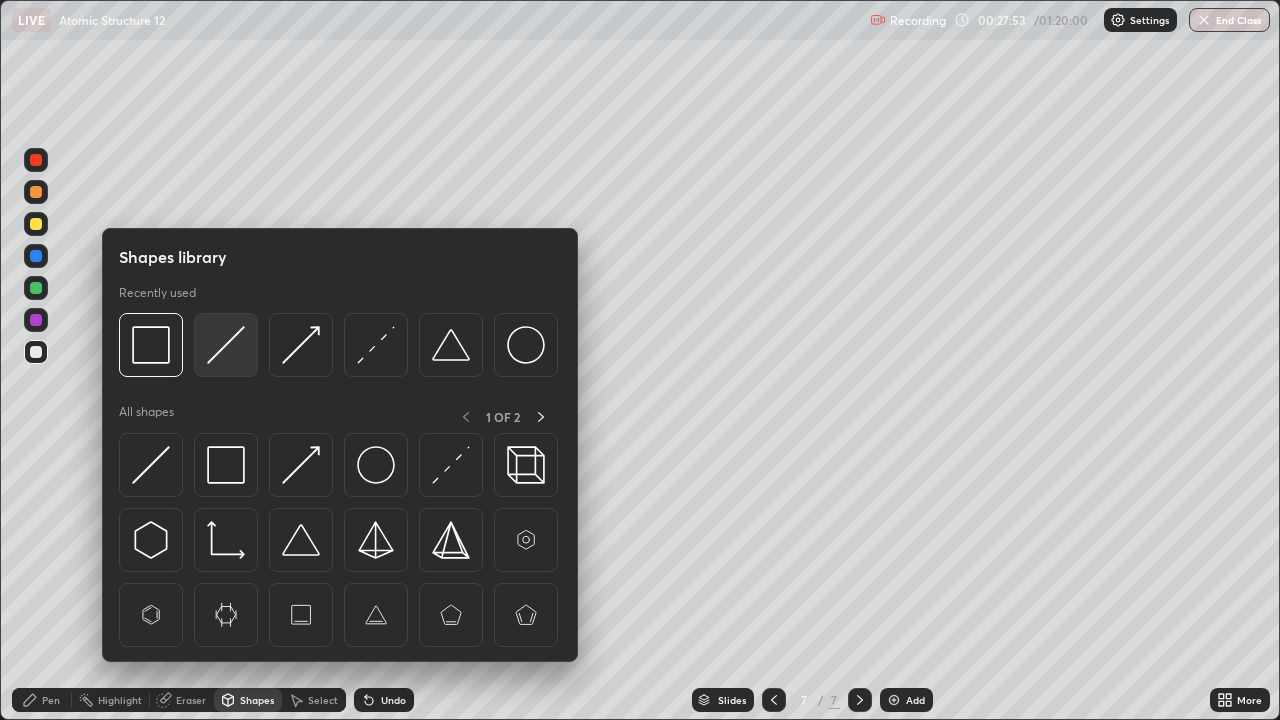 click at bounding box center (226, 345) 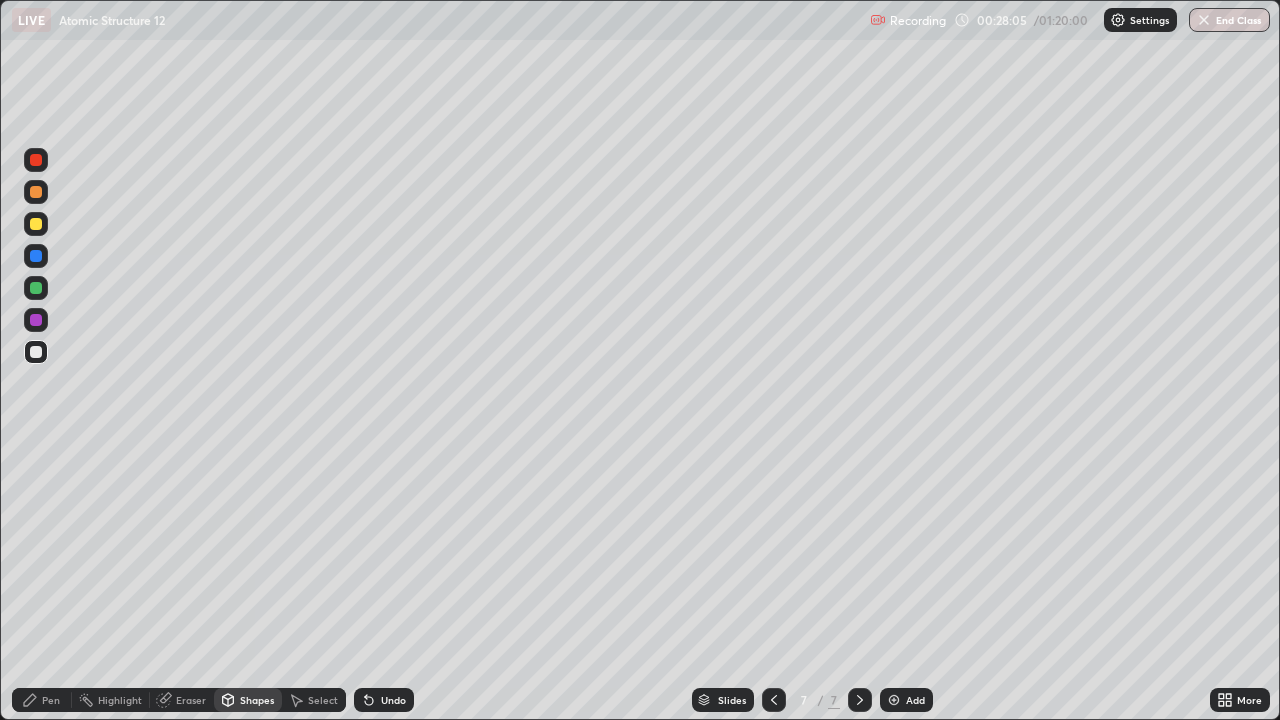 click on "Pen" at bounding box center (51, 700) 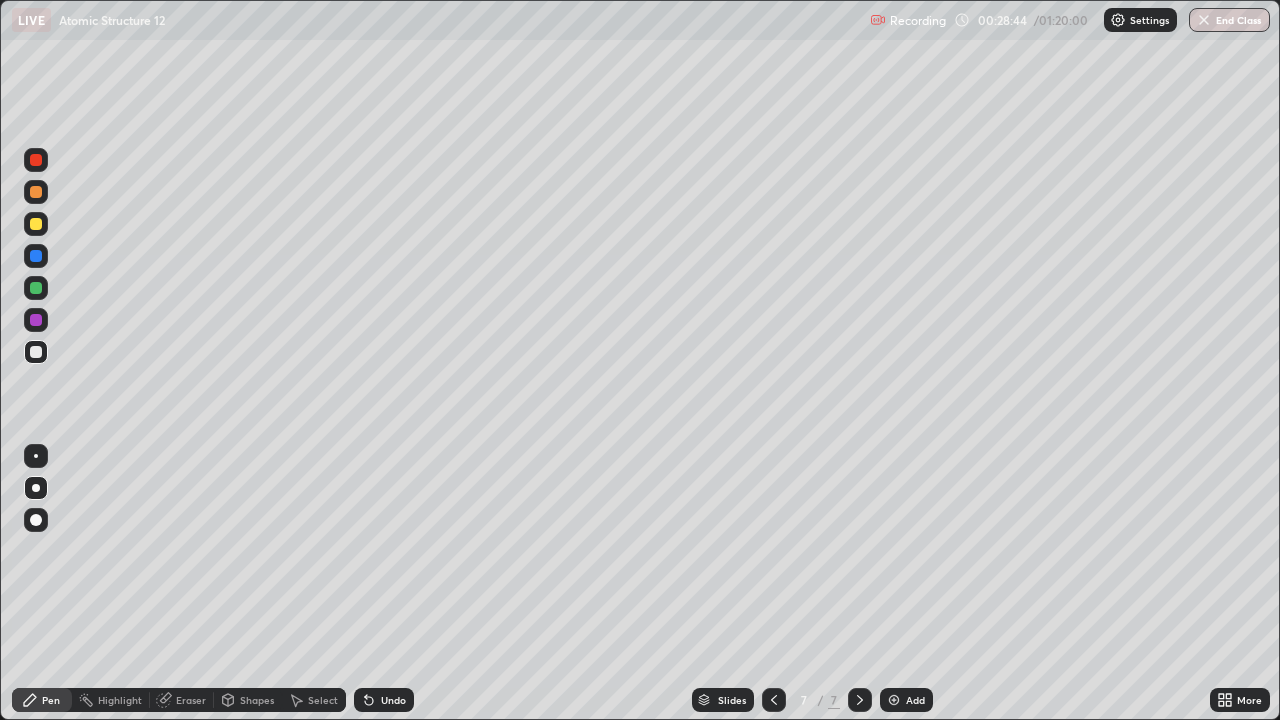 click on "Undo" at bounding box center [393, 700] 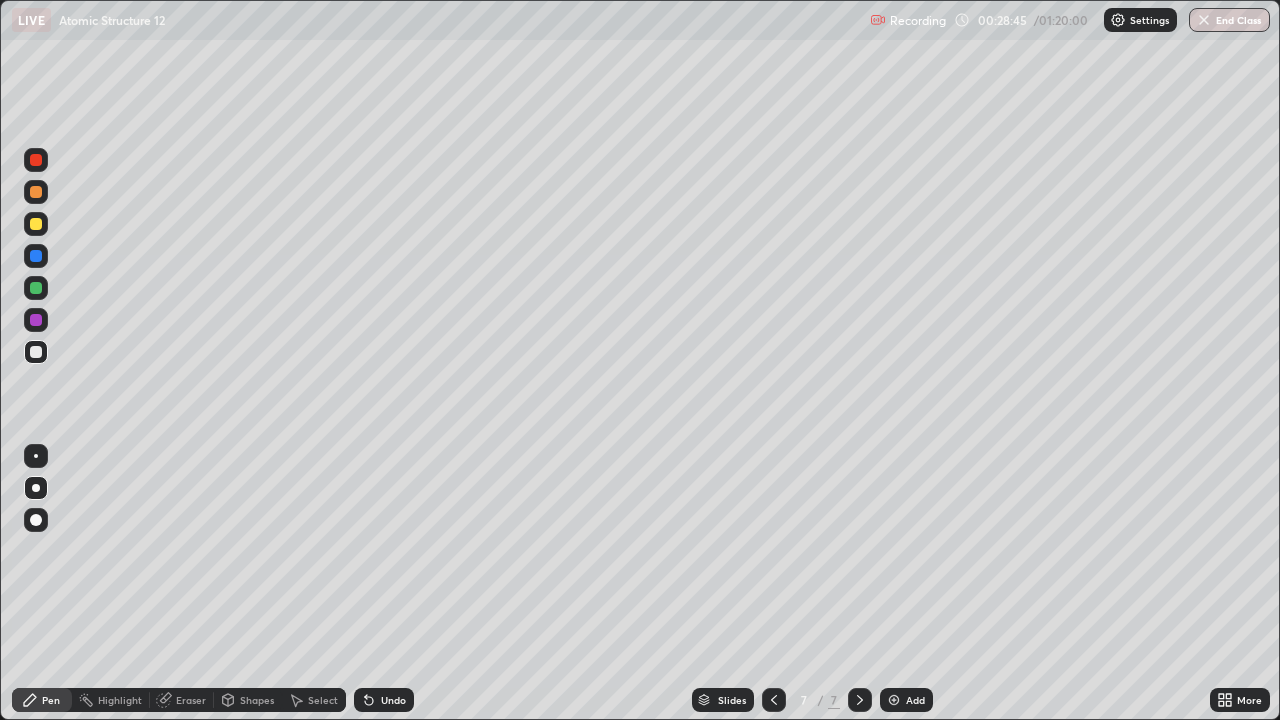 click on "Undo" at bounding box center (393, 700) 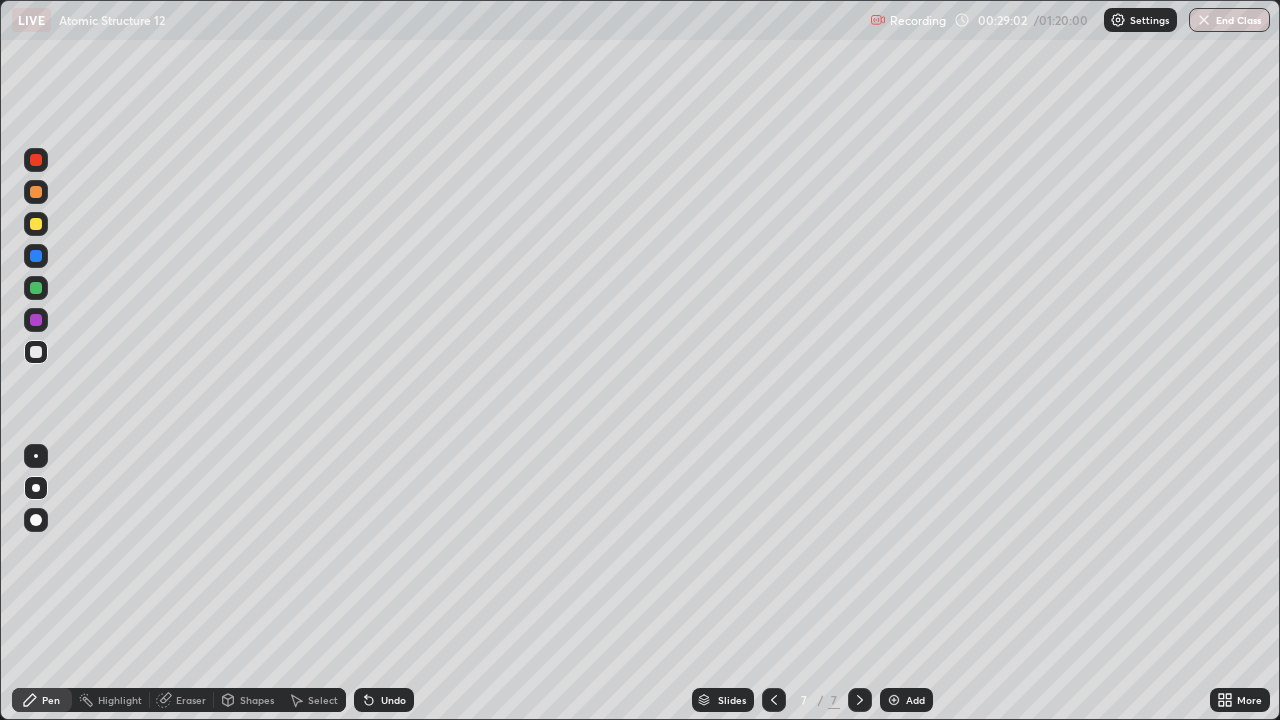 click at bounding box center [36, 192] 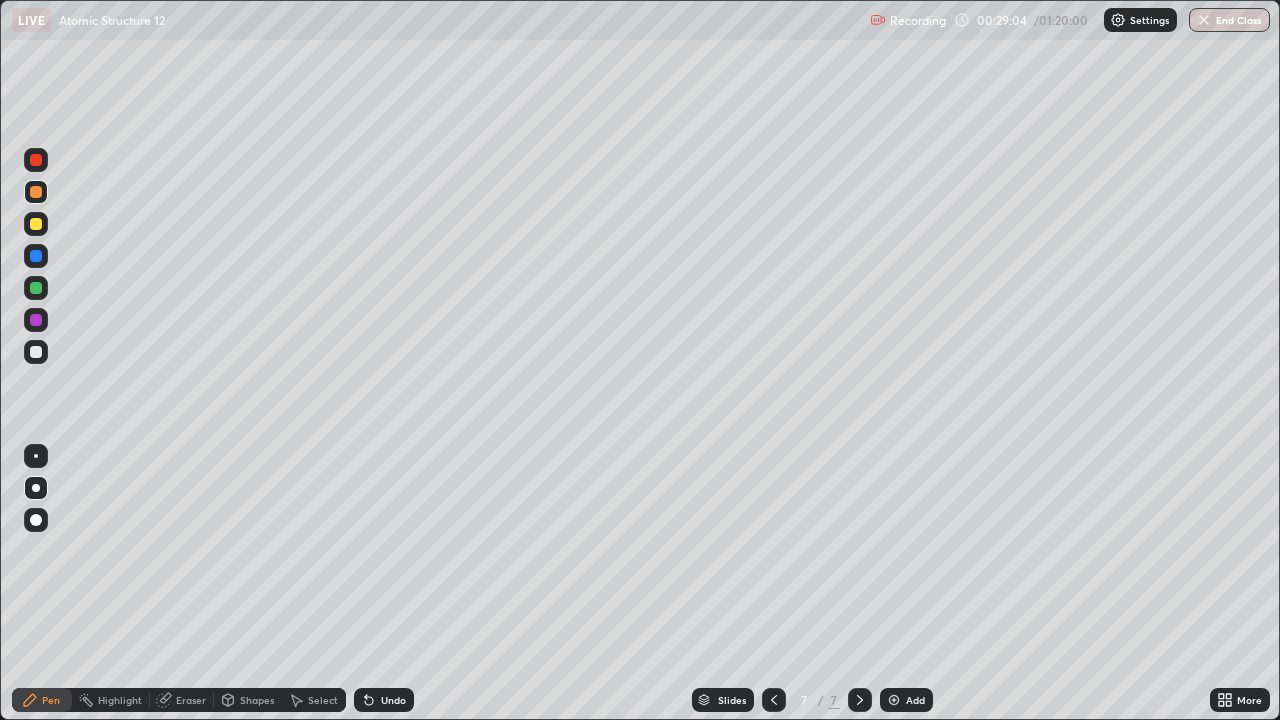 click on "Add" at bounding box center (915, 700) 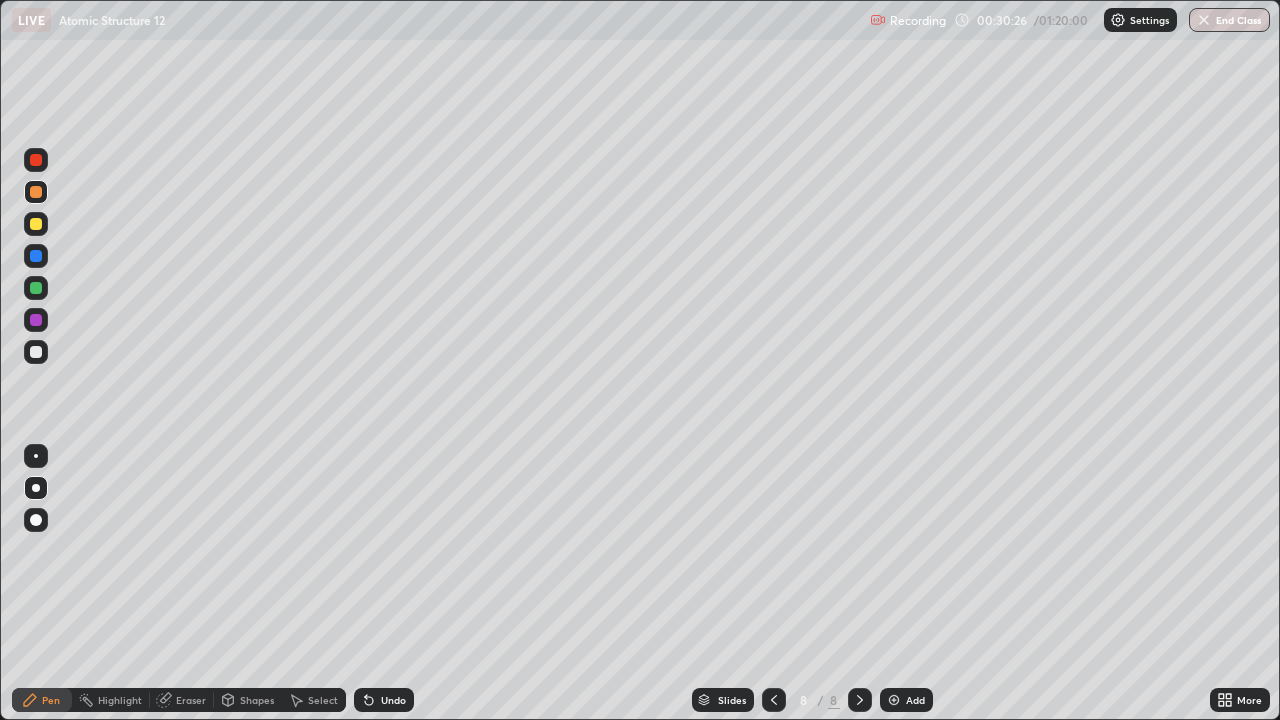 click on "Shapes" at bounding box center (257, 700) 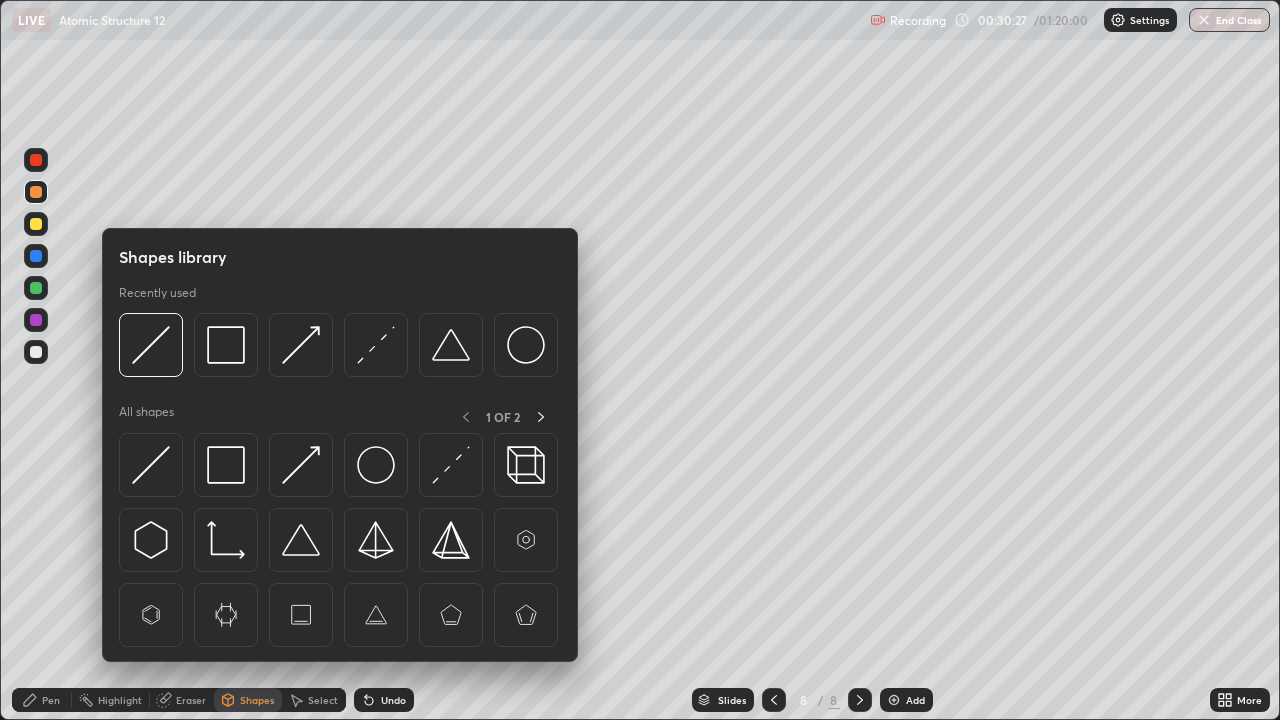 click on "Eraser" at bounding box center (191, 700) 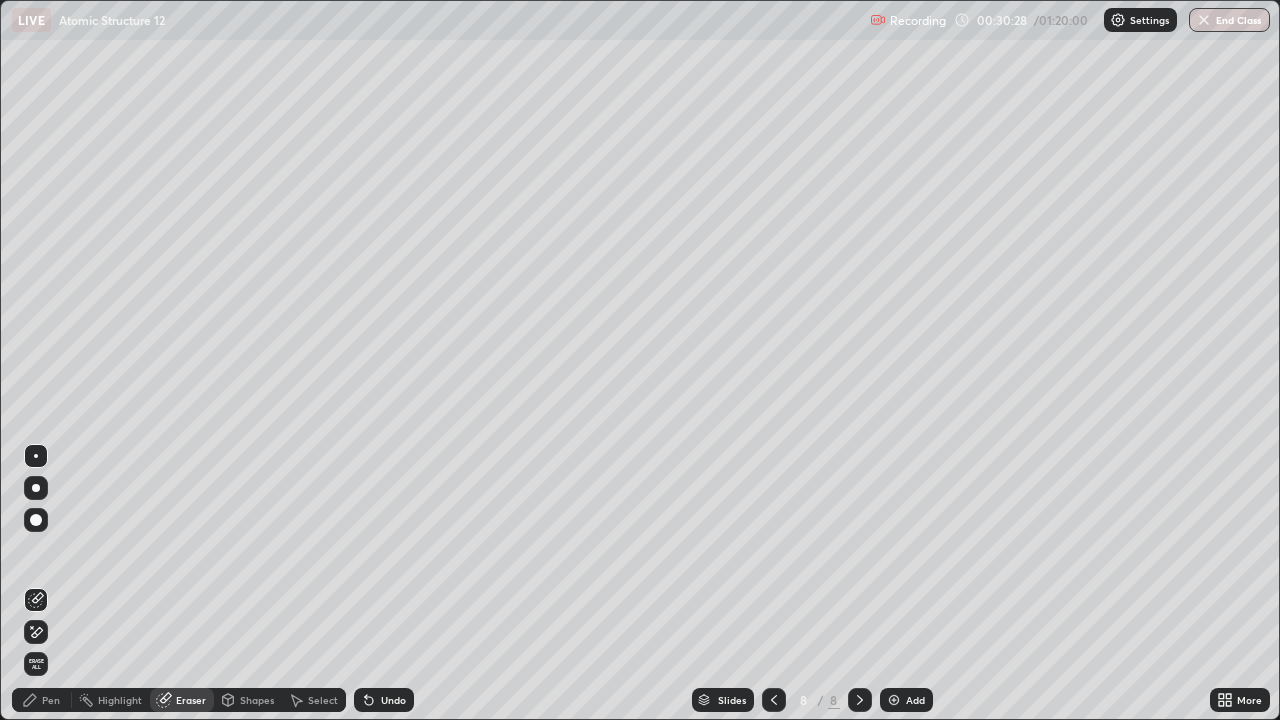 click on "Select" at bounding box center (314, 700) 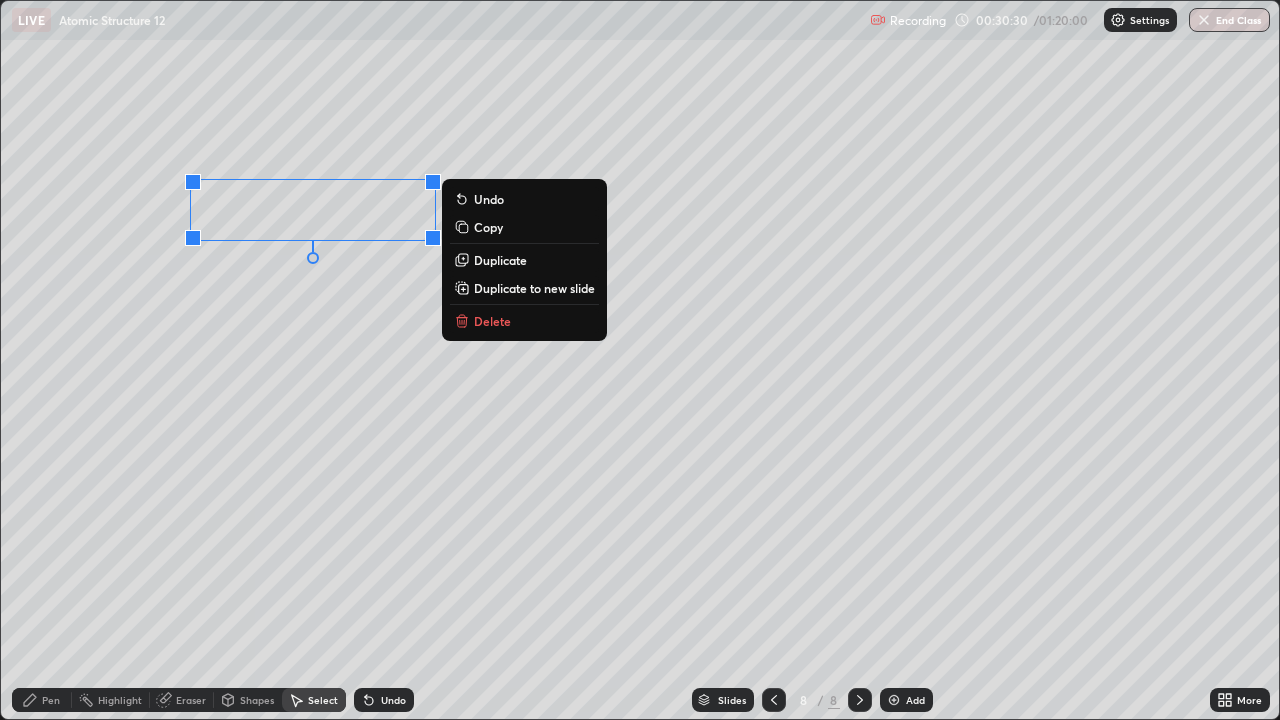 click on "Delete" at bounding box center [492, 321] 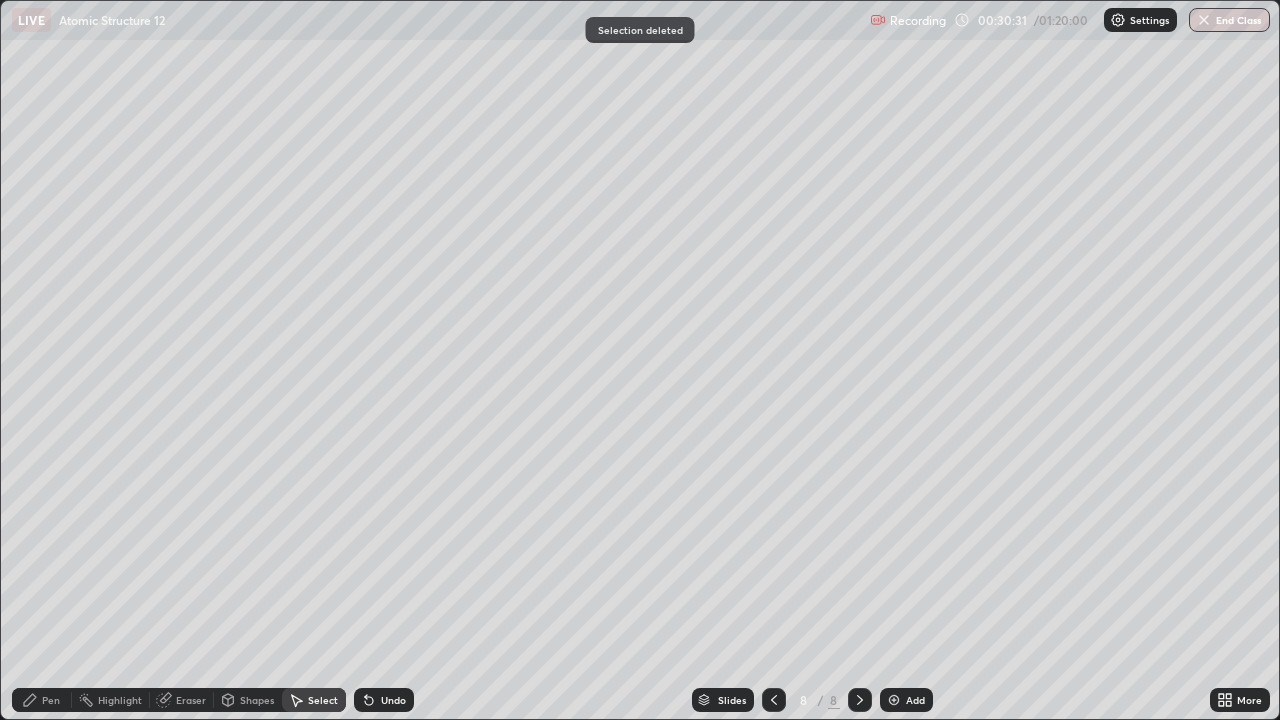 click on "Pen" at bounding box center (51, 700) 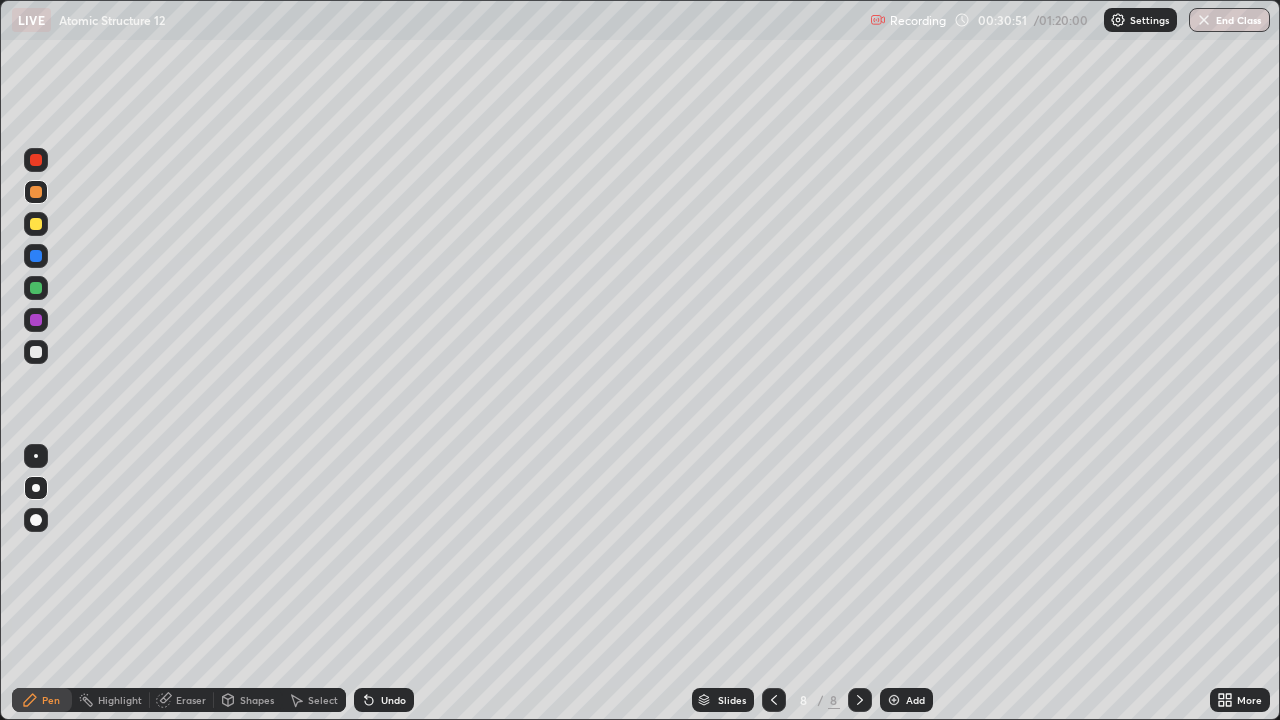 click at bounding box center (36, 352) 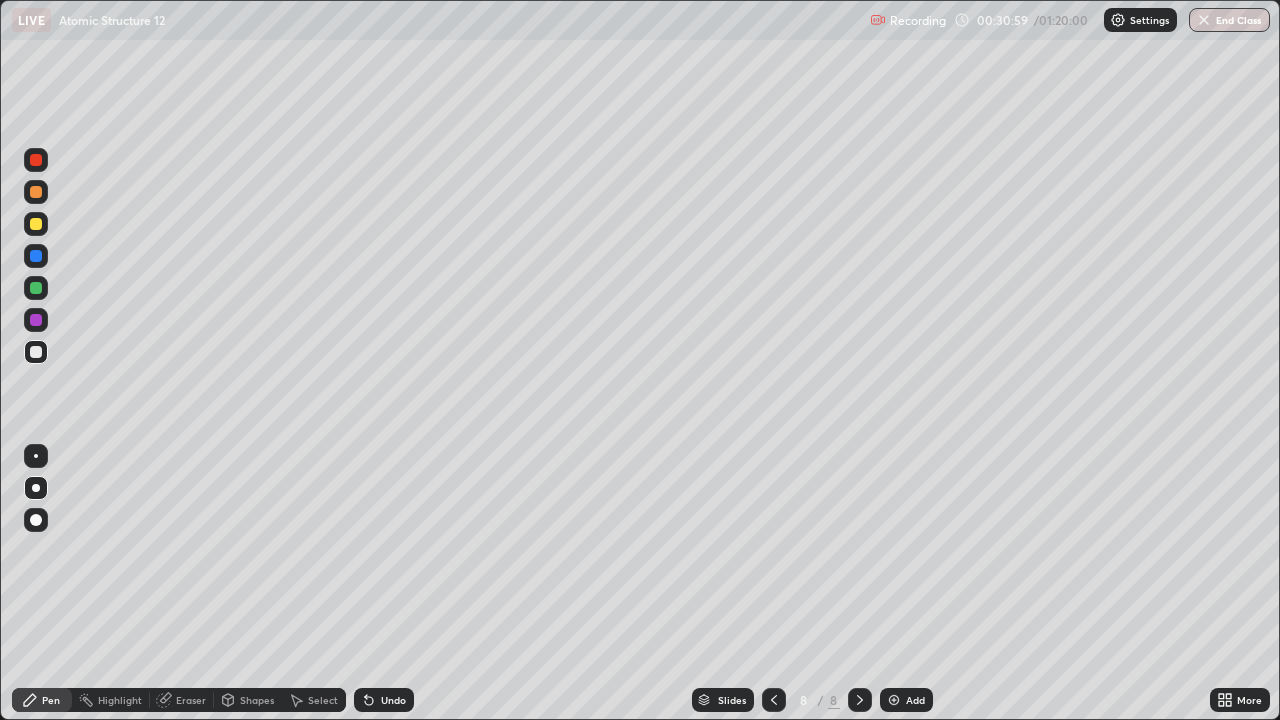 click at bounding box center (36, 192) 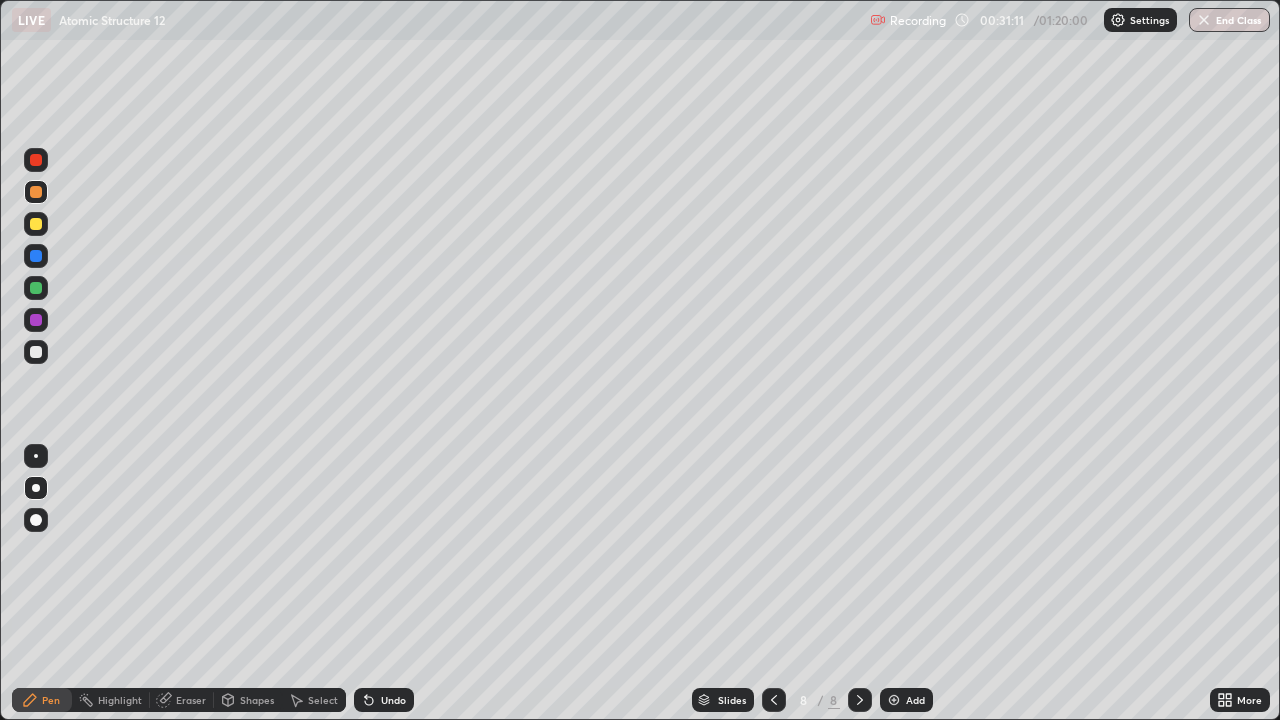 click at bounding box center (36, 288) 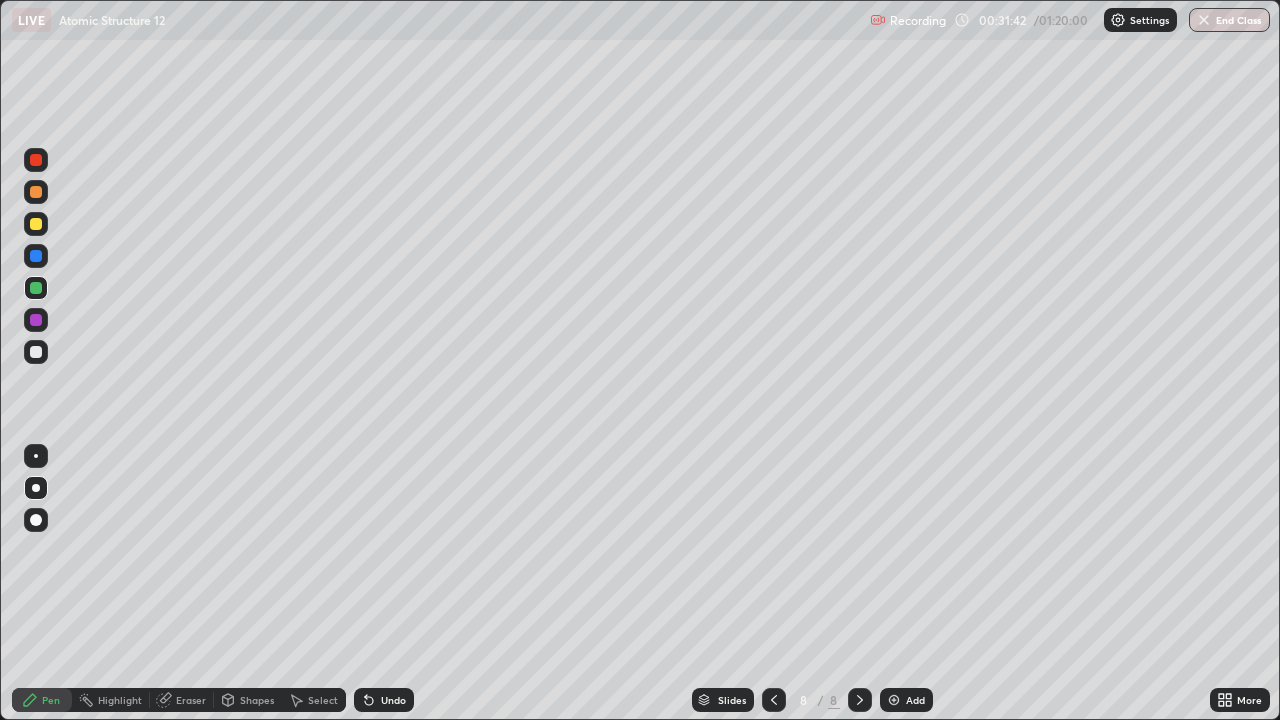 click at bounding box center [36, 352] 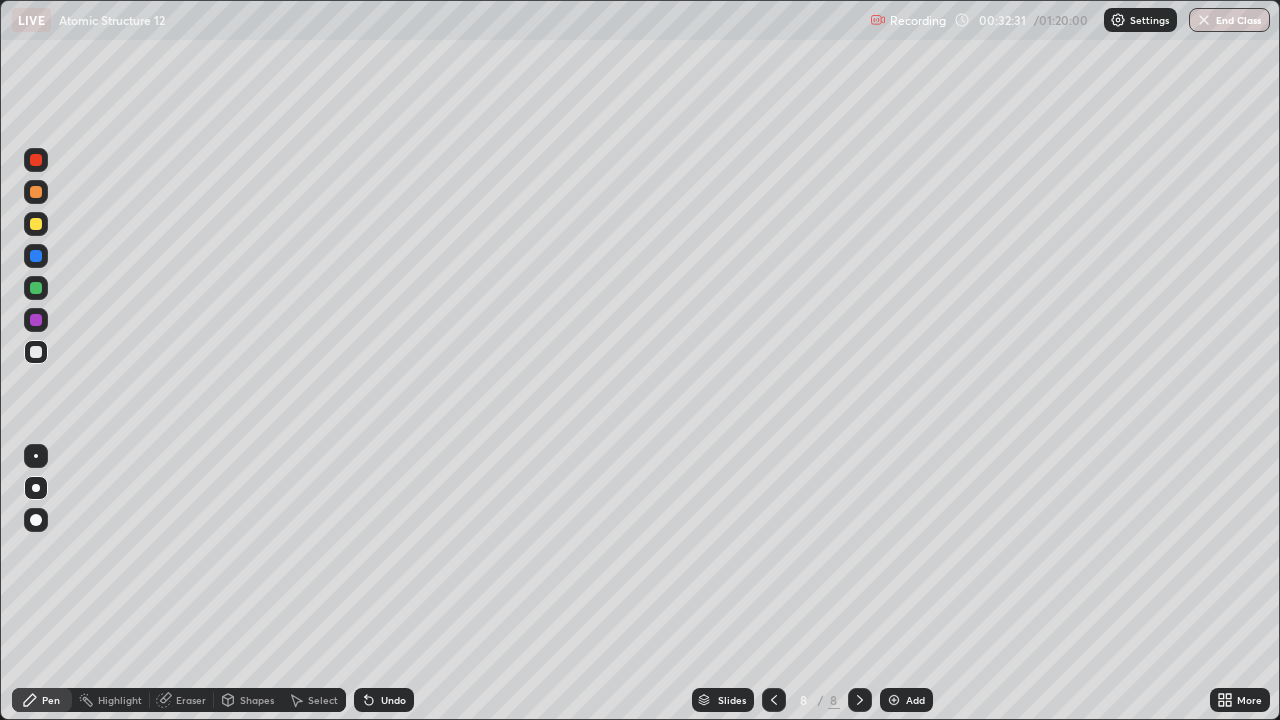 click at bounding box center [36, 288] 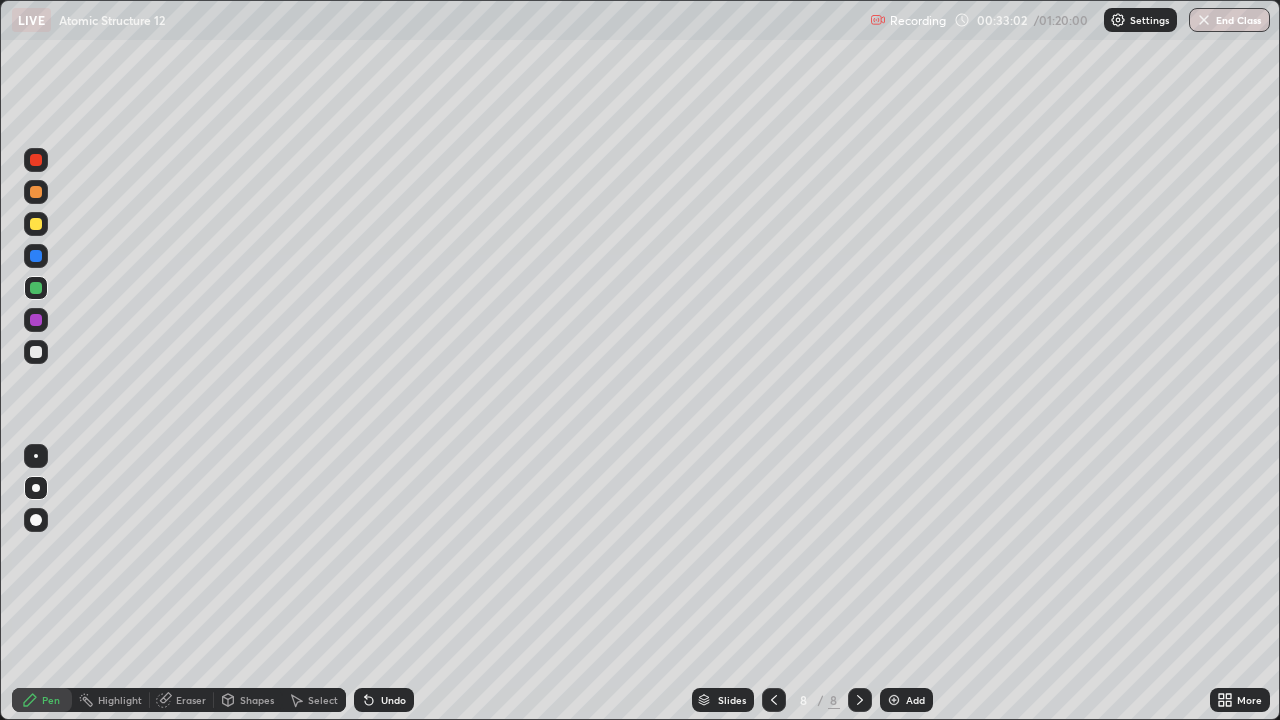 click at bounding box center [36, 352] 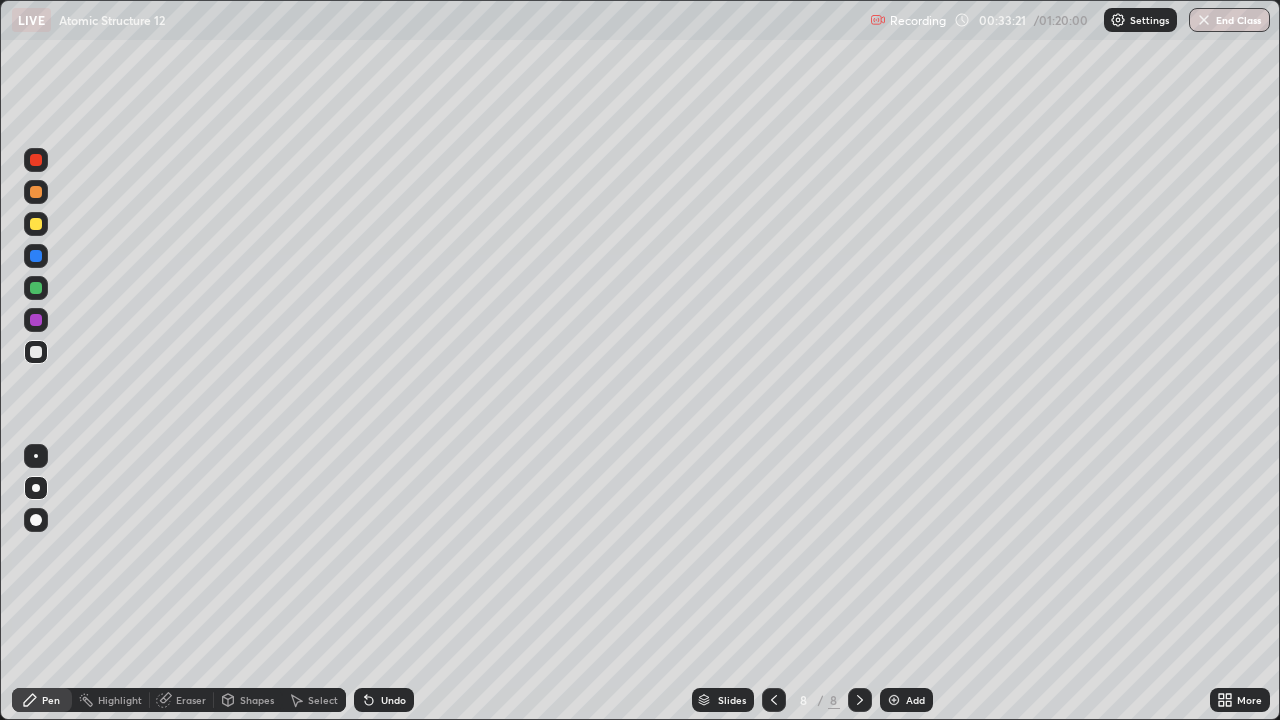 click at bounding box center (36, 288) 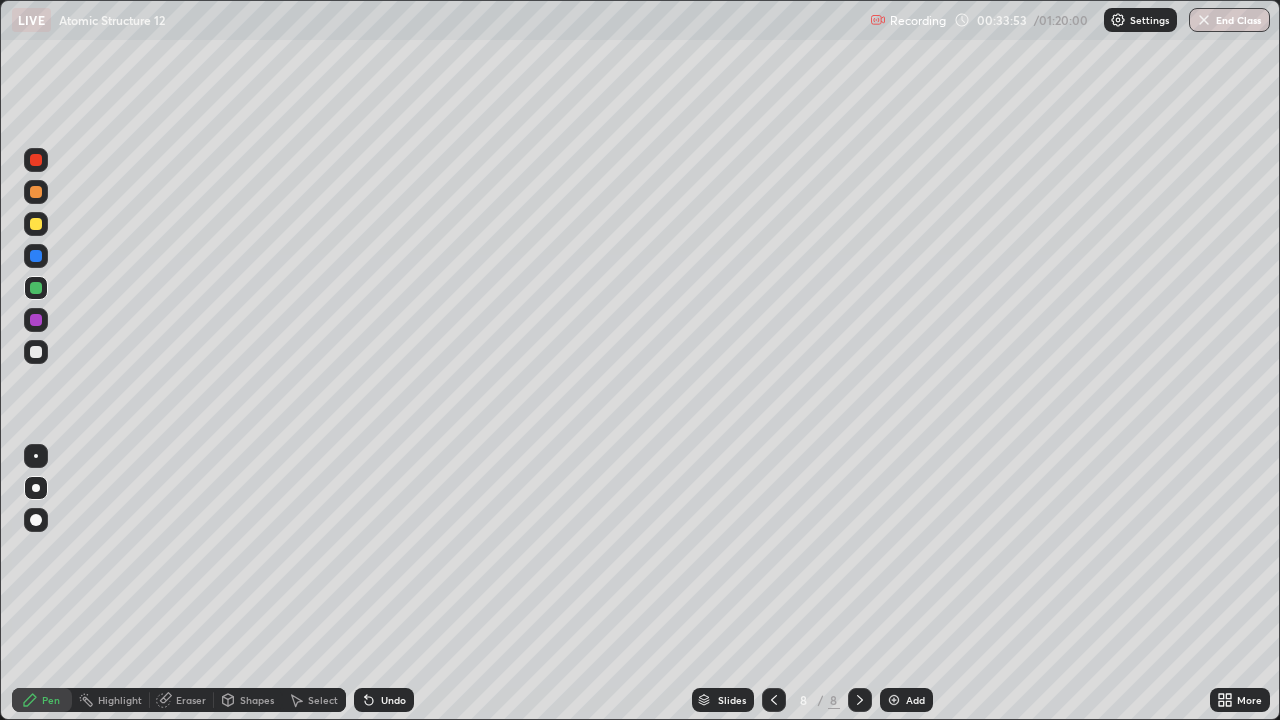 click on "Shapes" at bounding box center [257, 700] 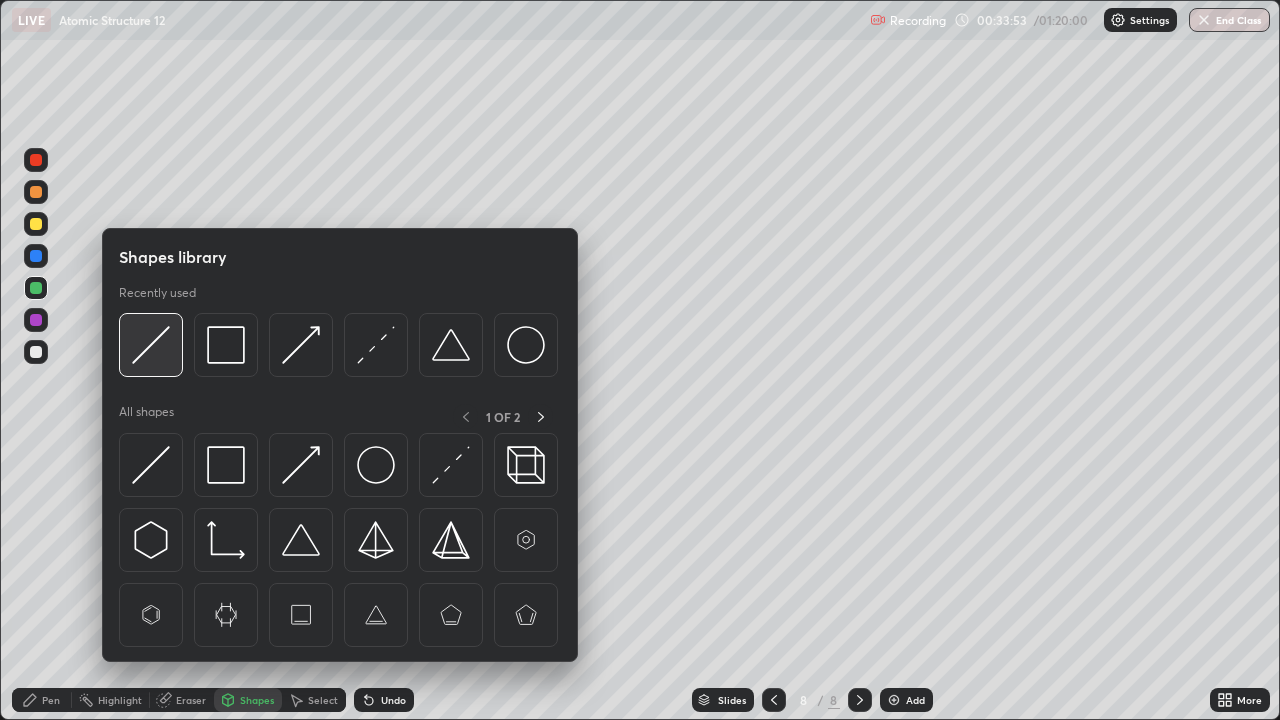 click at bounding box center (151, 345) 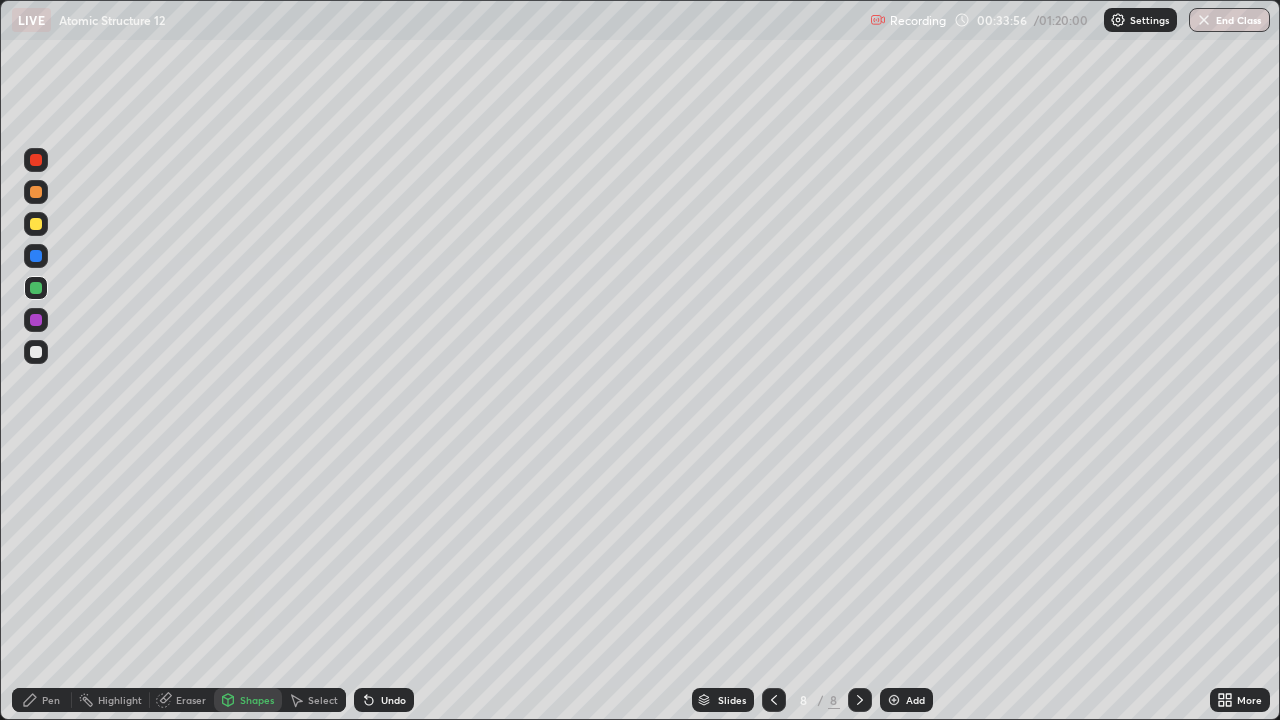click on "Pen" at bounding box center (42, 700) 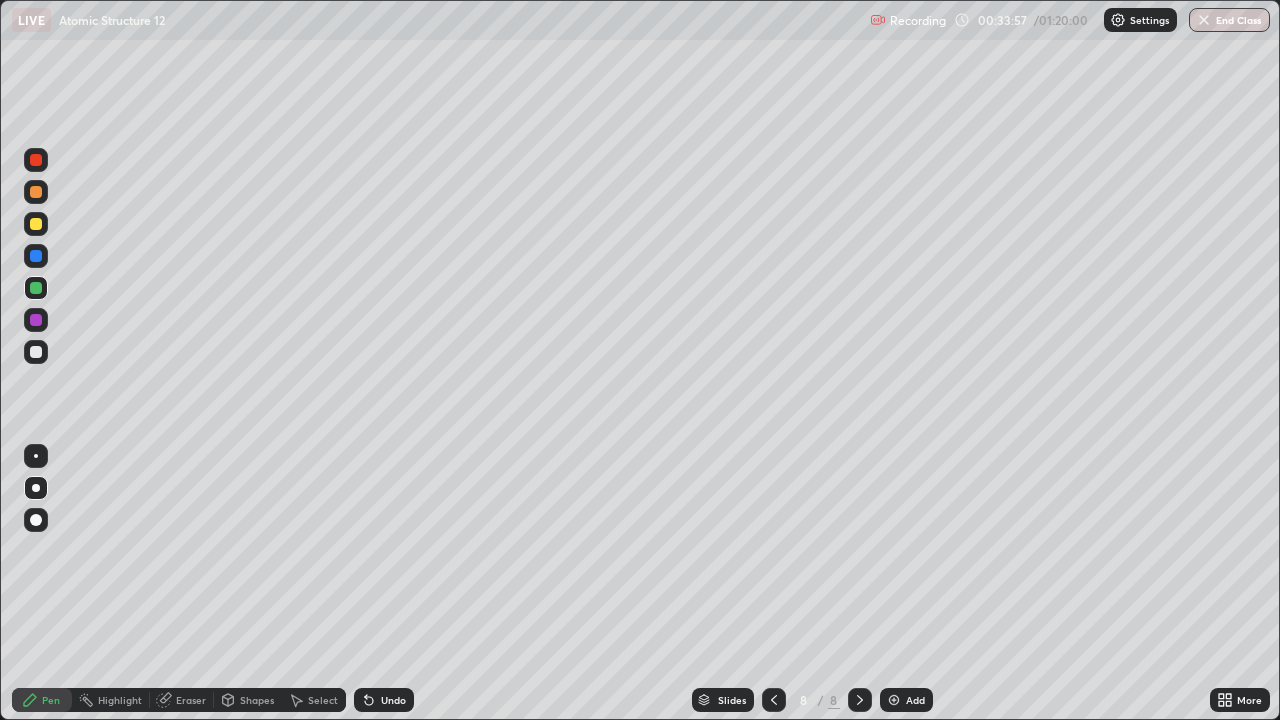 click at bounding box center [36, 352] 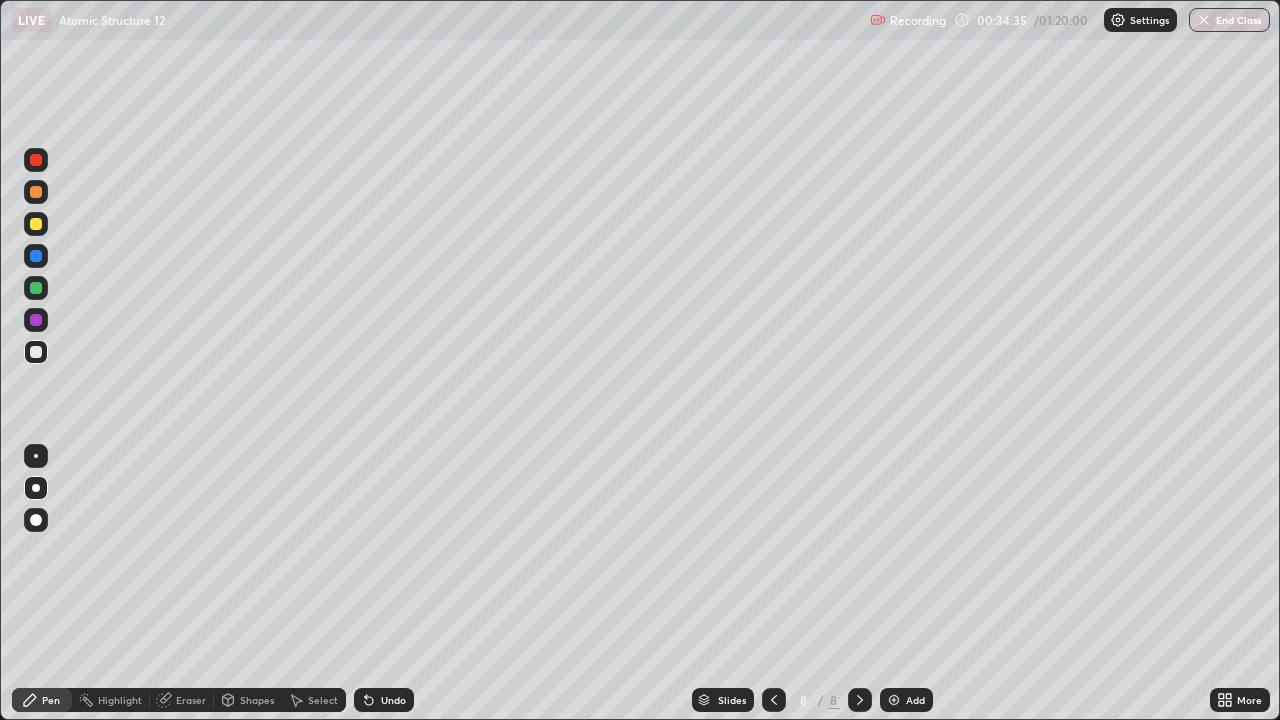 click at bounding box center (36, 224) 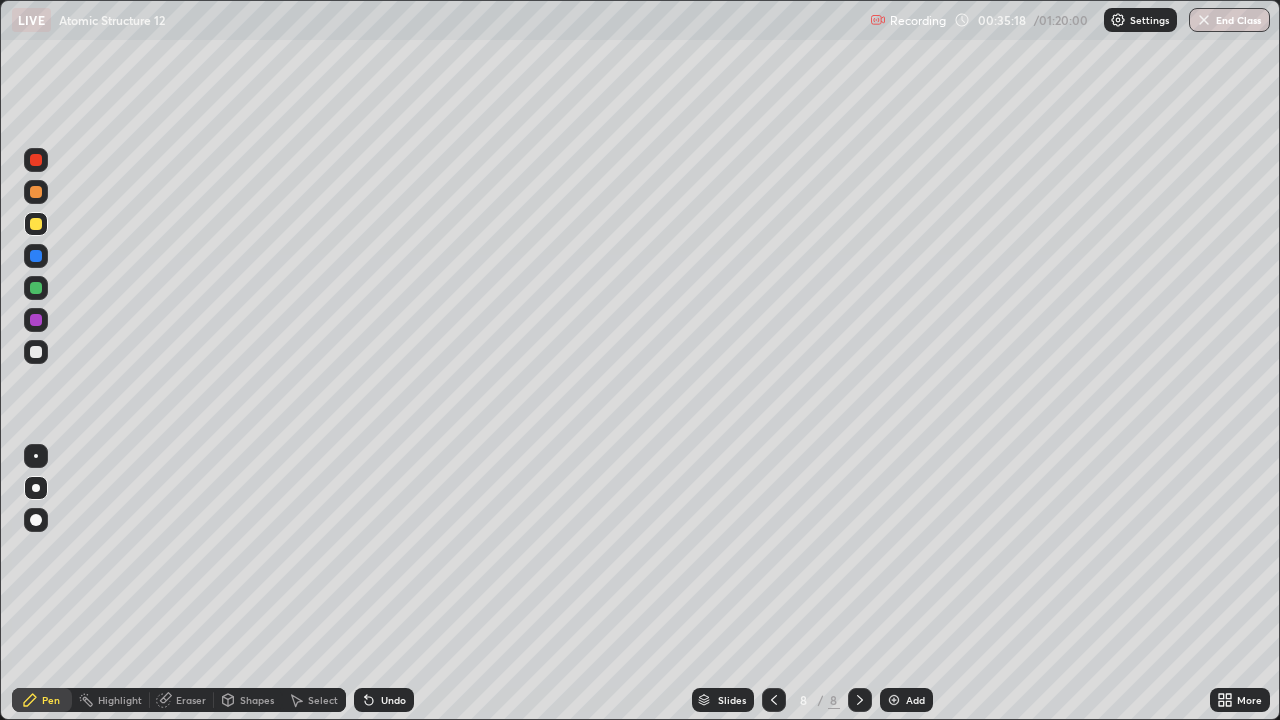 click at bounding box center [36, 352] 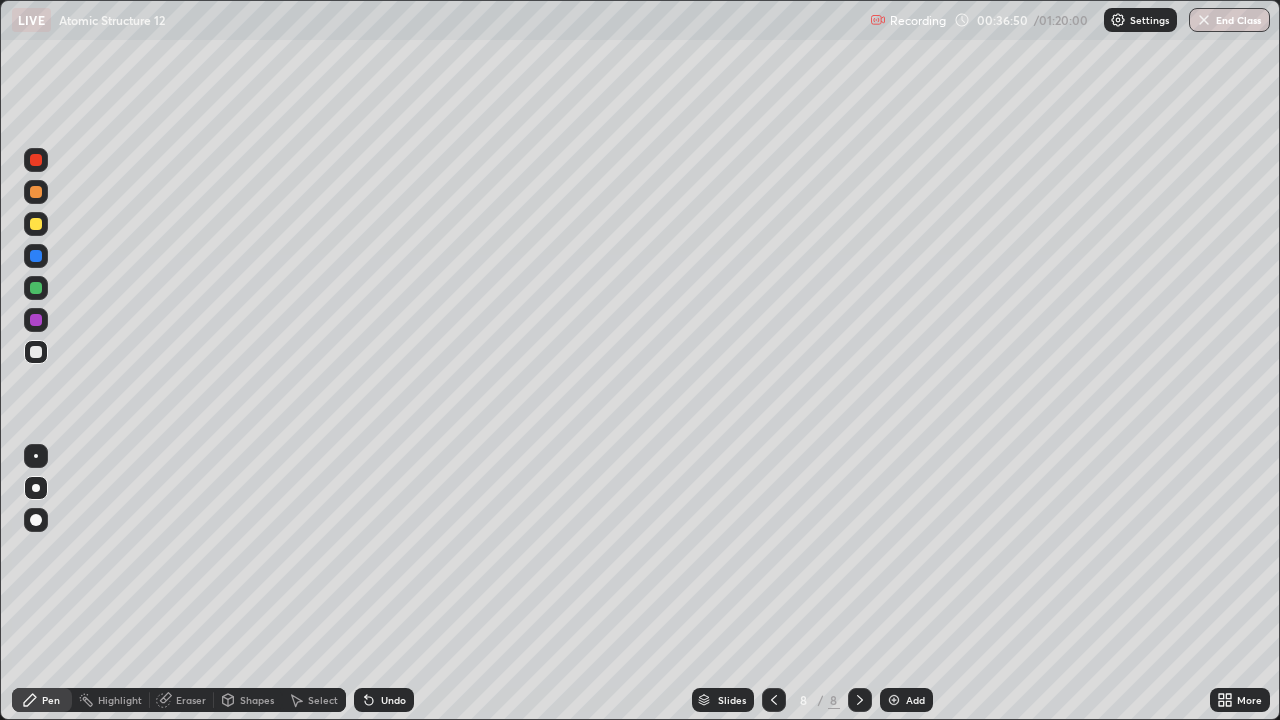 click on "Eraser" at bounding box center [191, 700] 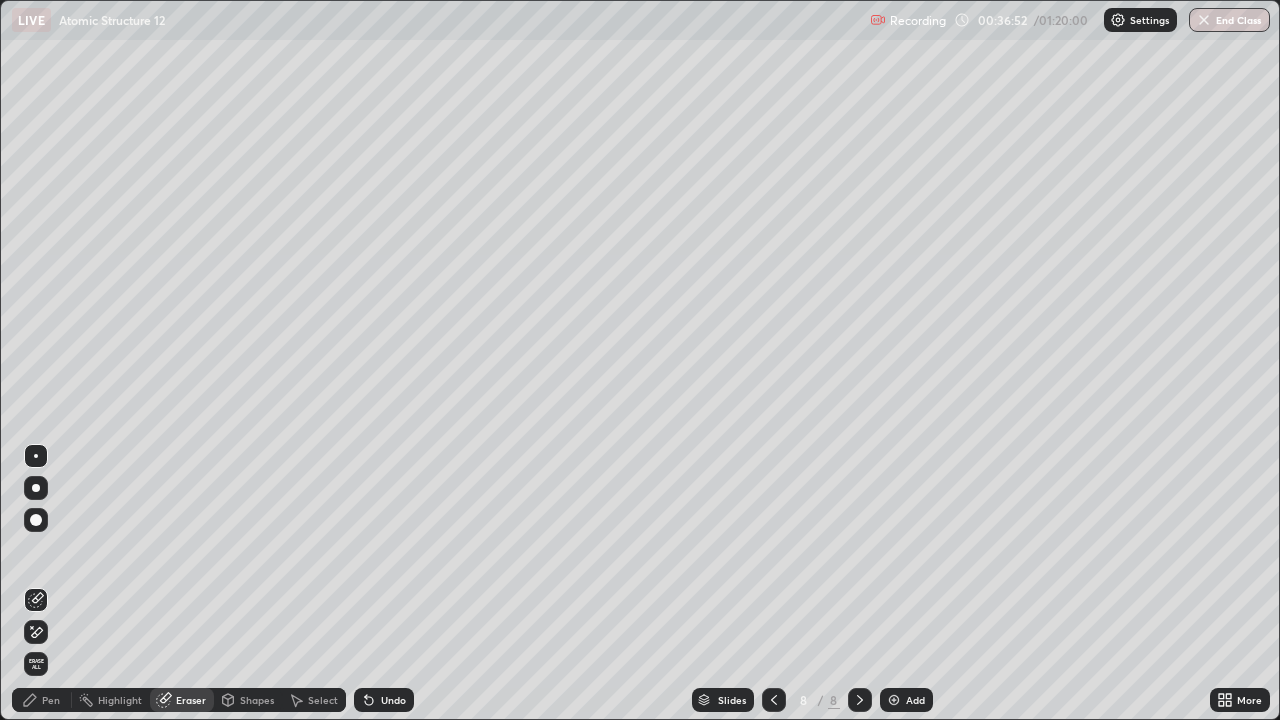 click on "Pen" at bounding box center (42, 700) 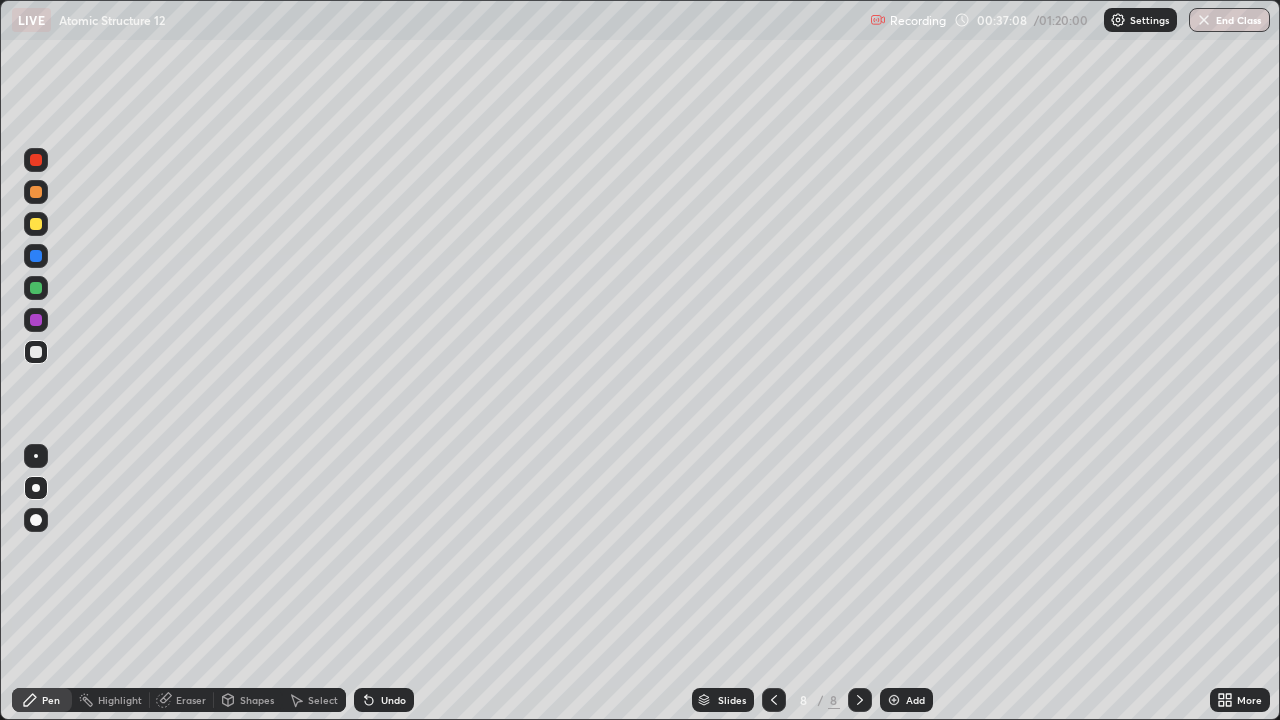click at bounding box center (36, 224) 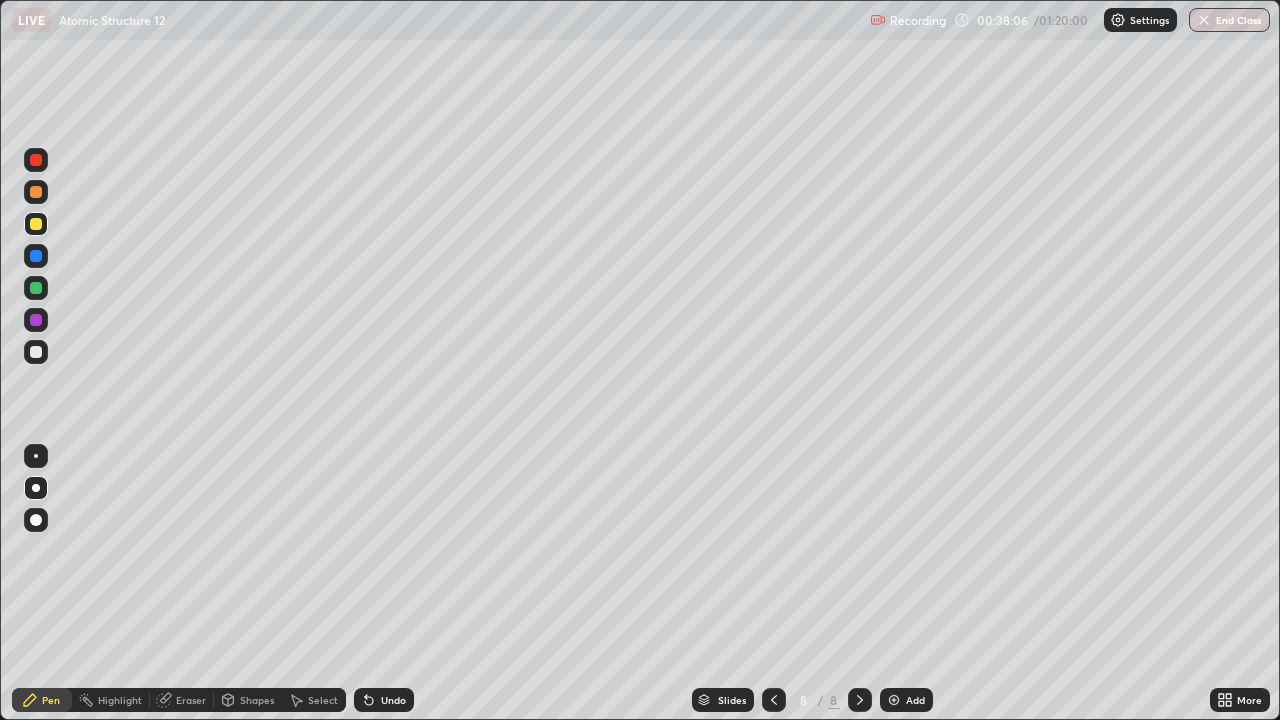 click at bounding box center [36, 352] 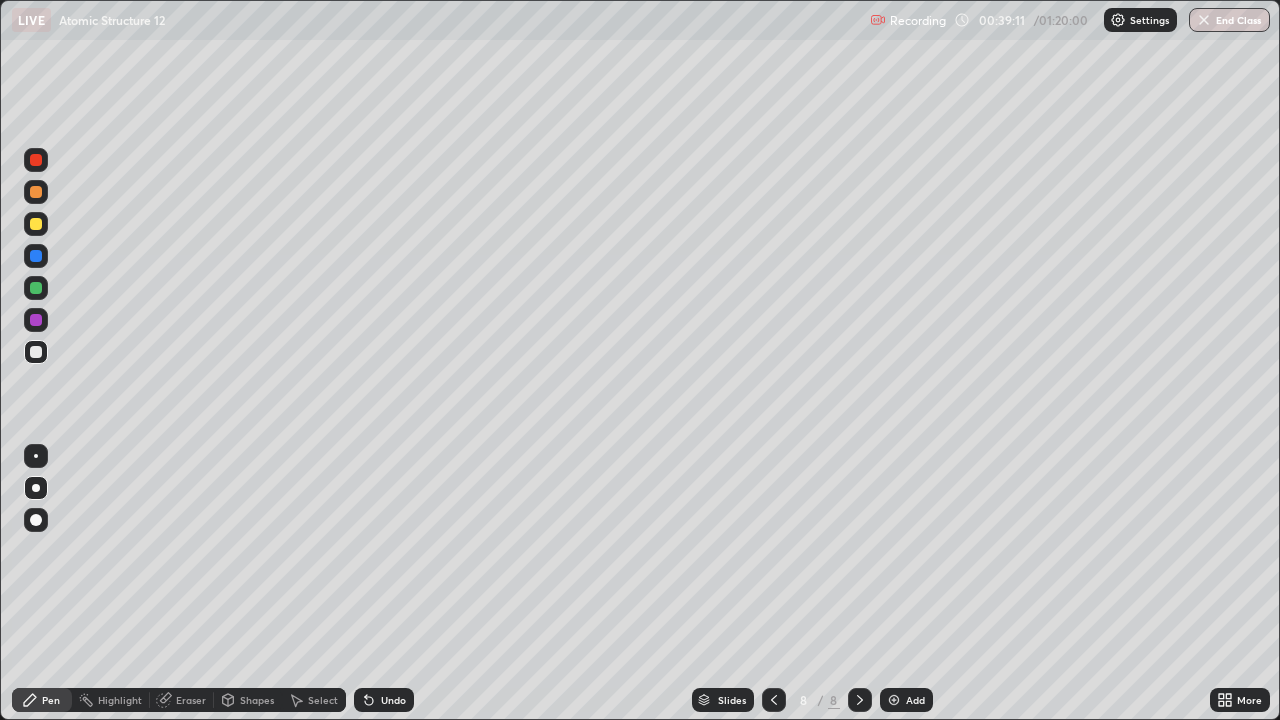 click on "Eraser" at bounding box center [191, 700] 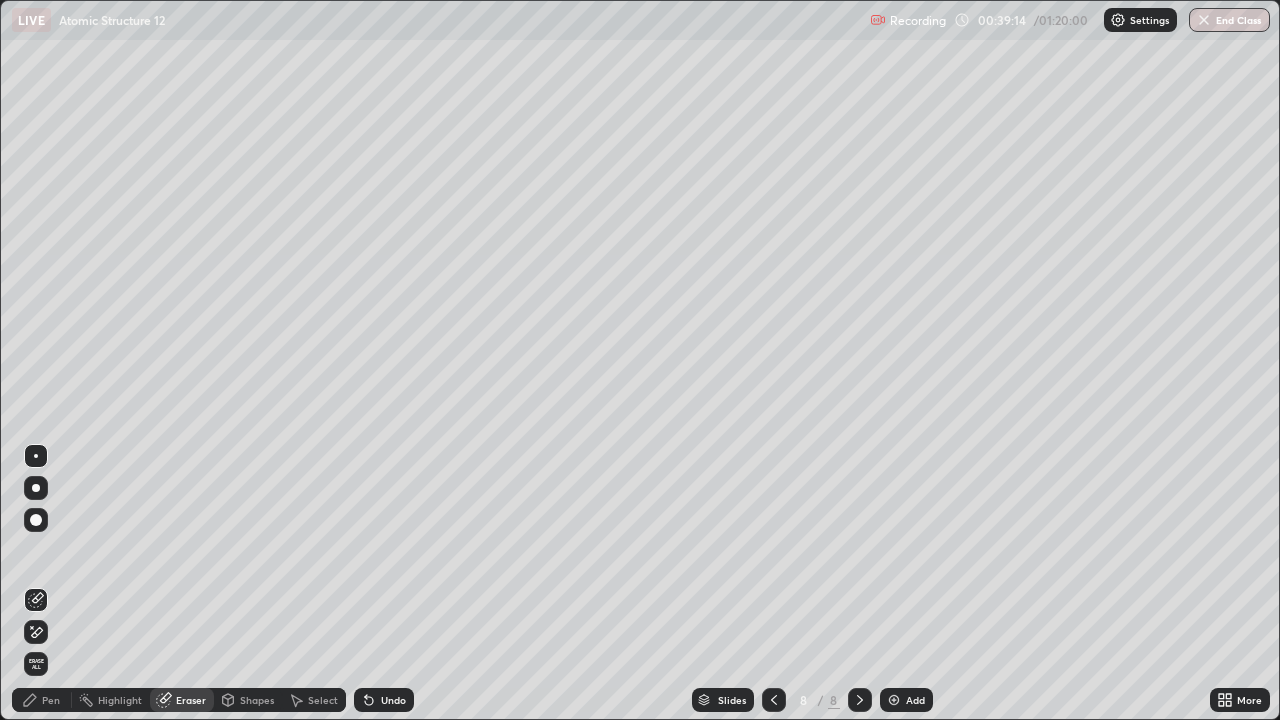 click on "Pen" at bounding box center [51, 700] 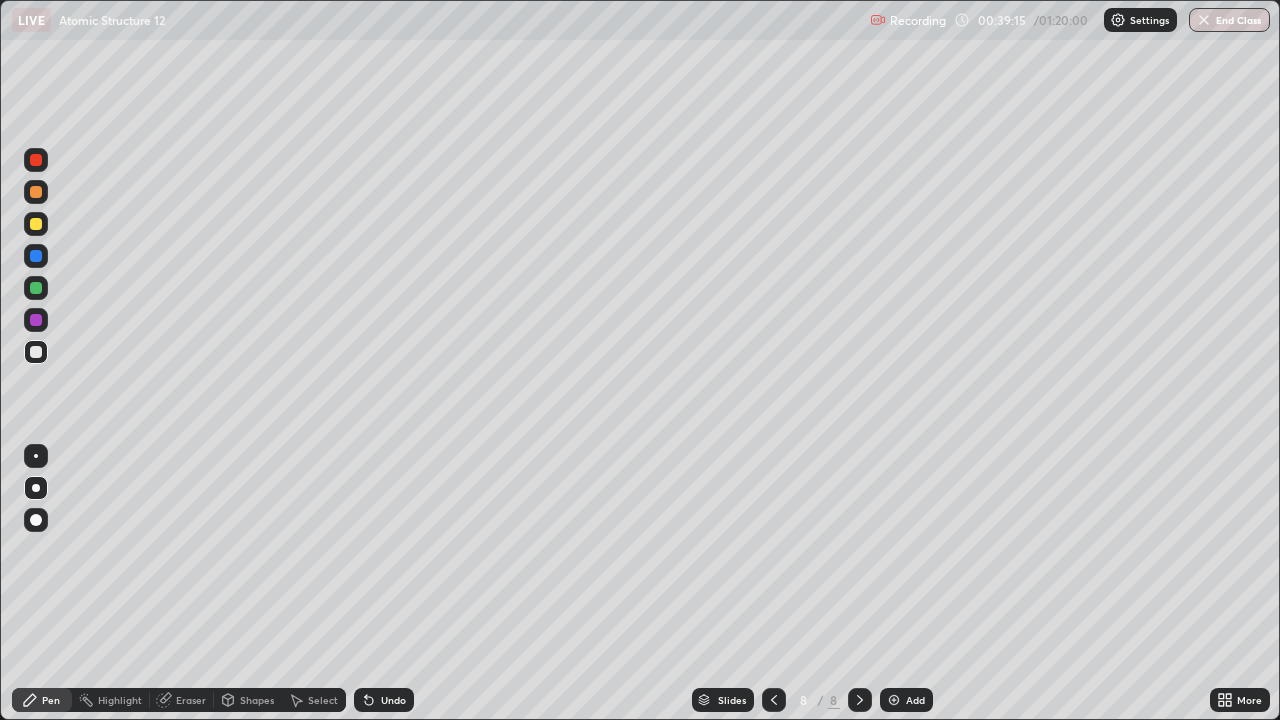 click at bounding box center [36, 224] 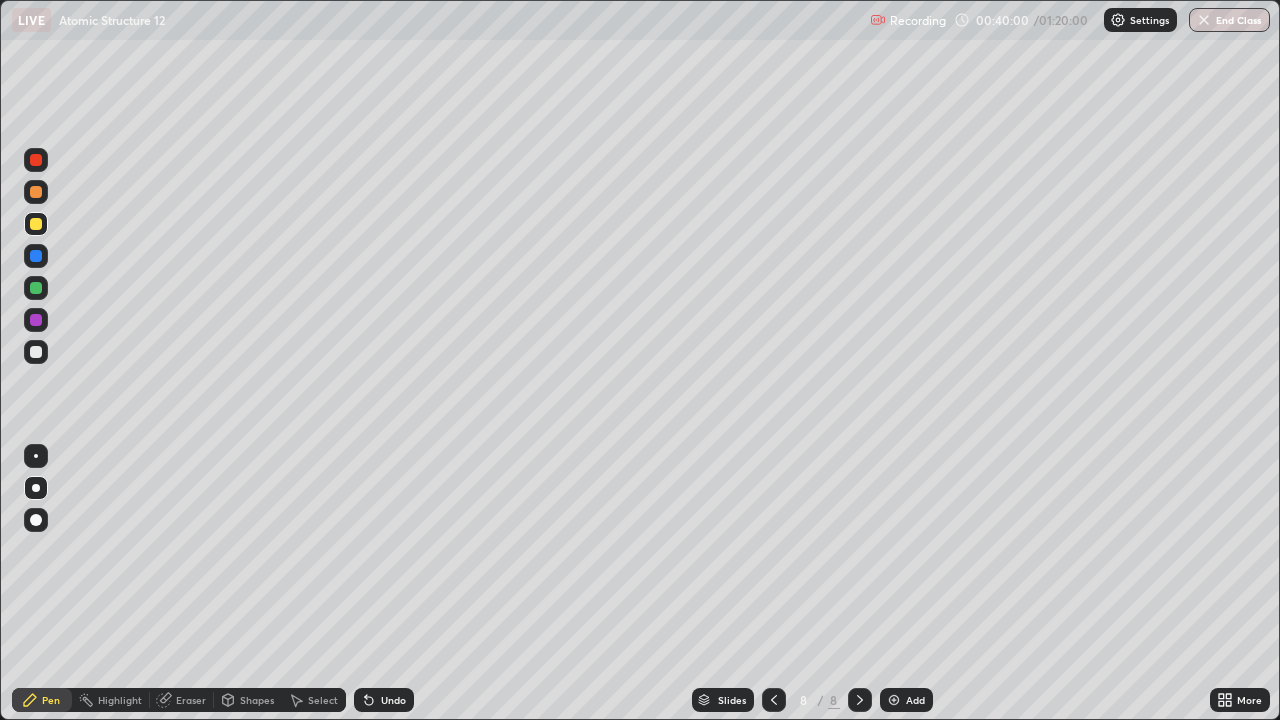 click at bounding box center (894, 700) 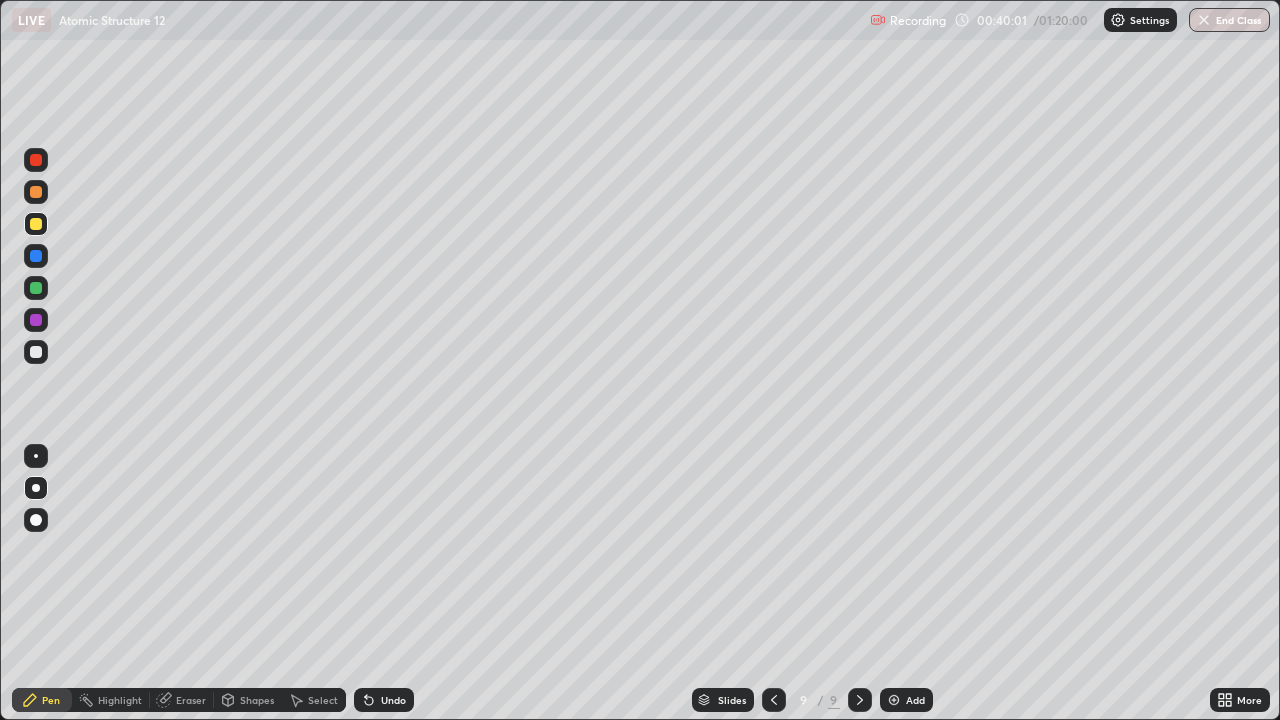 click at bounding box center [36, 192] 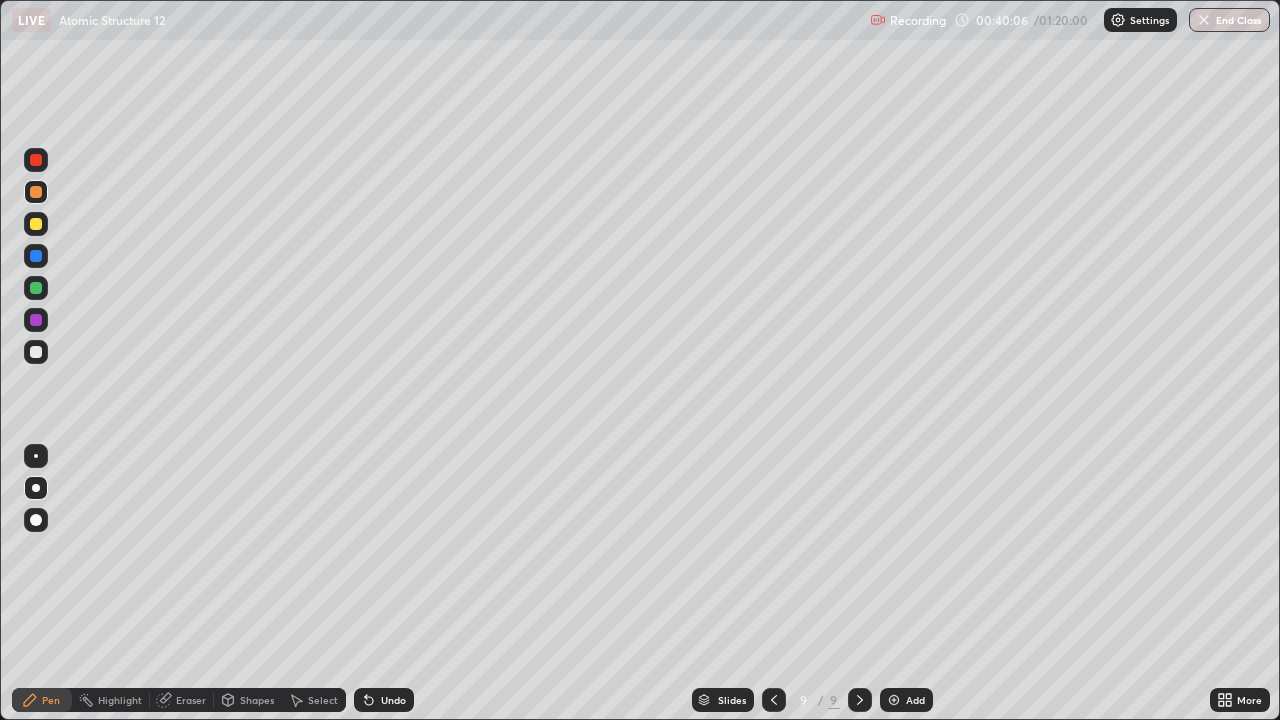 click at bounding box center (36, 352) 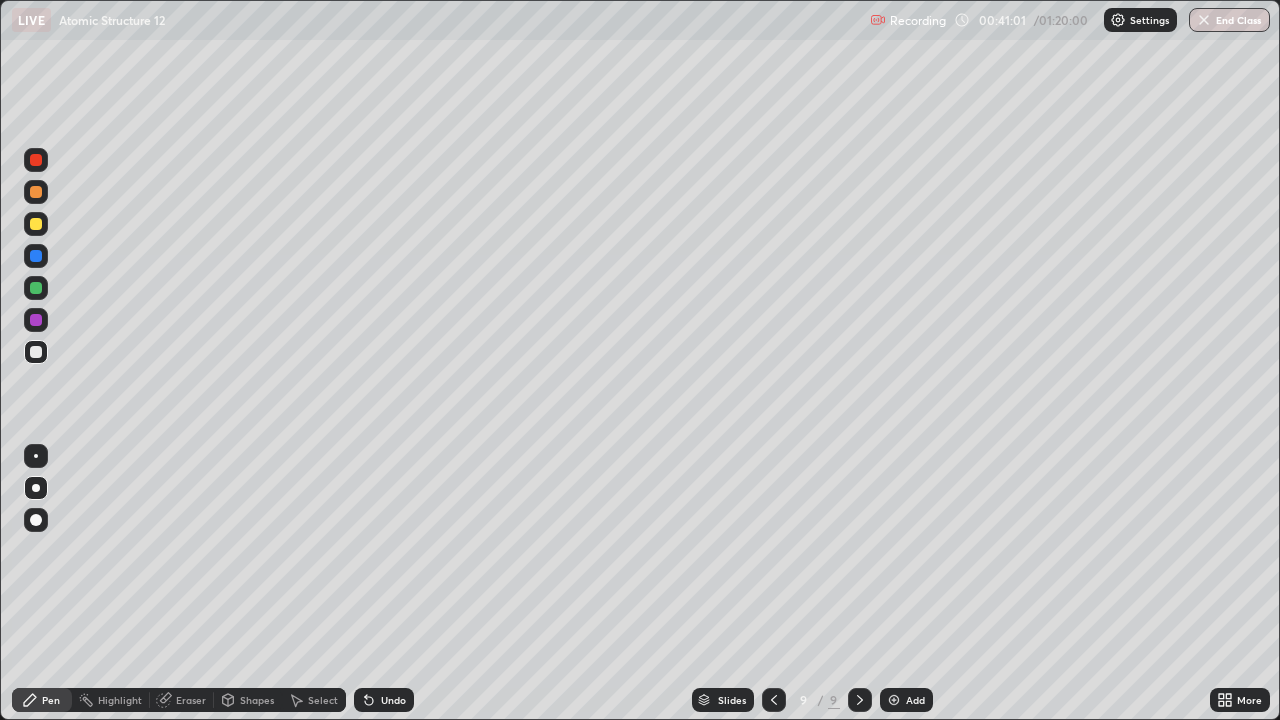 click on "Shapes" at bounding box center (257, 700) 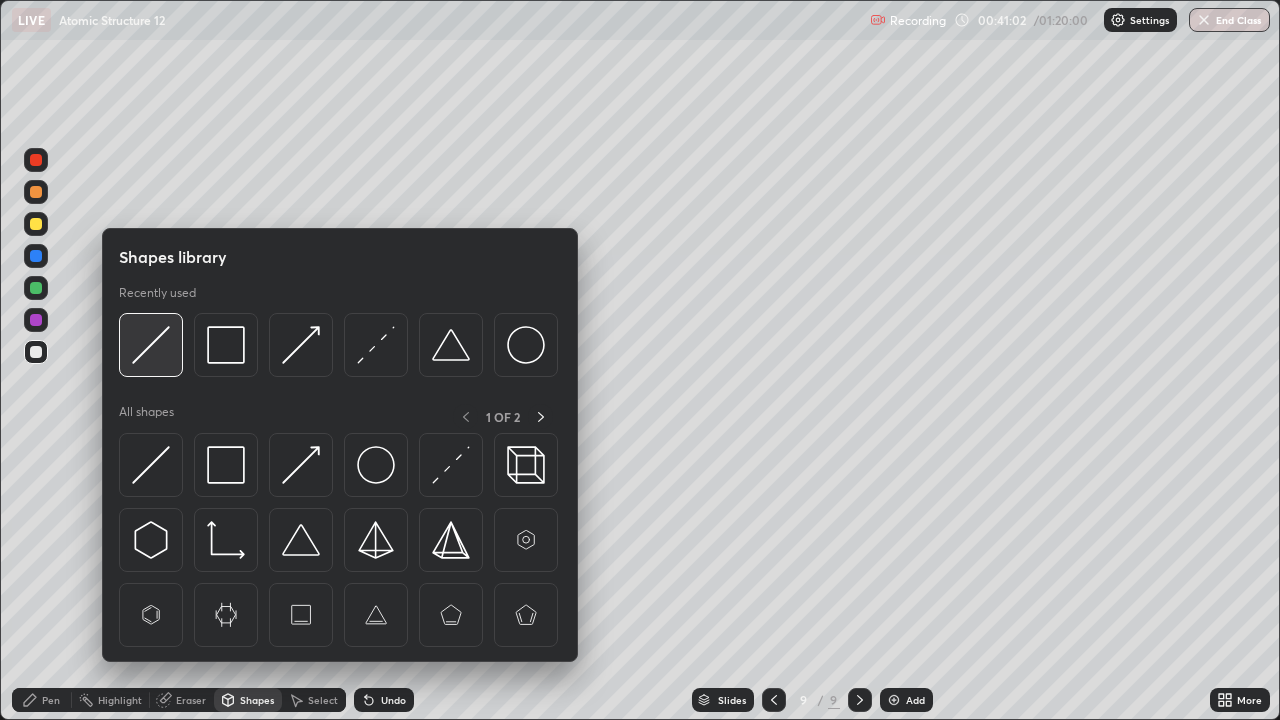click at bounding box center (151, 345) 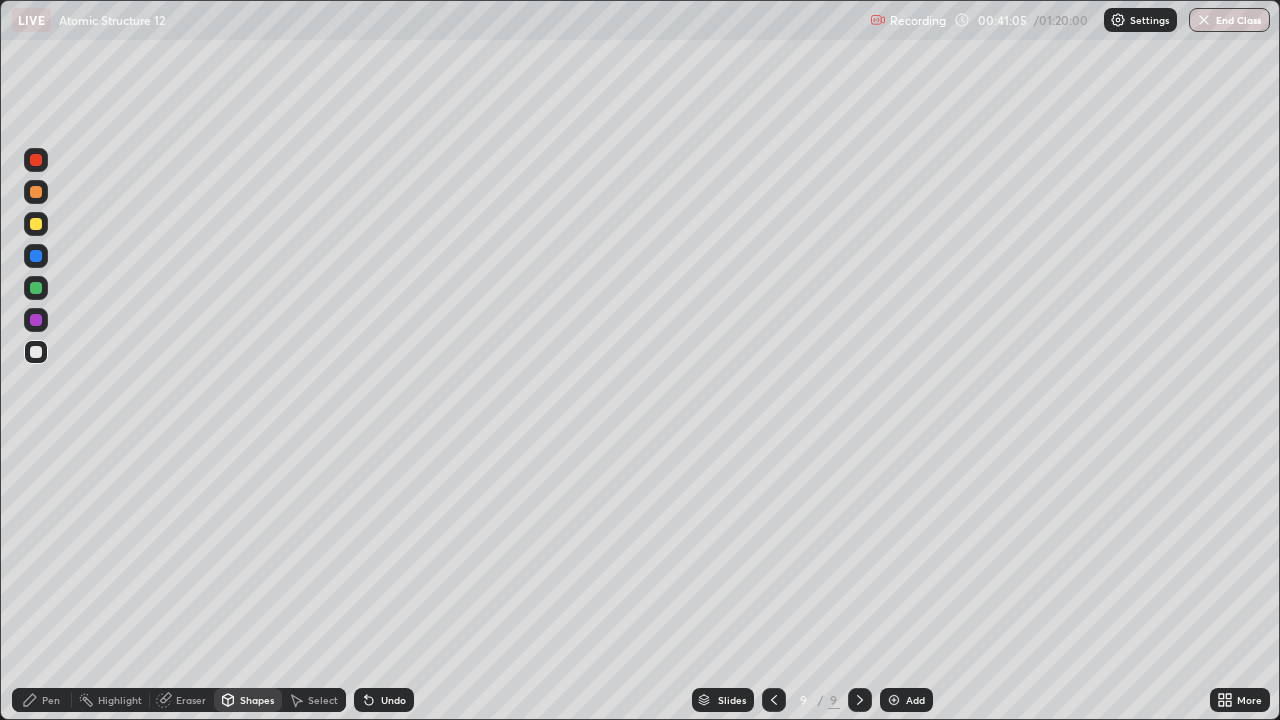 click on "Pen" at bounding box center (51, 700) 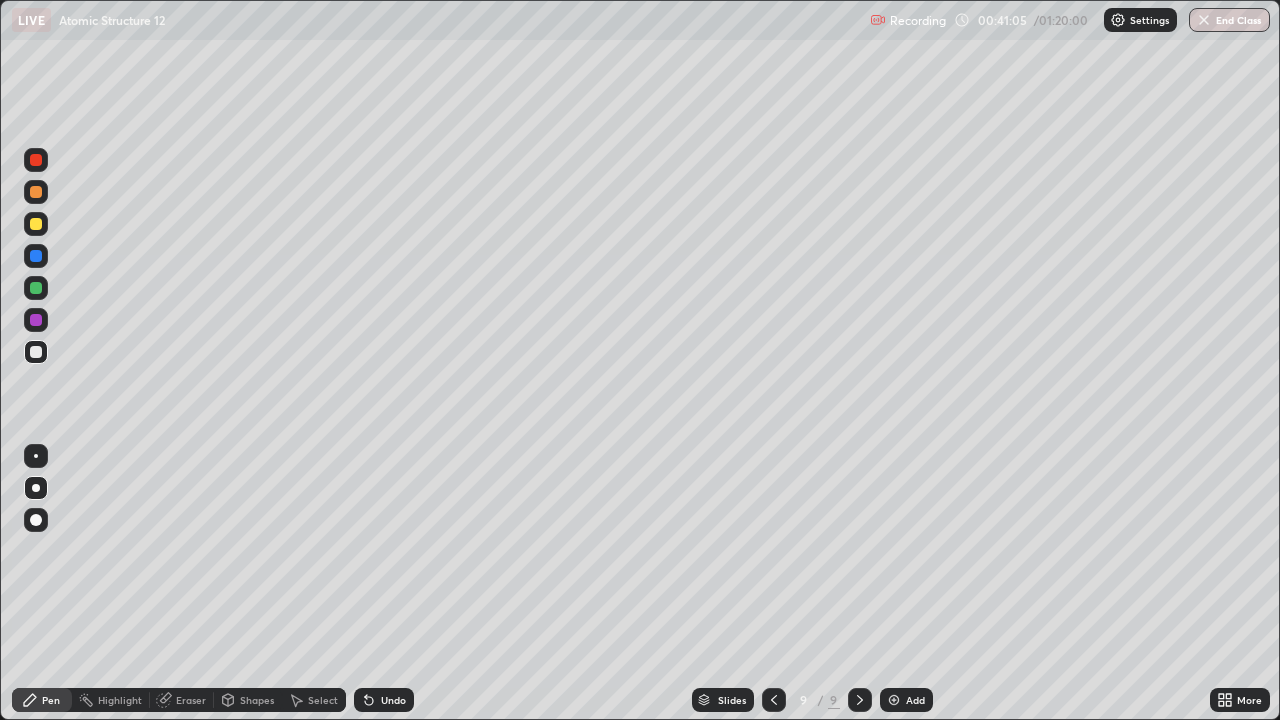 click at bounding box center [36, 192] 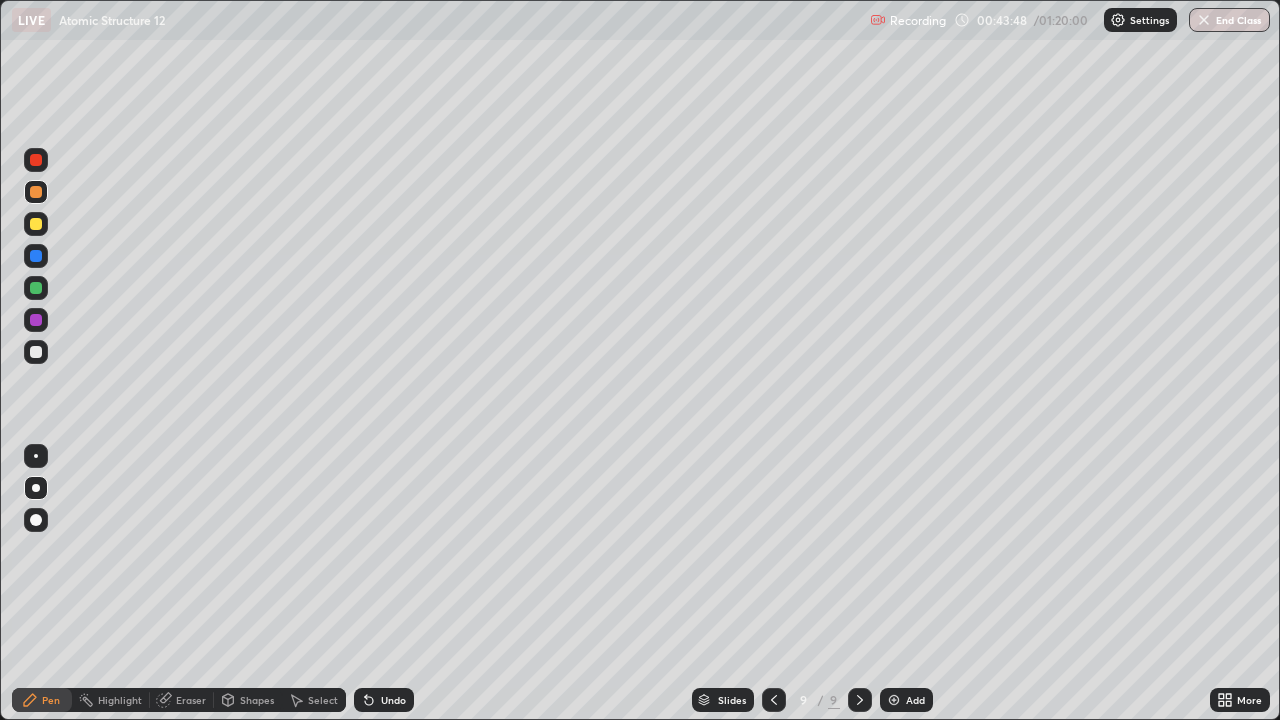 click at bounding box center [36, 352] 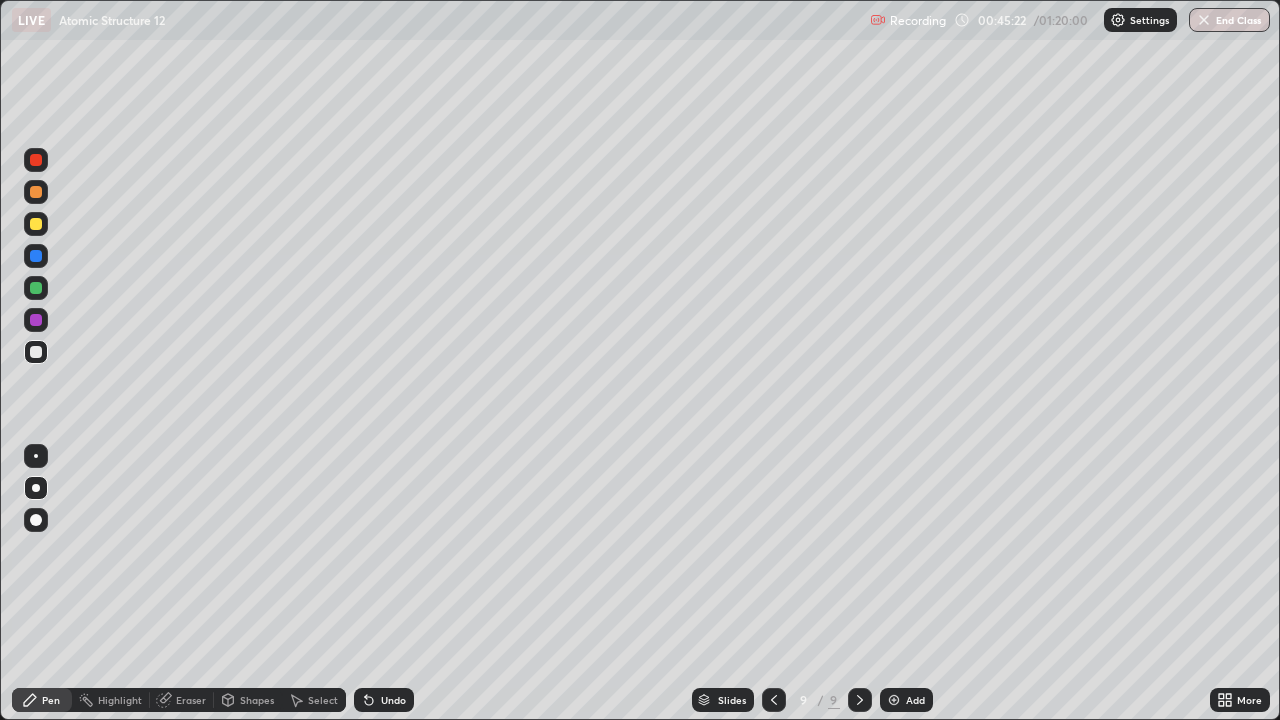 click at bounding box center (894, 700) 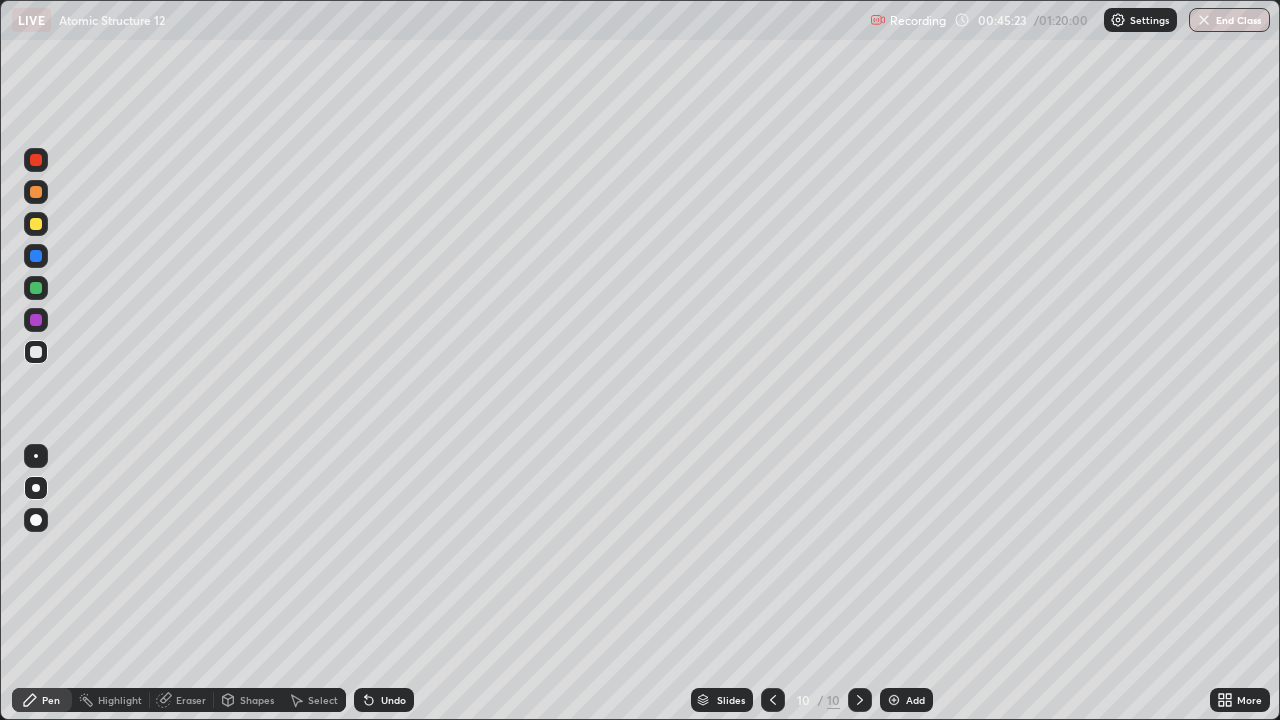 click at bounding box center (36, 192) 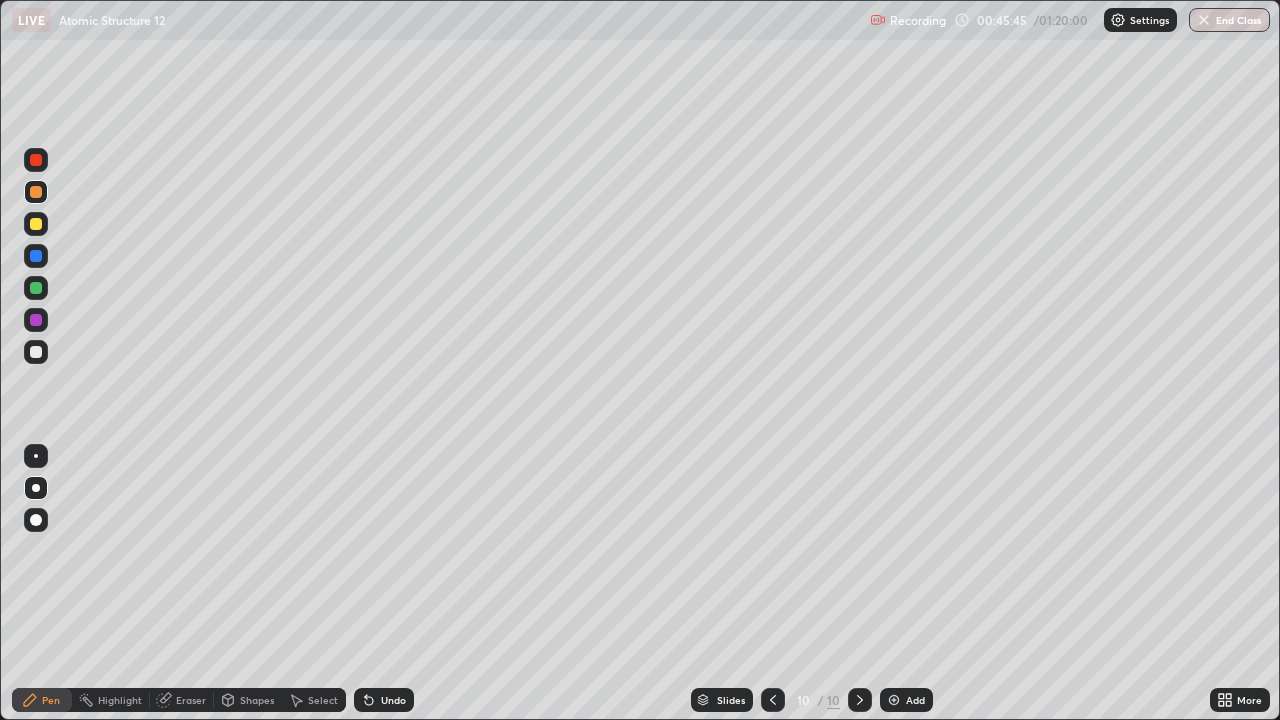 click at bounding box center [36, 352] 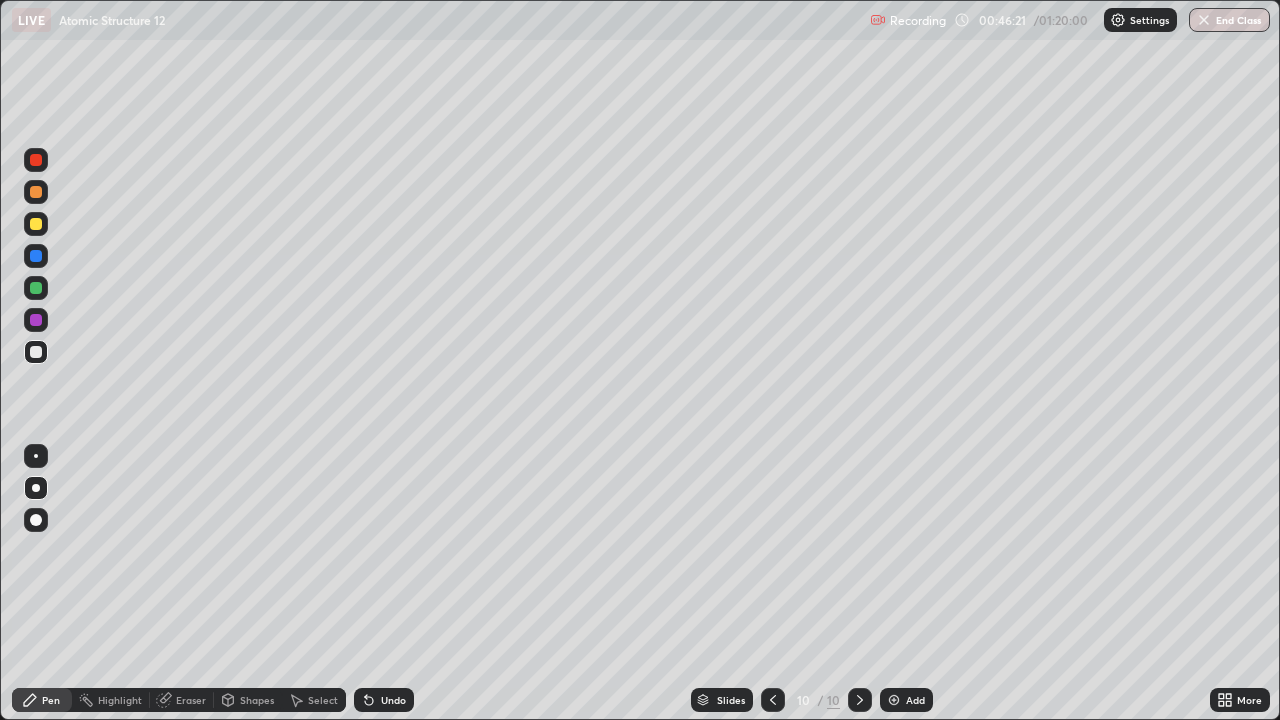 click at bounding box center [36, 224] 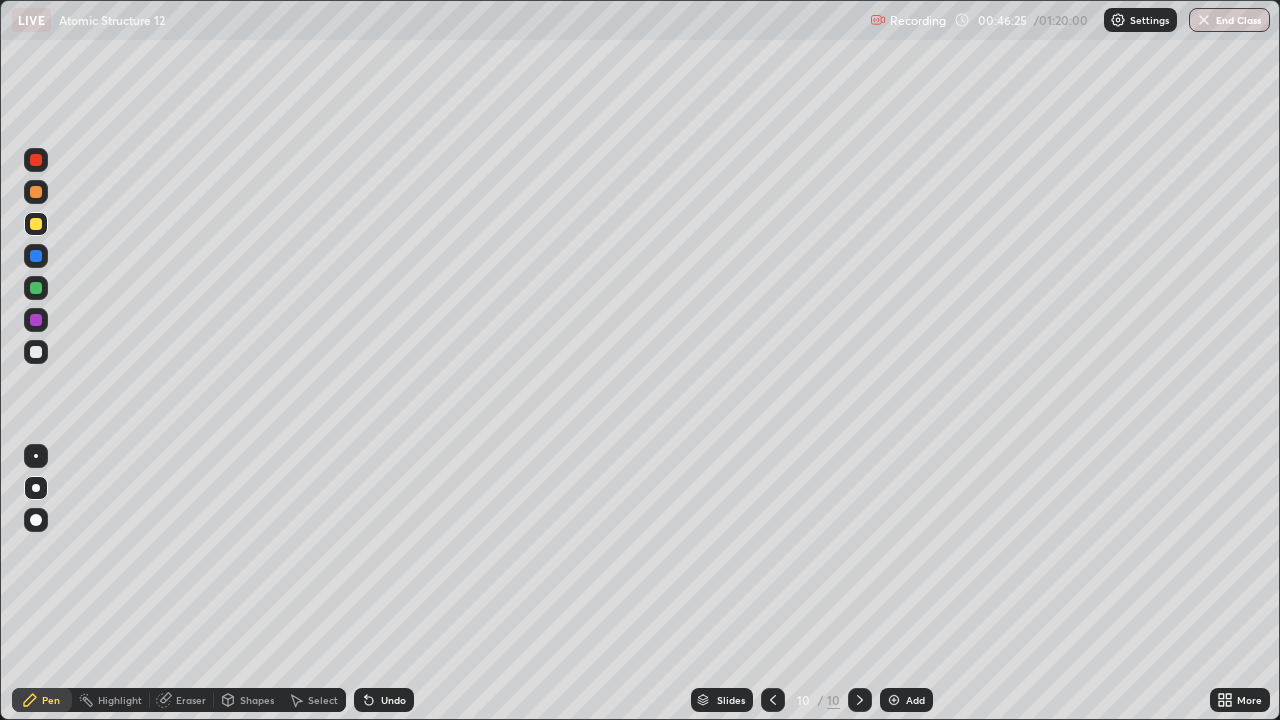 click at bounding box center (36, 352) 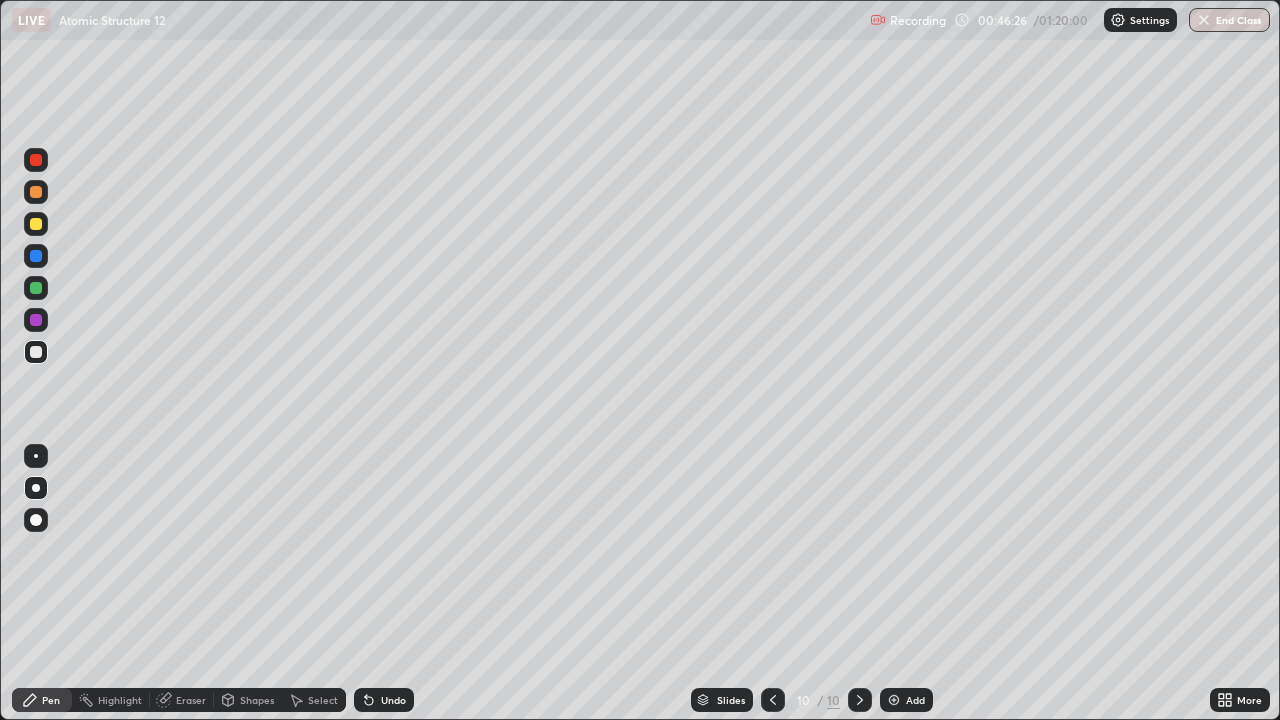 click at bounding box center [36, 288] 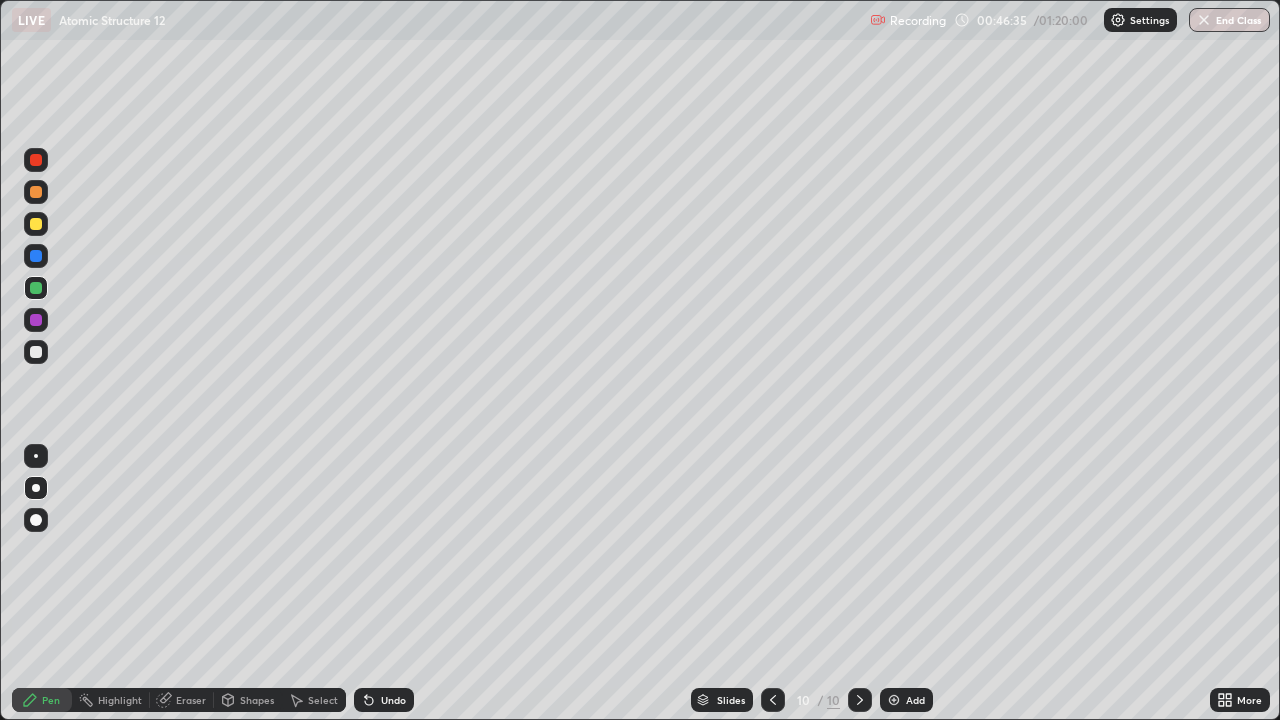 click on "Shapes" at bounding box center [248, 700] 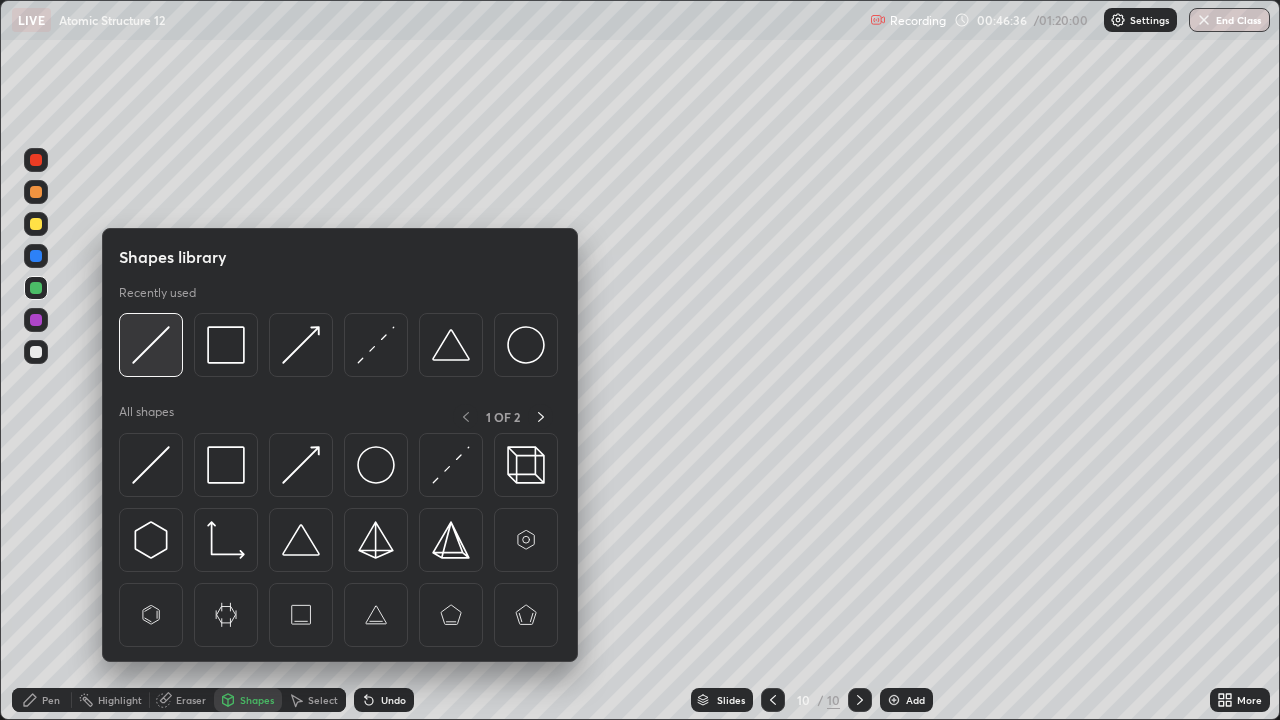 click at bounding box center (151, 345) 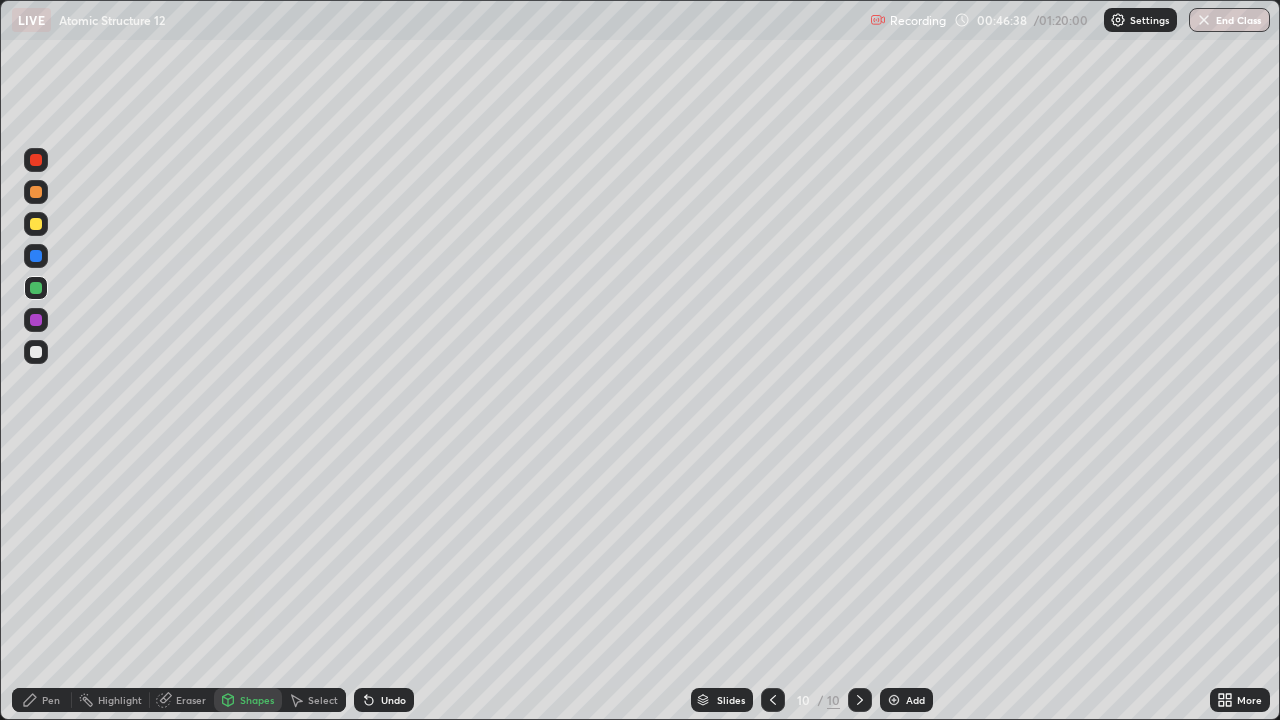 click on "Pen" at bounding box center (51, 700) 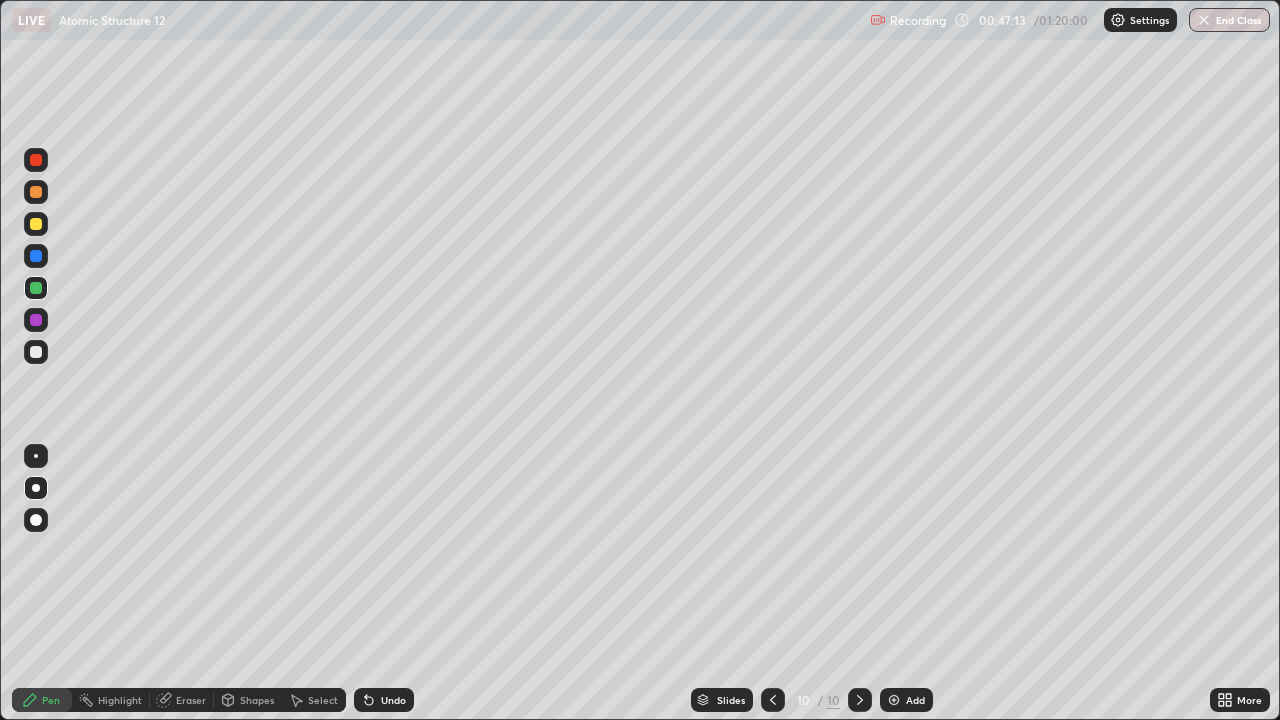 click at bounding box center [36, 352] 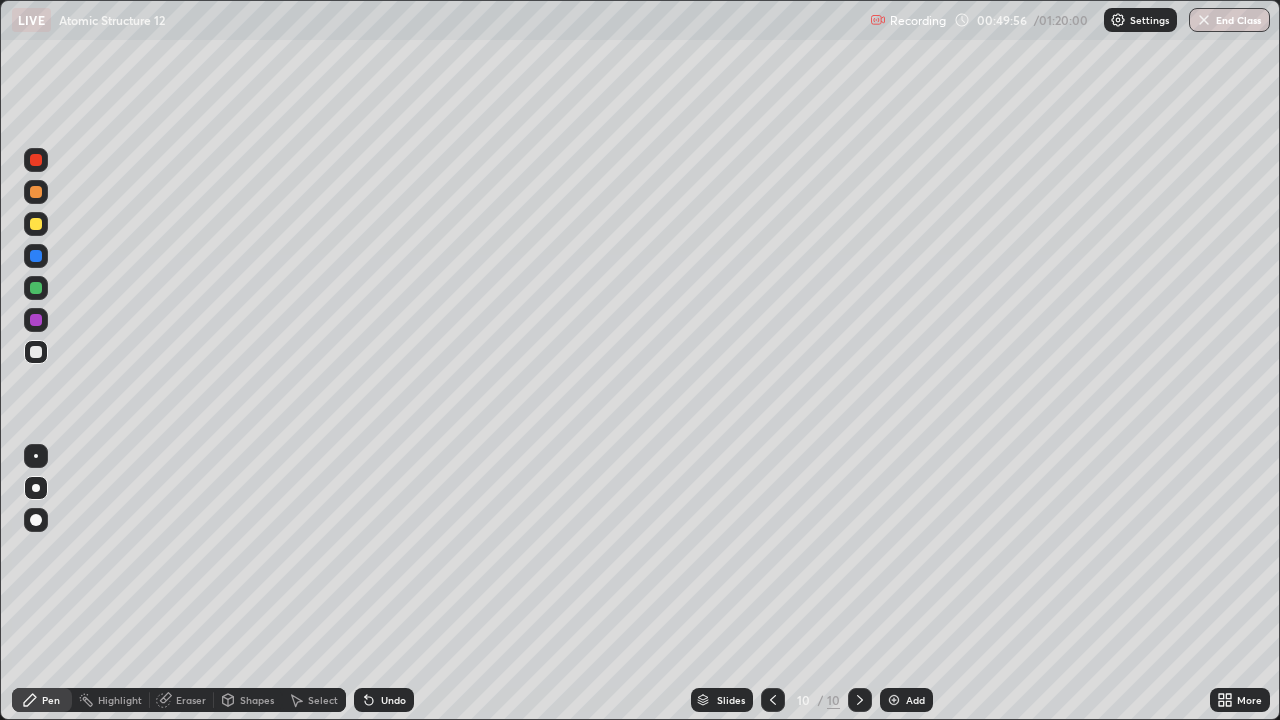 click at bounding box center (894, 700) 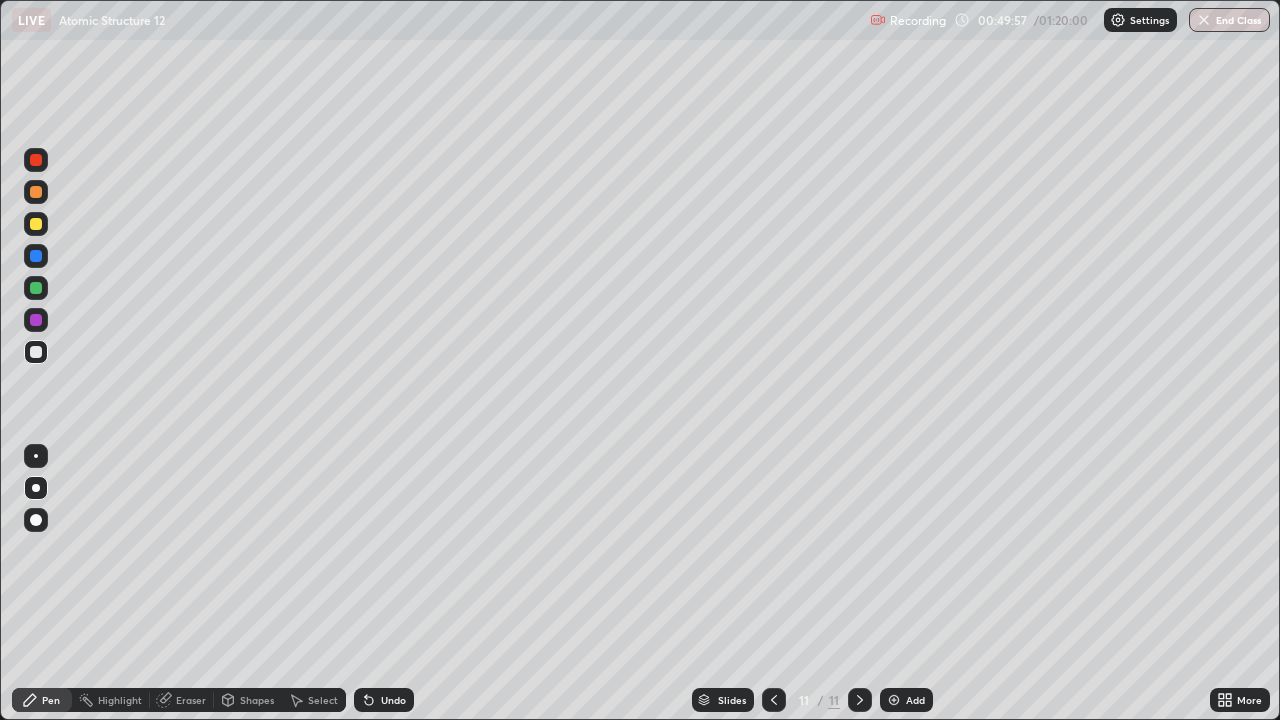 click at bounding box center (36, 192) 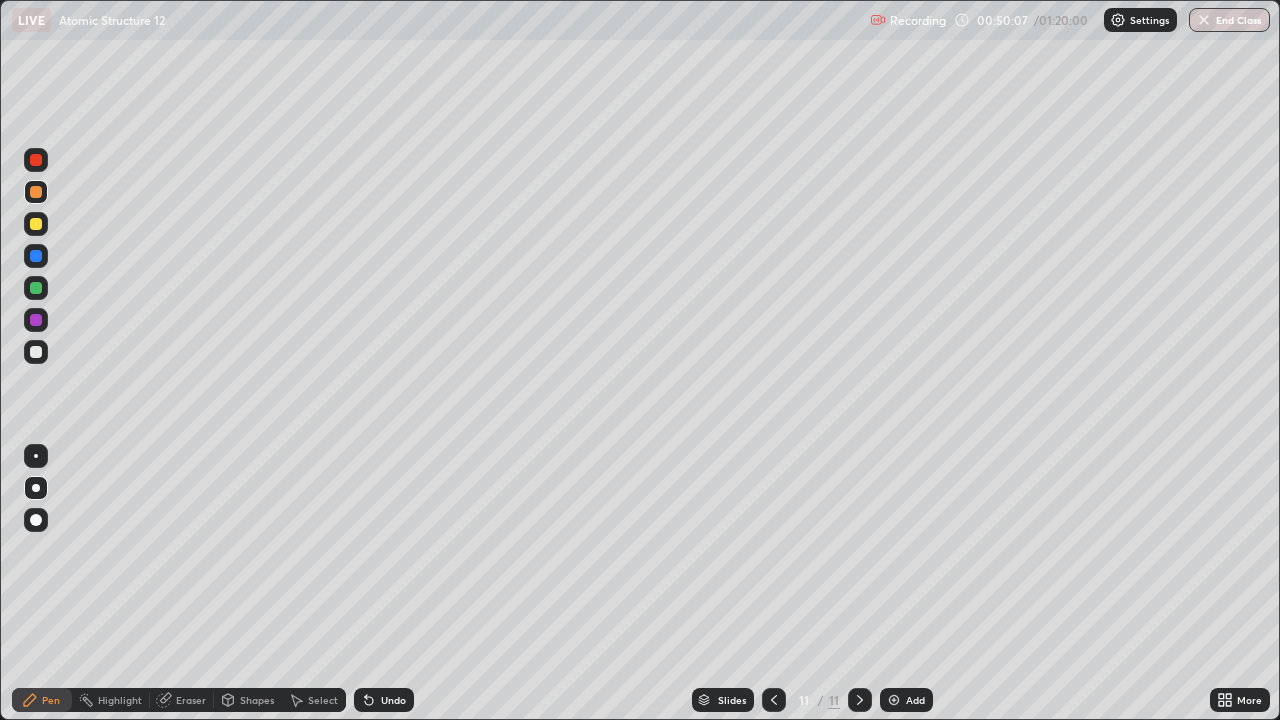 click at bounding box center (36, 352) 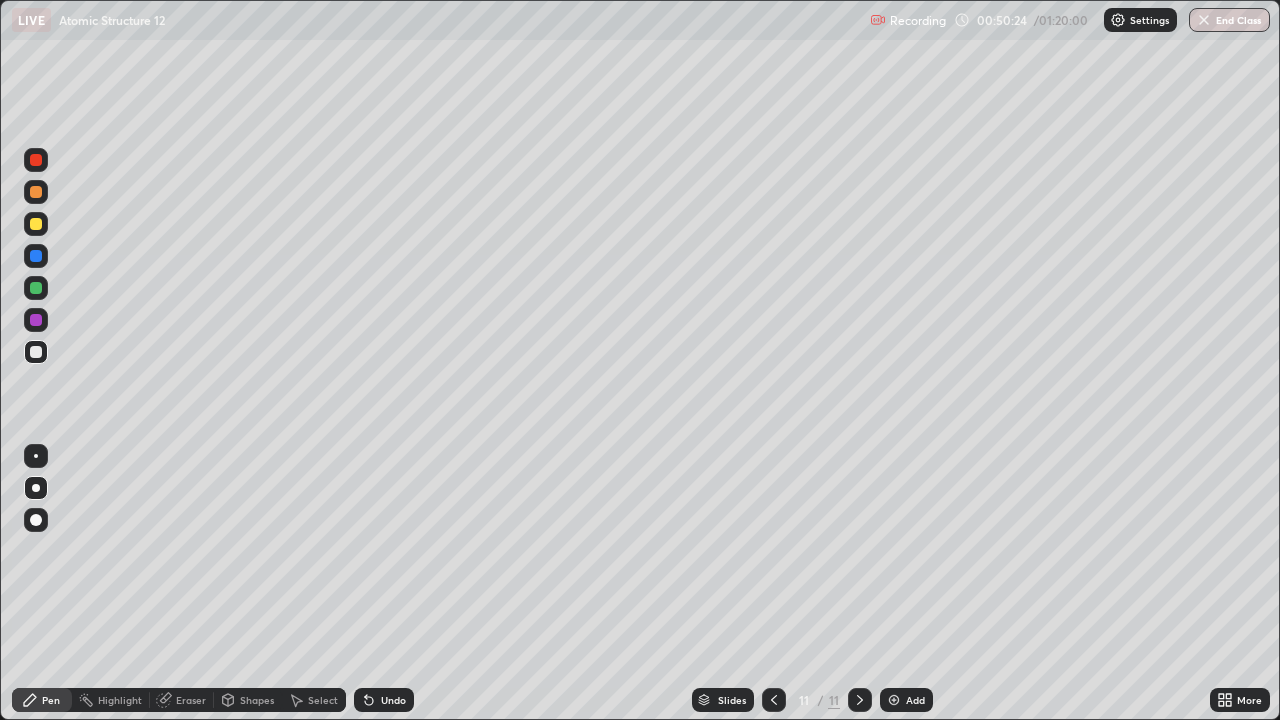 click on "Shapes" at bounding box center (248, 700) 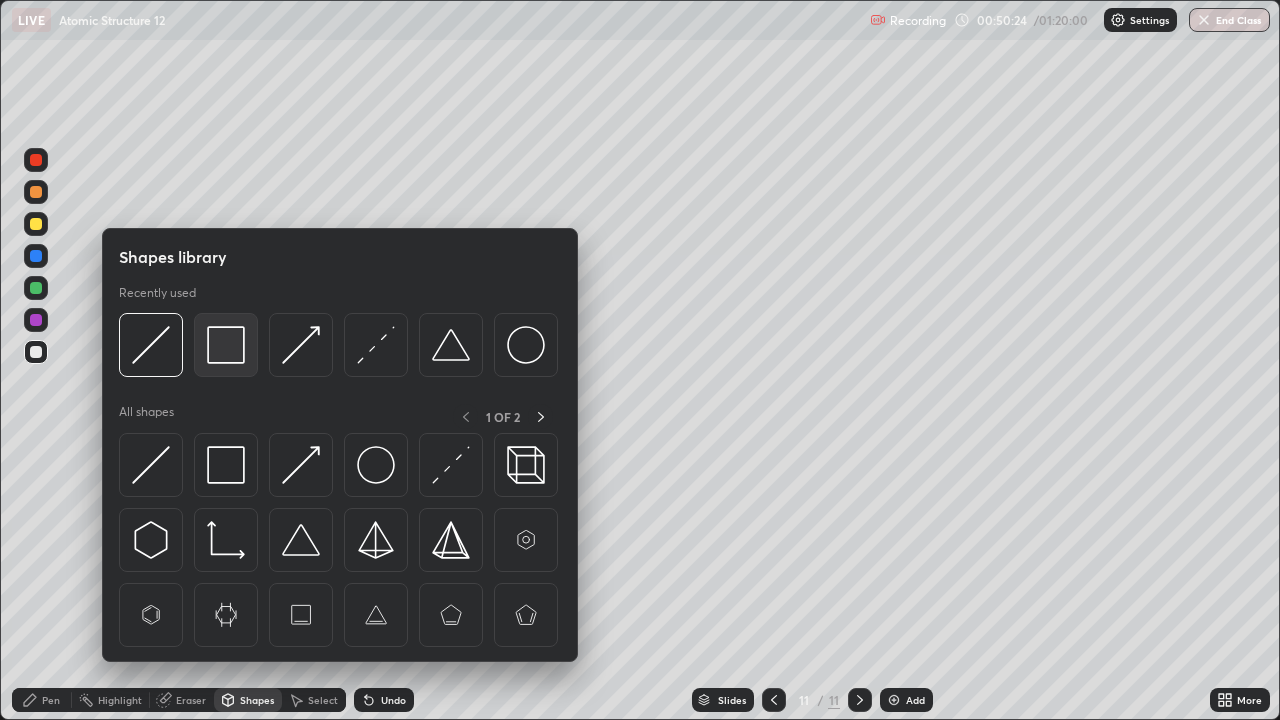 click at bounding box center (226, 345) 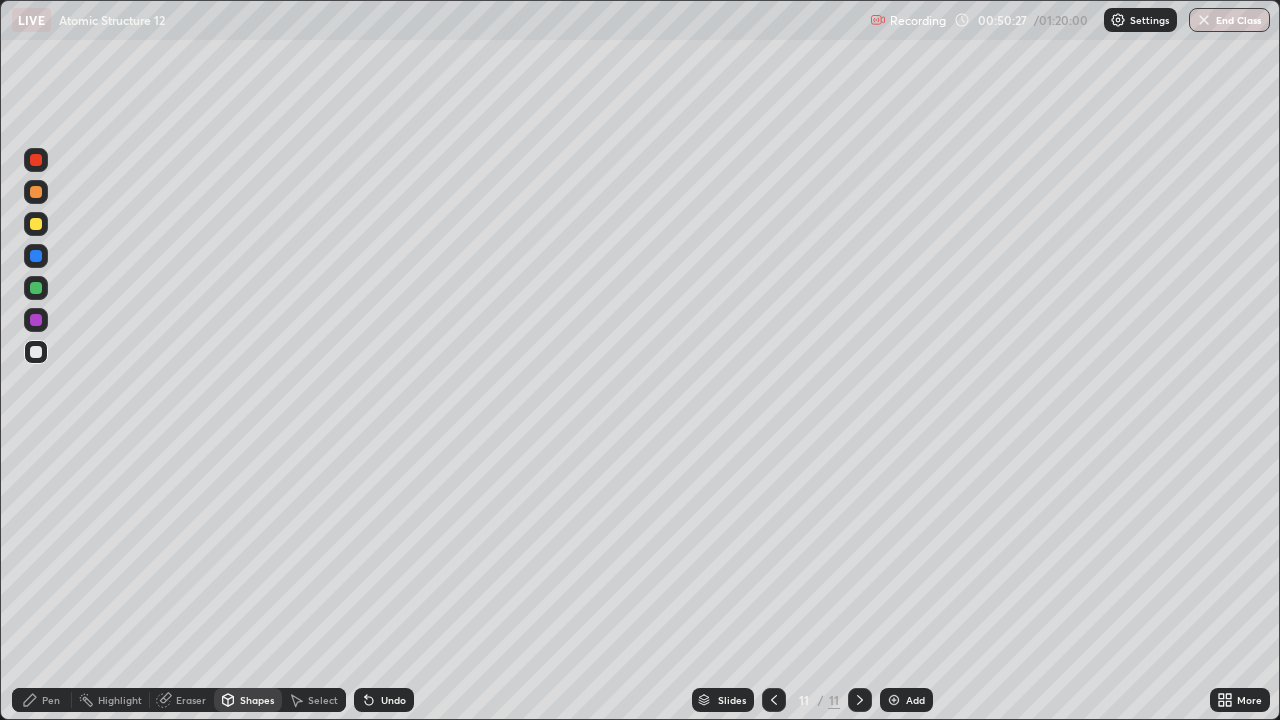 click on "Shapes" at bounding box center [248, 700] 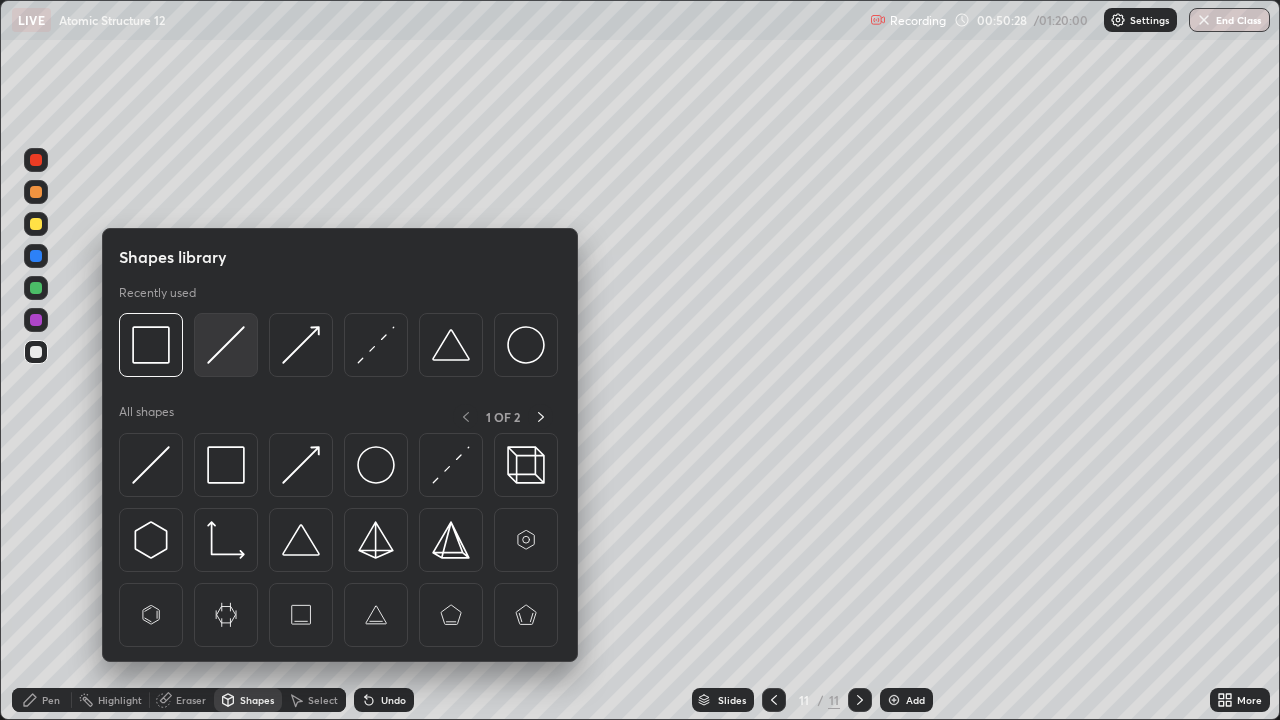 click at bounding box center [226, 345] 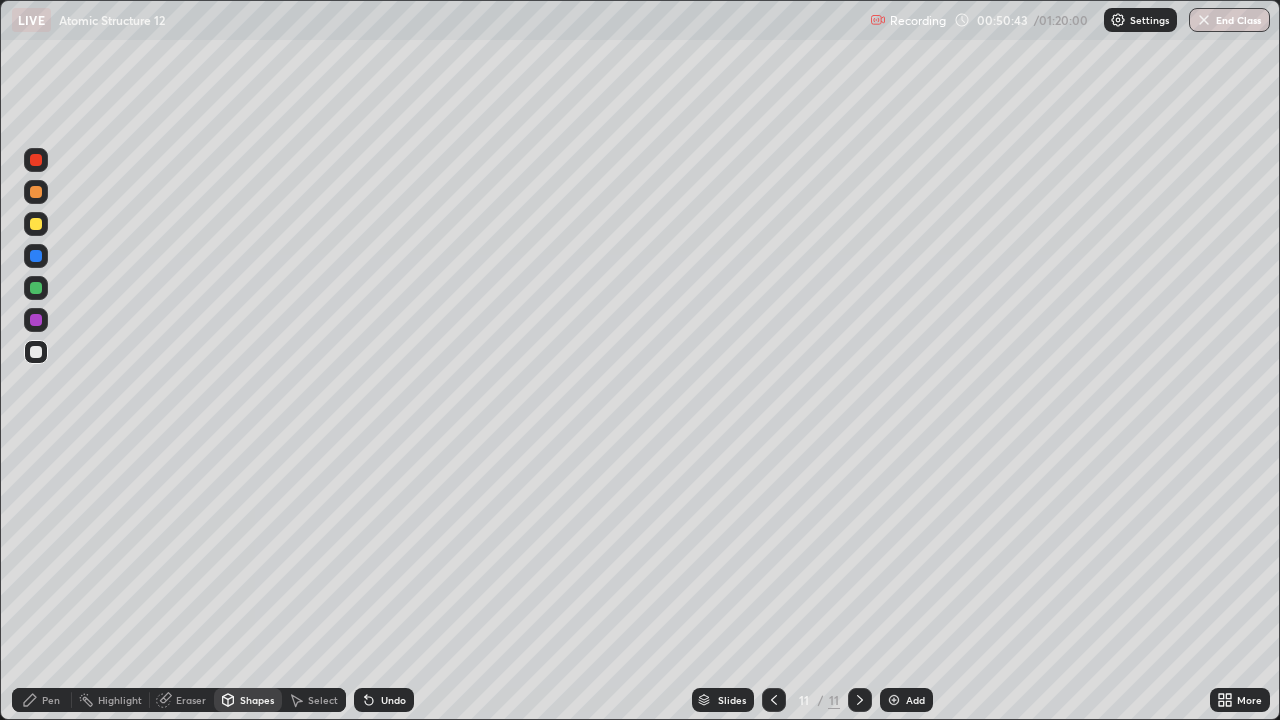 click 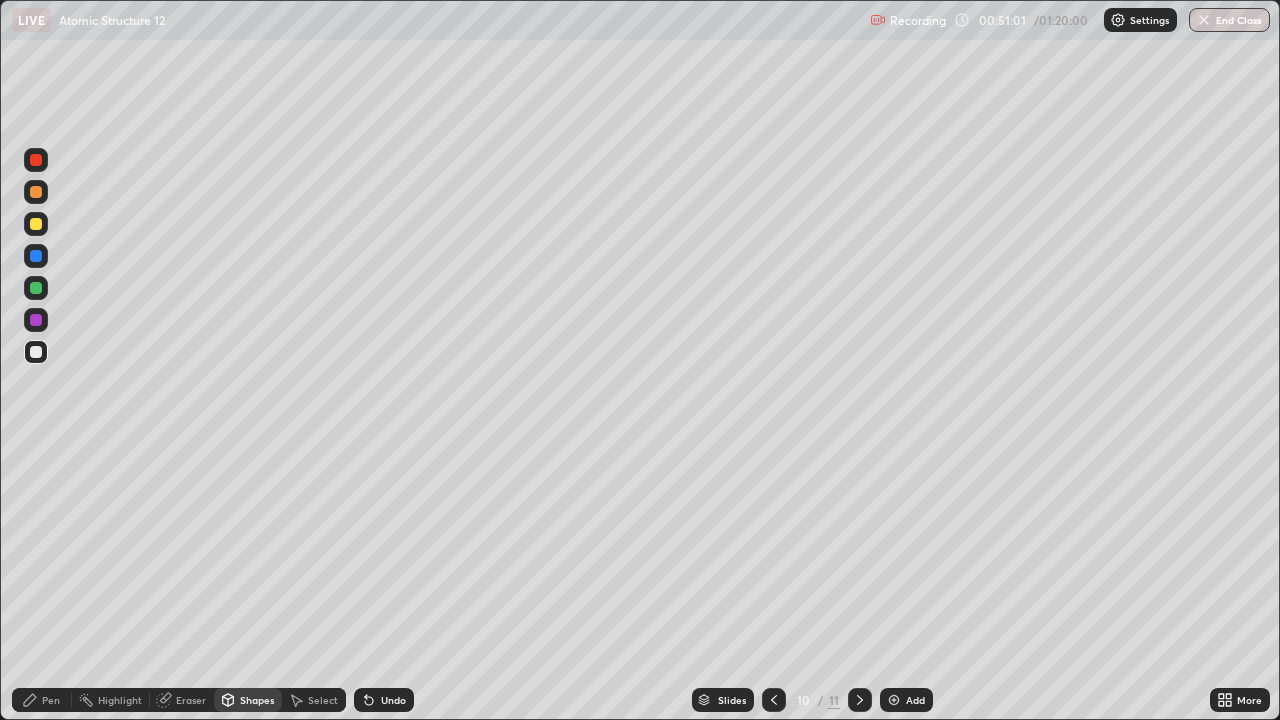 click at bounding box center (860, 700) 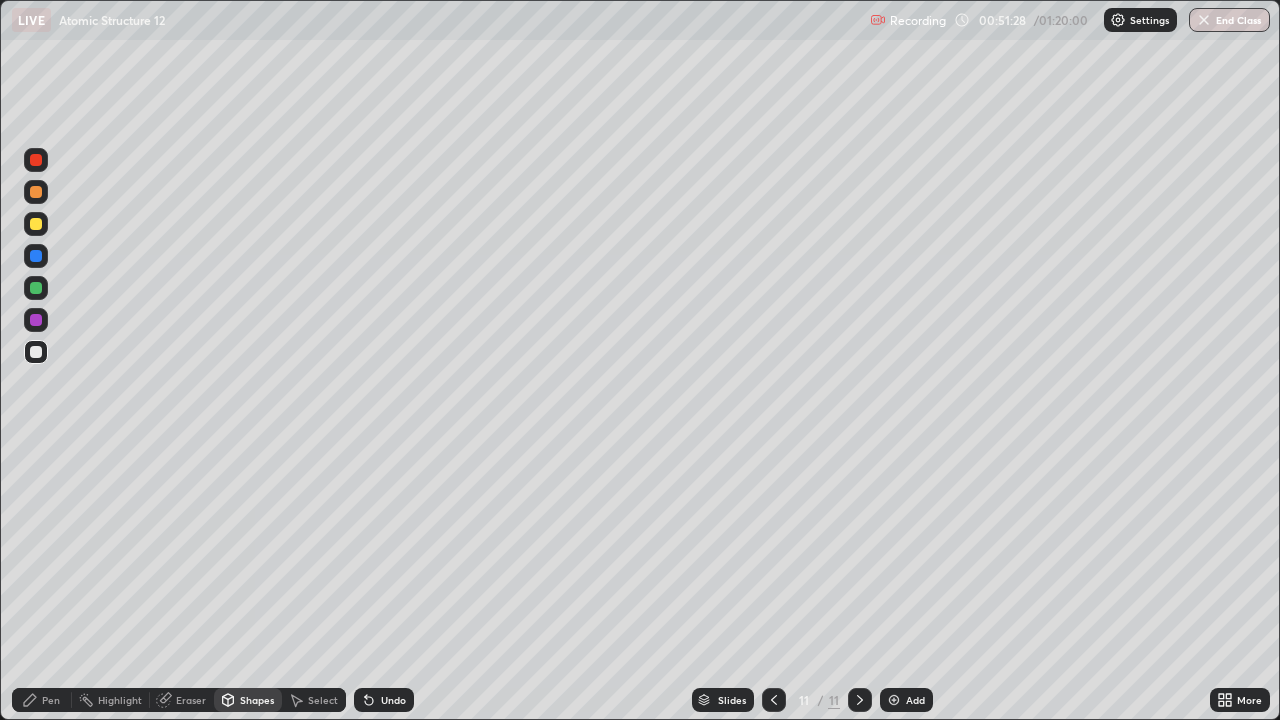 click on "Shapes" at bounding box center [257, 700] 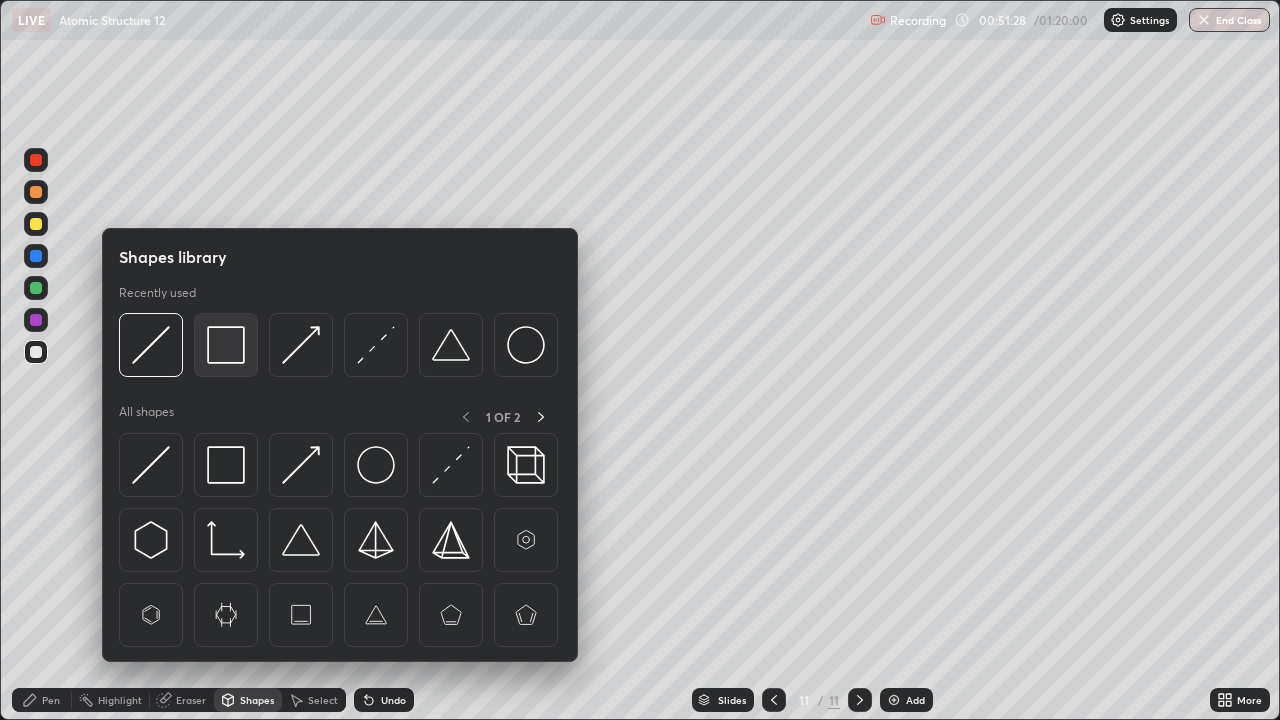 click at bounding box center [226, 345] 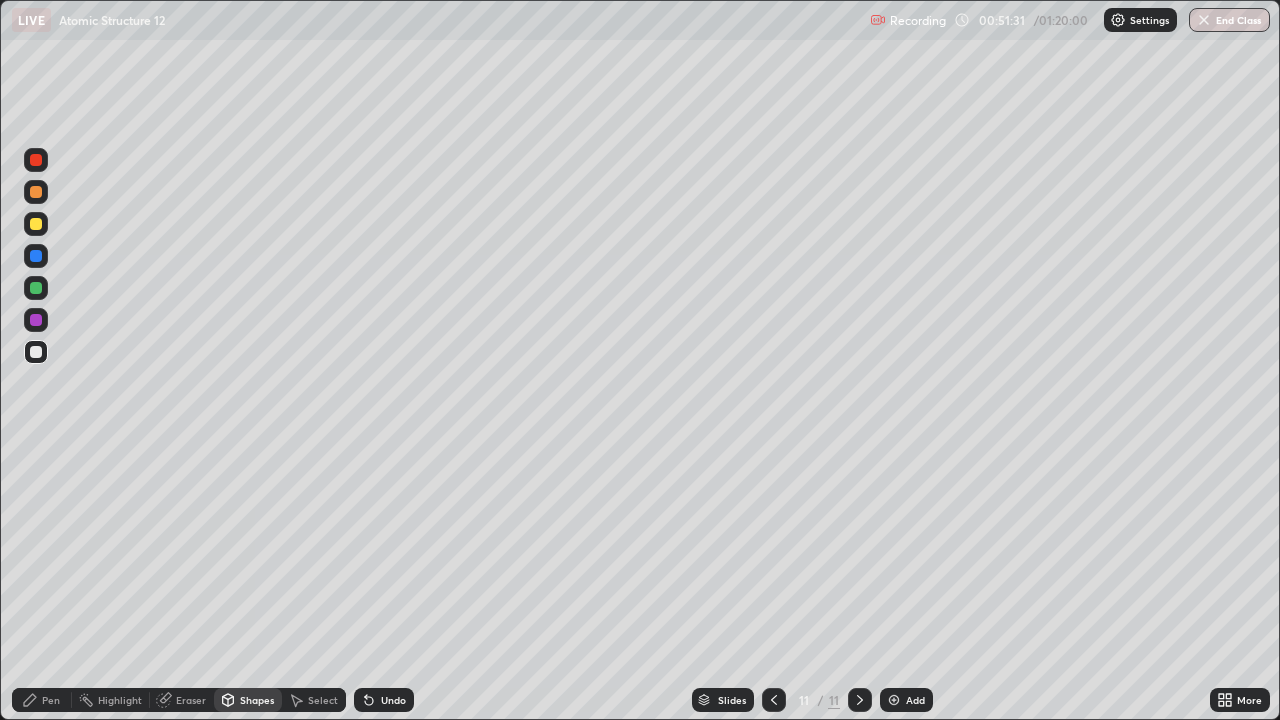 click on "Shapes" at bounding box center [248, 700] 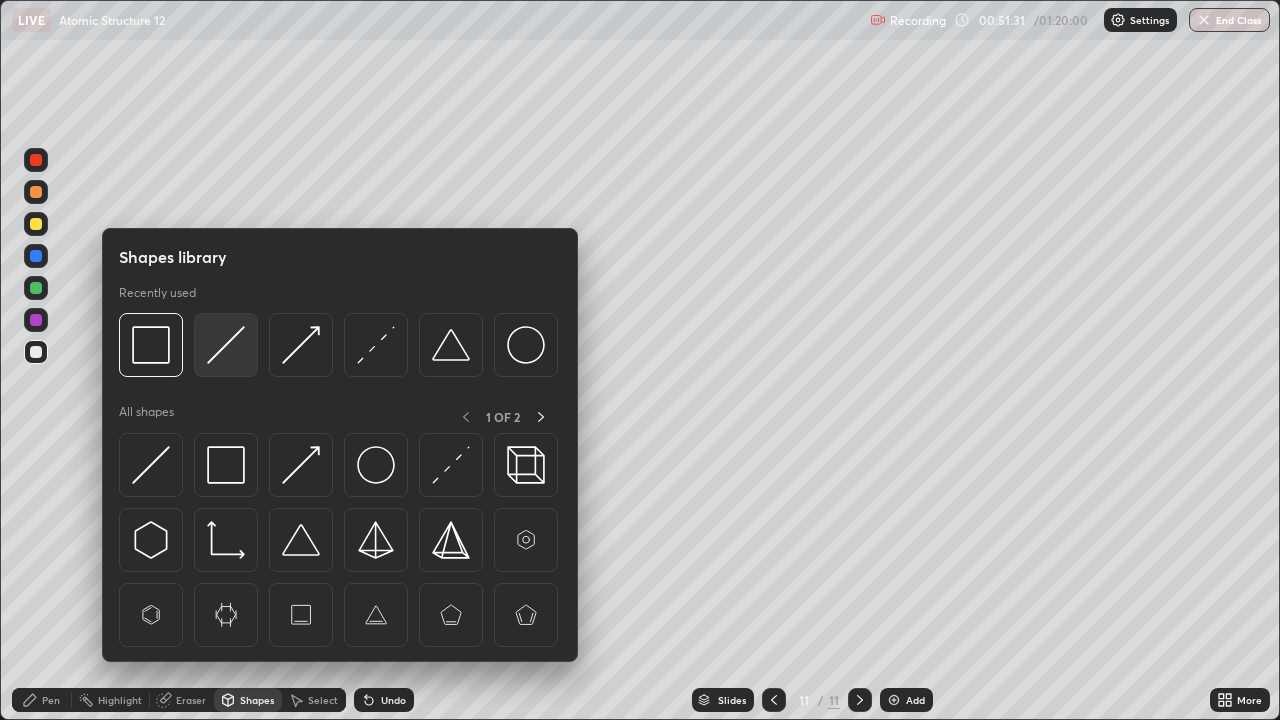 click at bounding box center (226, 345) 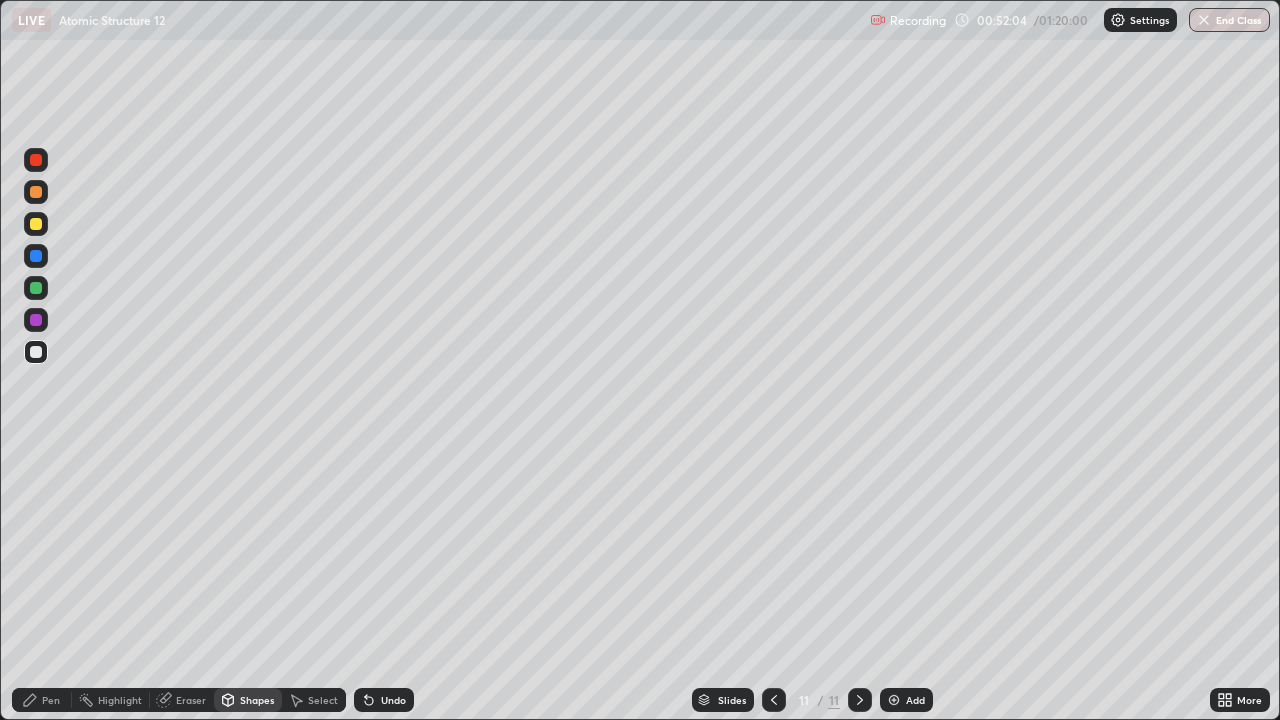 click on "Pen" at bounding box center (42, 700) 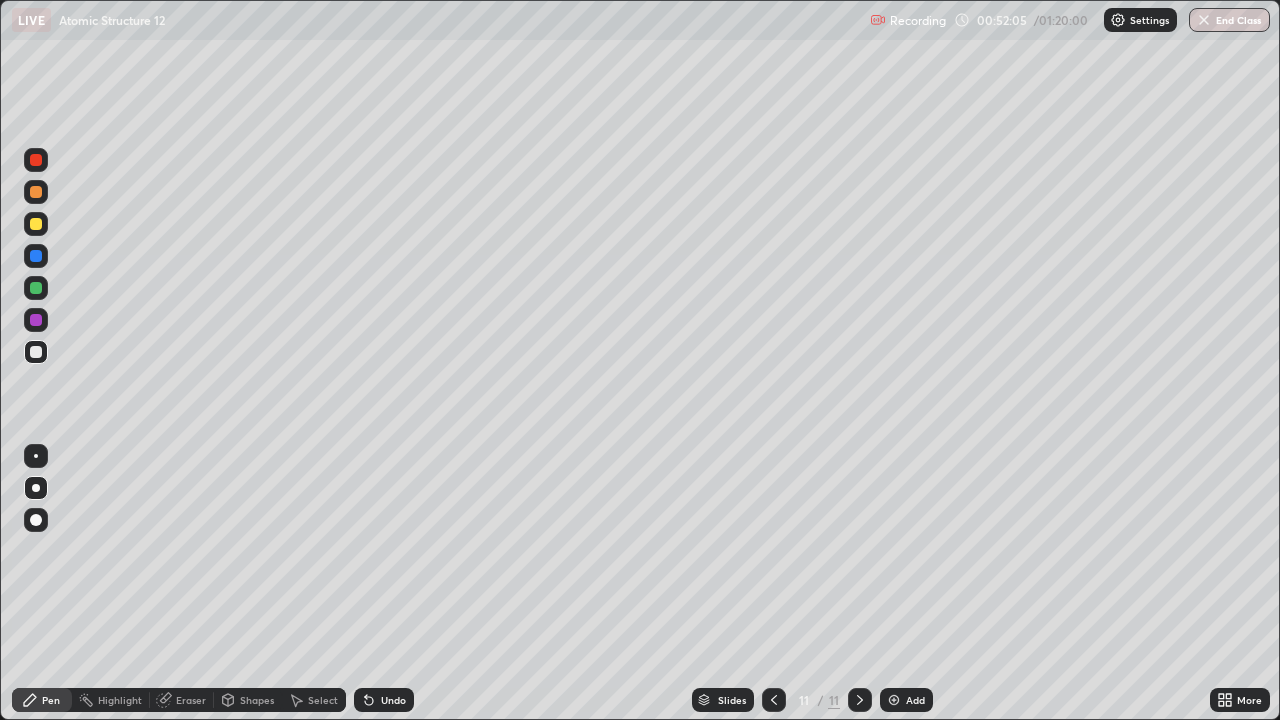click at bounding box center [36, 192] 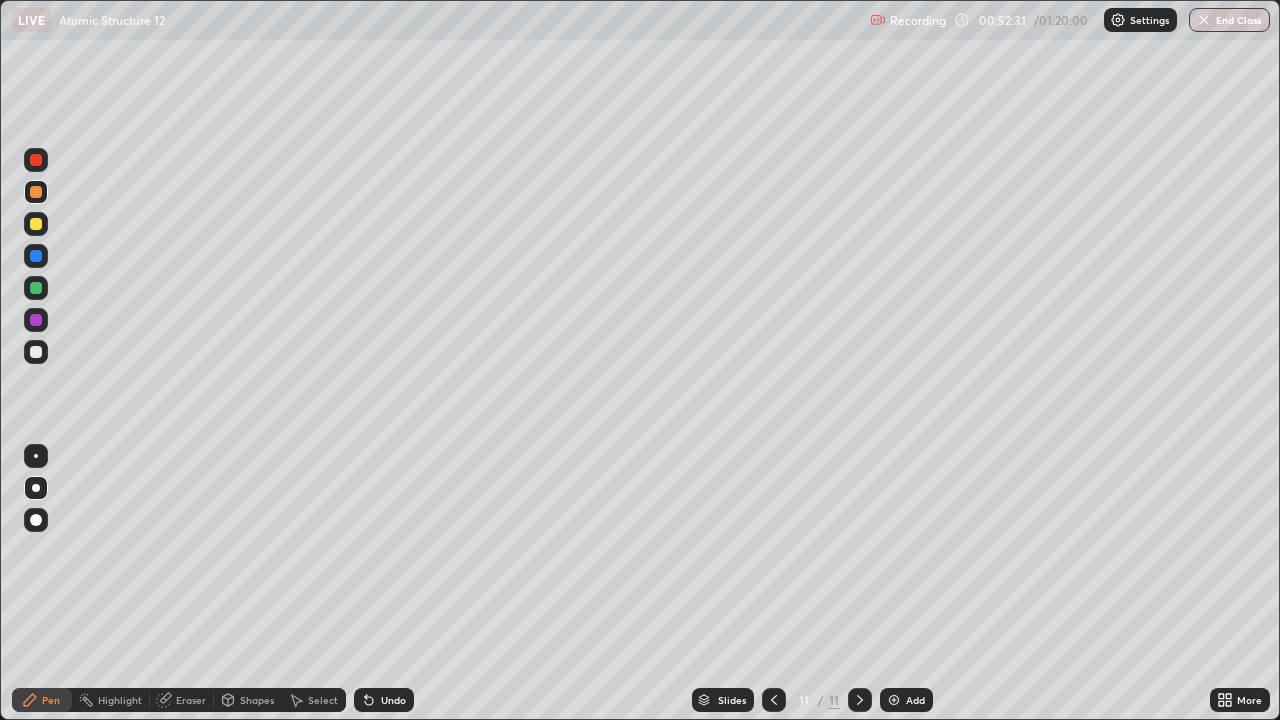 click on "Shapes" at bounding box center (248, 700) 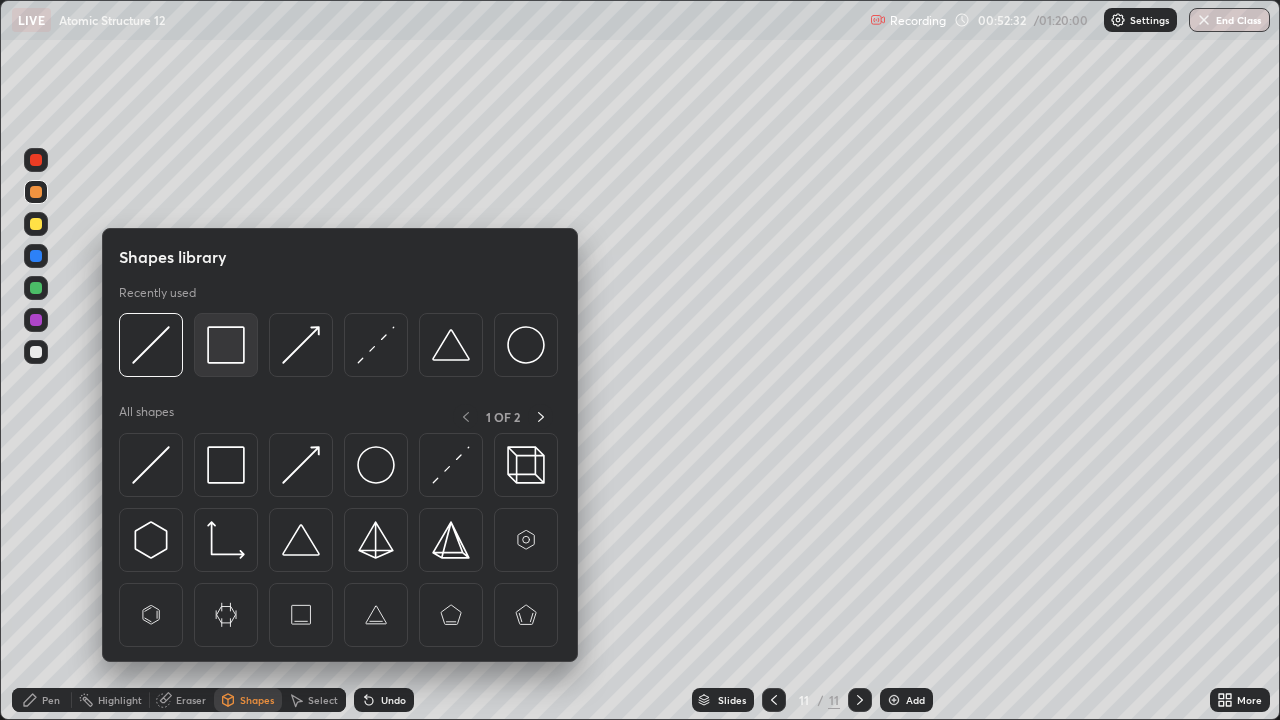 click at bounding box center [226, 345] 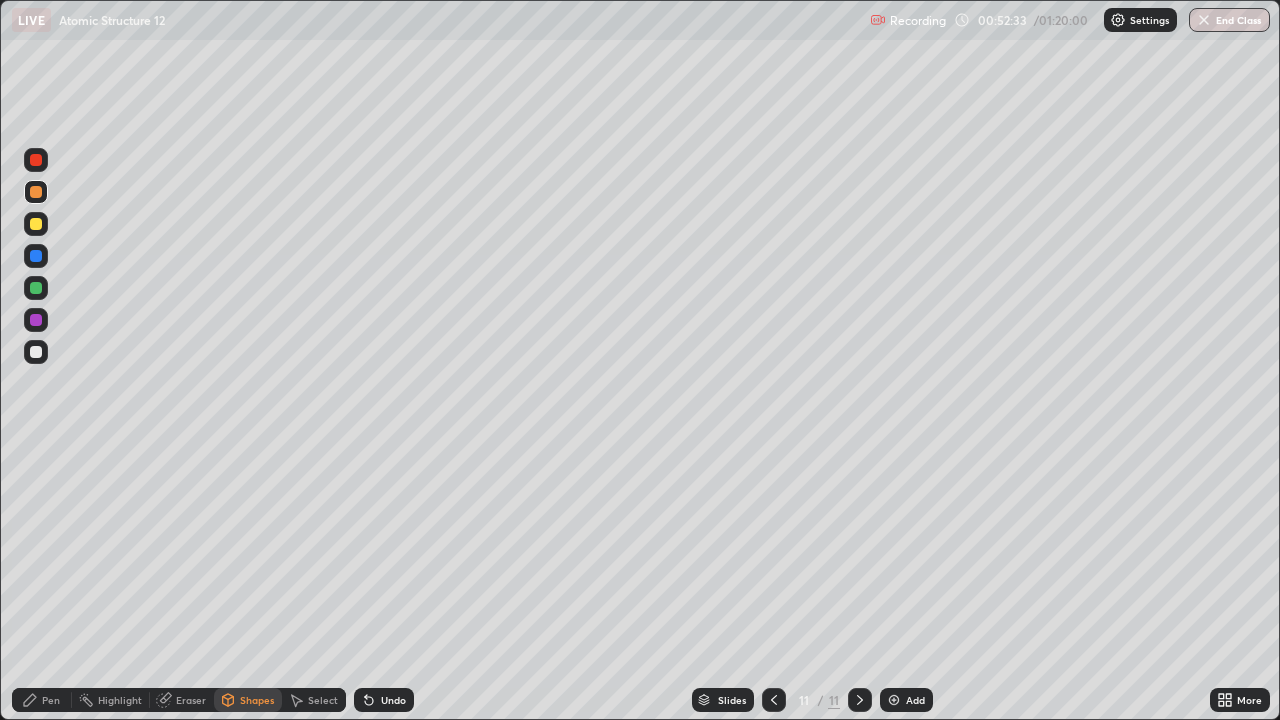 click at bounding box center [36, 352] 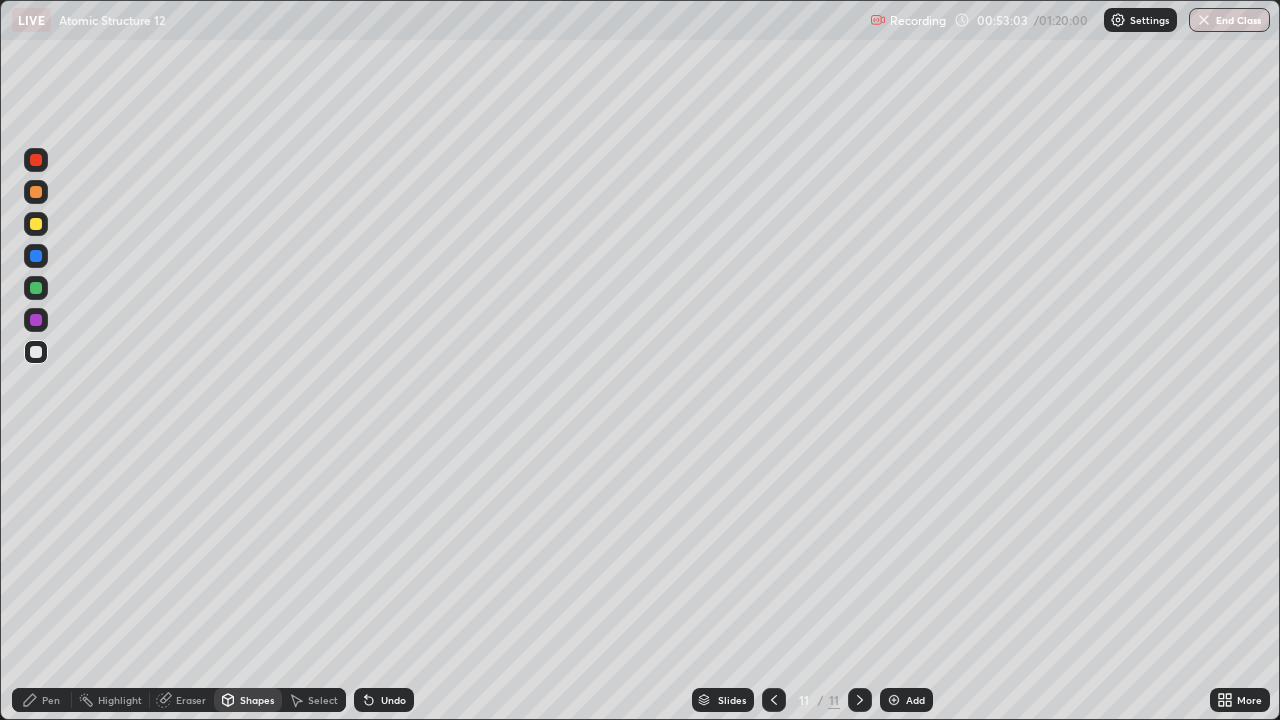 click on "Shapes" at bounding box center (257, 700) 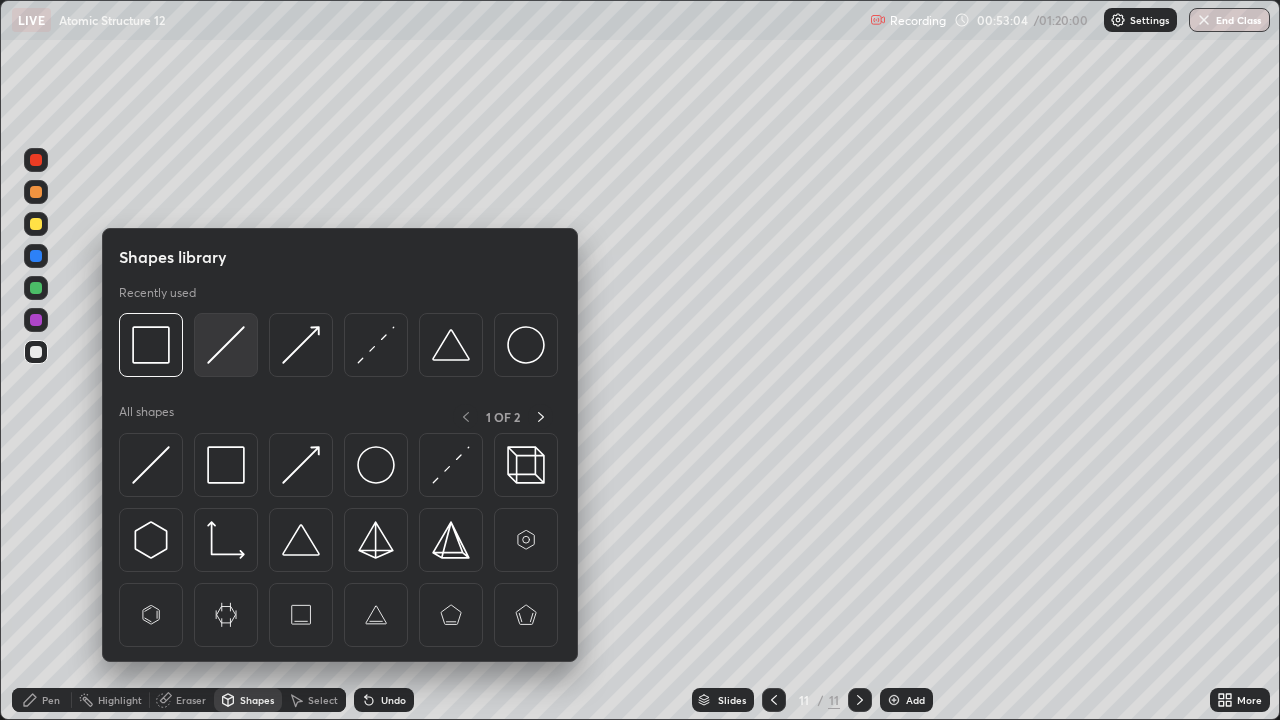 click at bounding box center (226, 345) 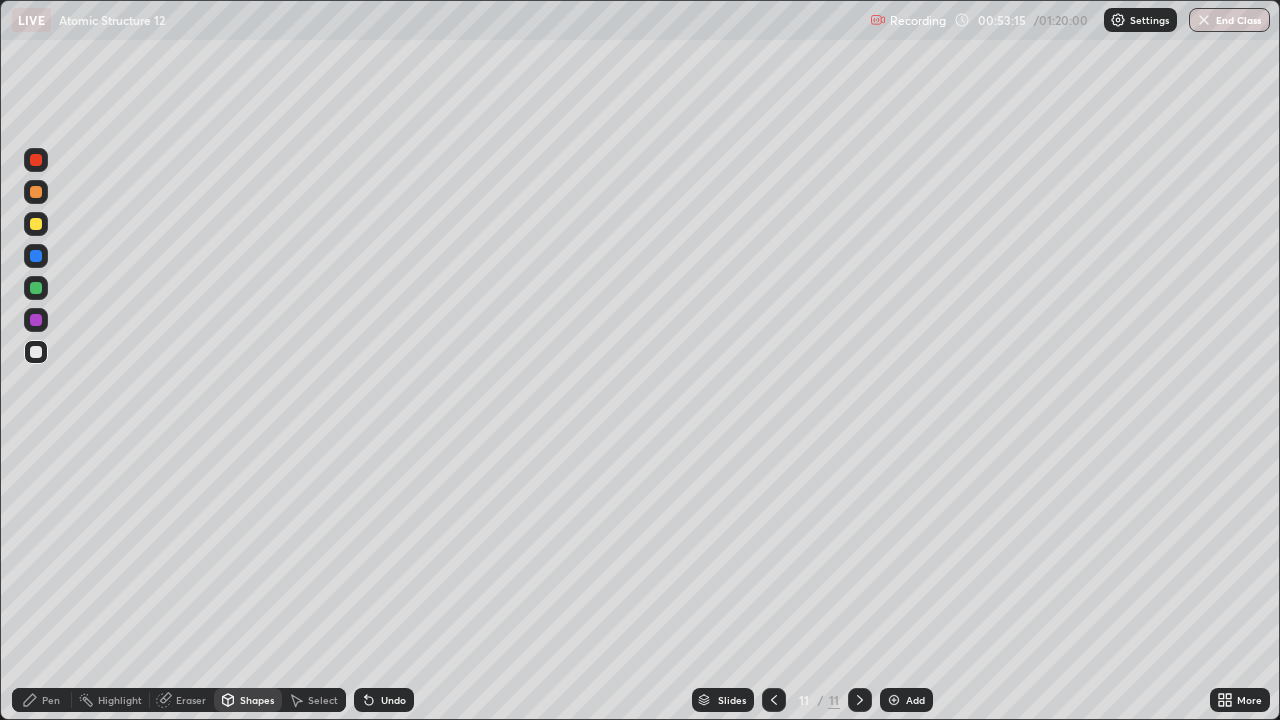 click on "Pen" at bounding box center (51, 700) 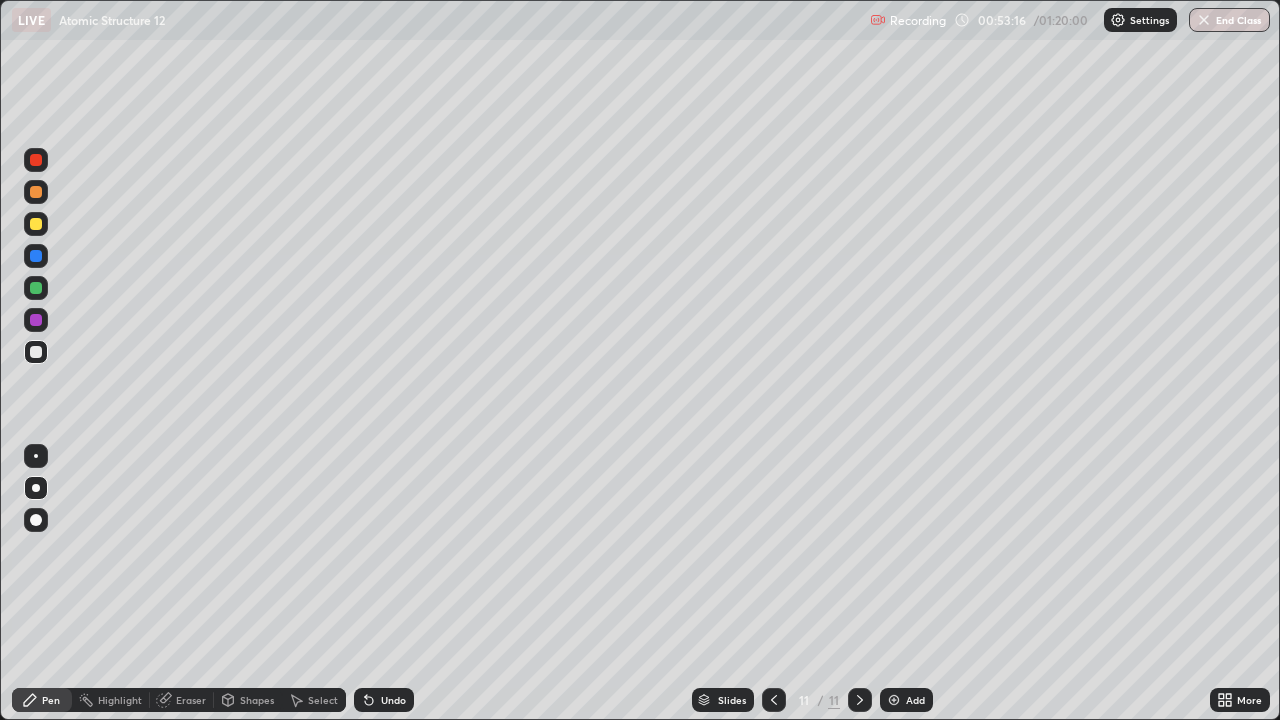 click at bounding box center [36, 224] 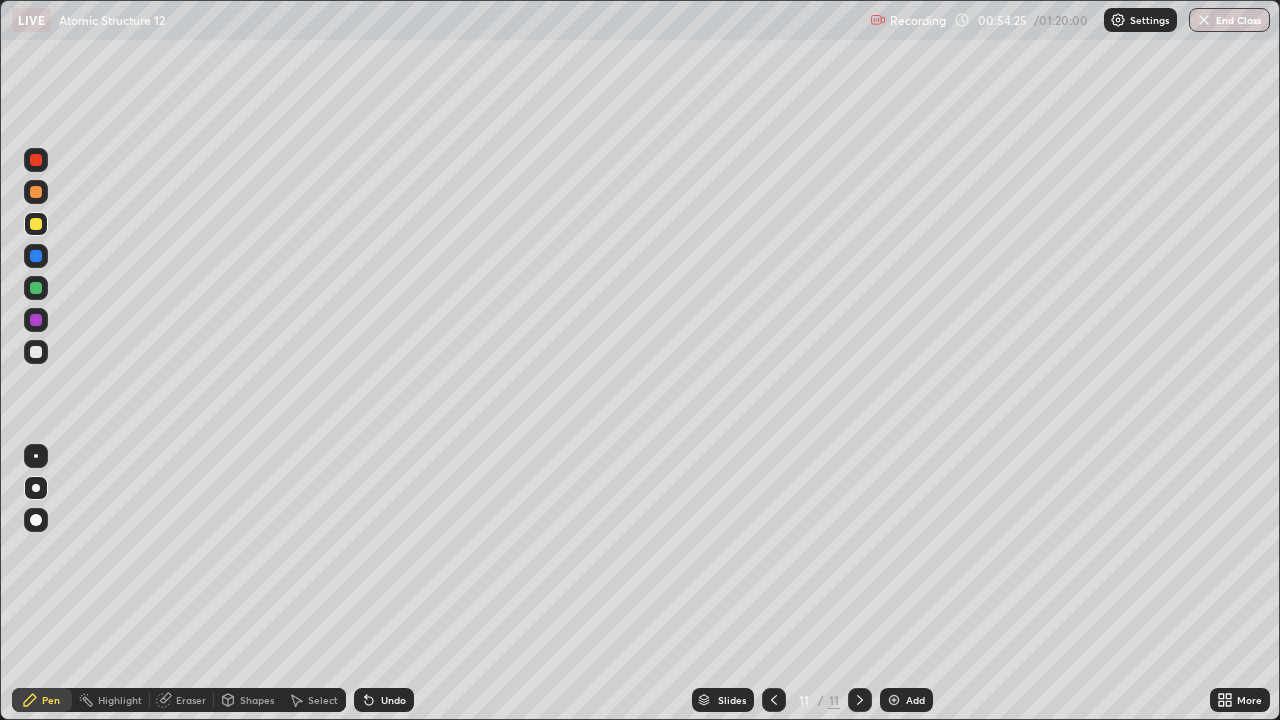 click on "Eraser" at bounding box center (182, 700) 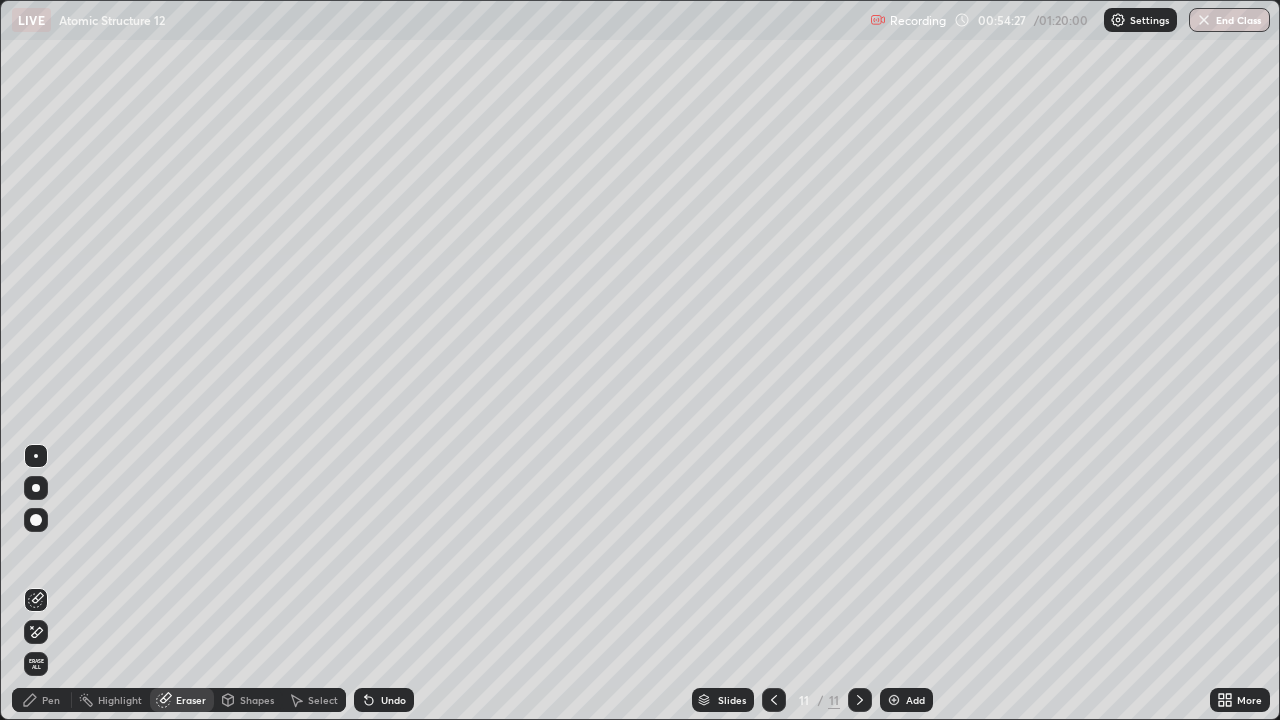 click on "Pen" at bounding box center (42, 700) 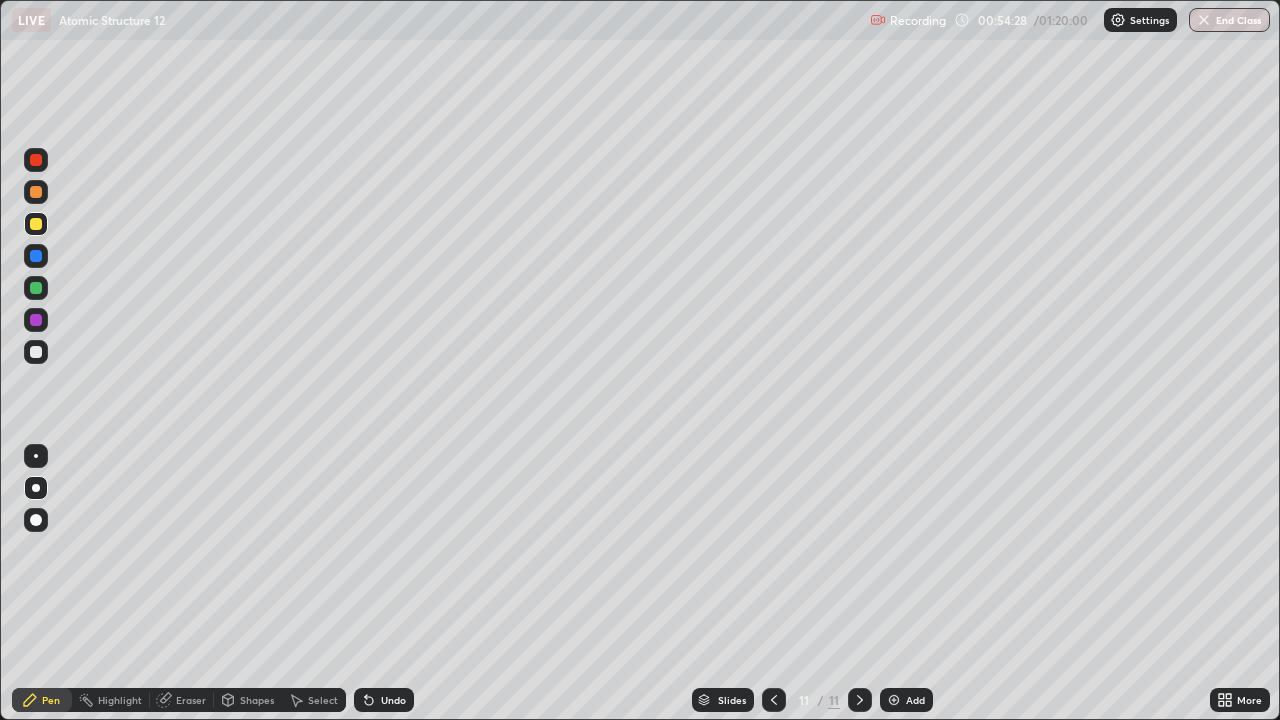 click at bounding box center (36, 224) 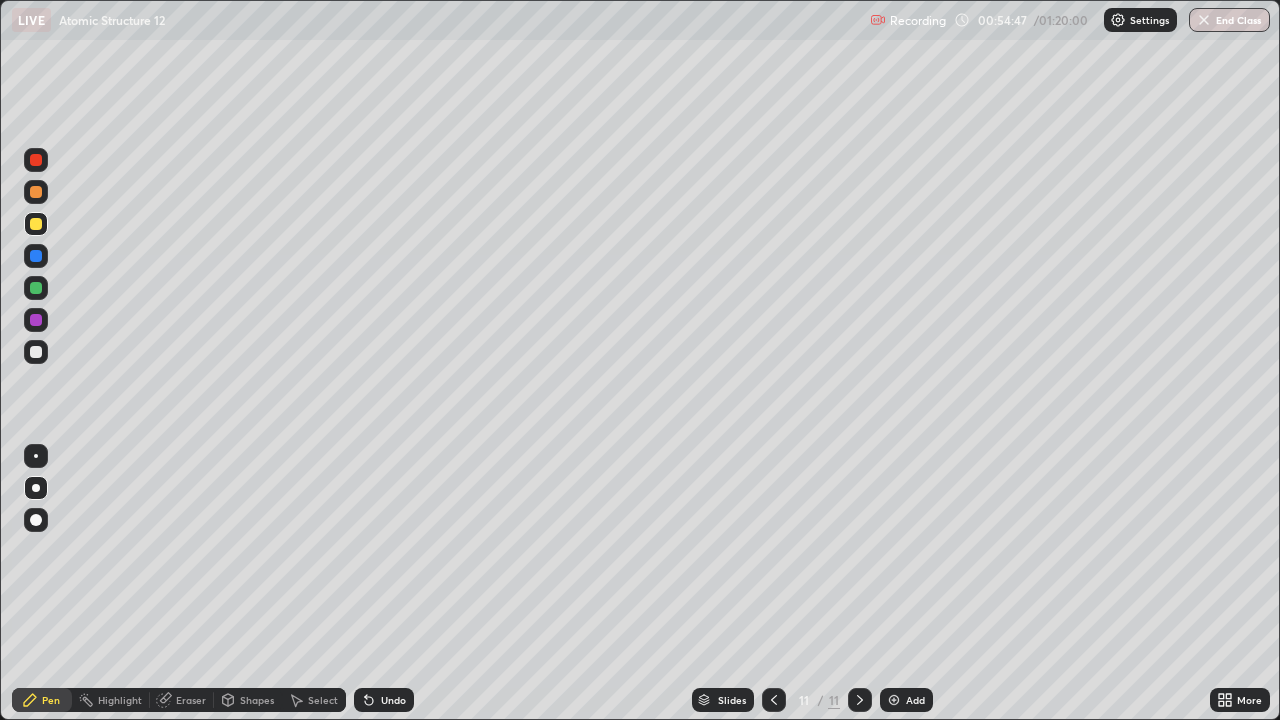 click at bounding box center (36, 288) 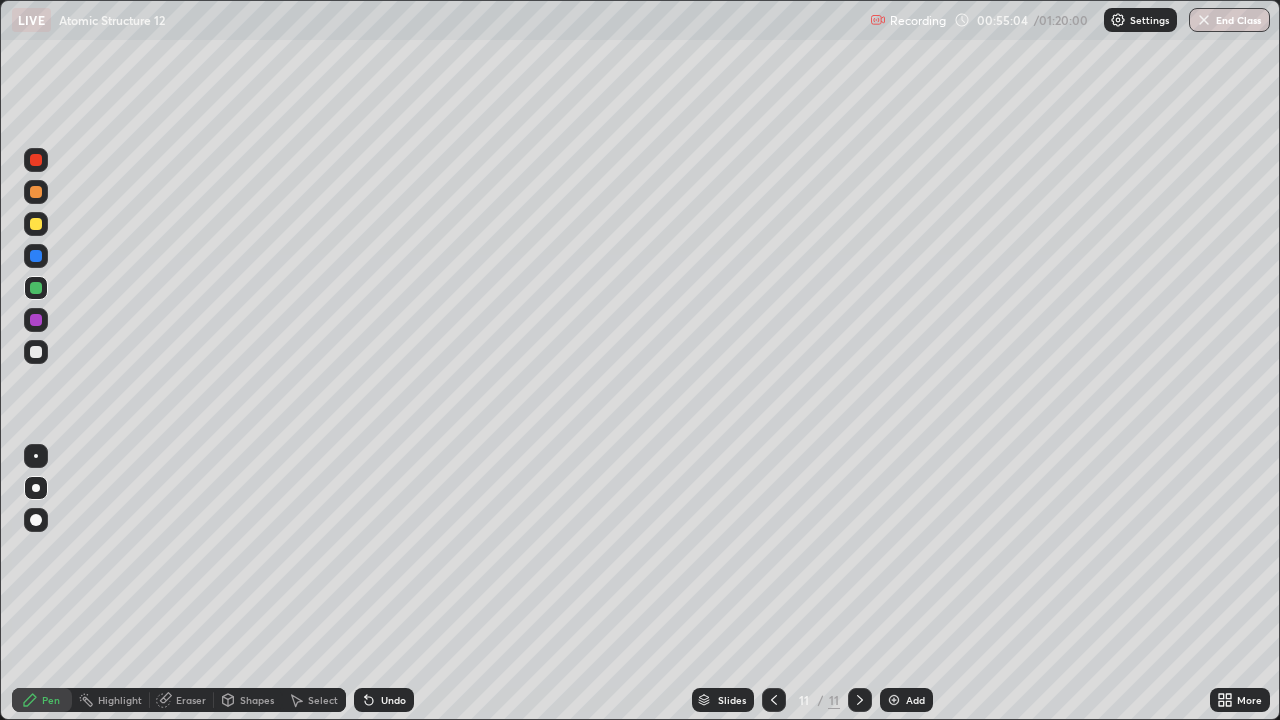 click at bounding box center (36, 256) 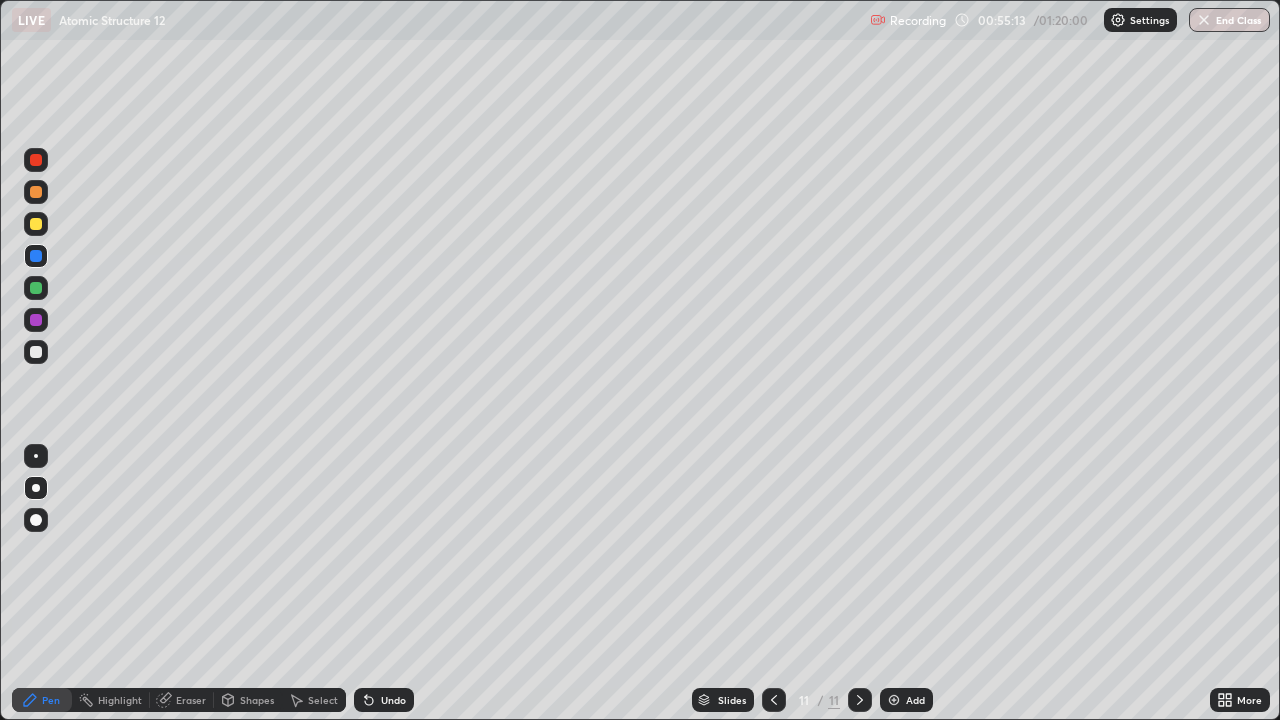 click at bounding box center [36, 320] 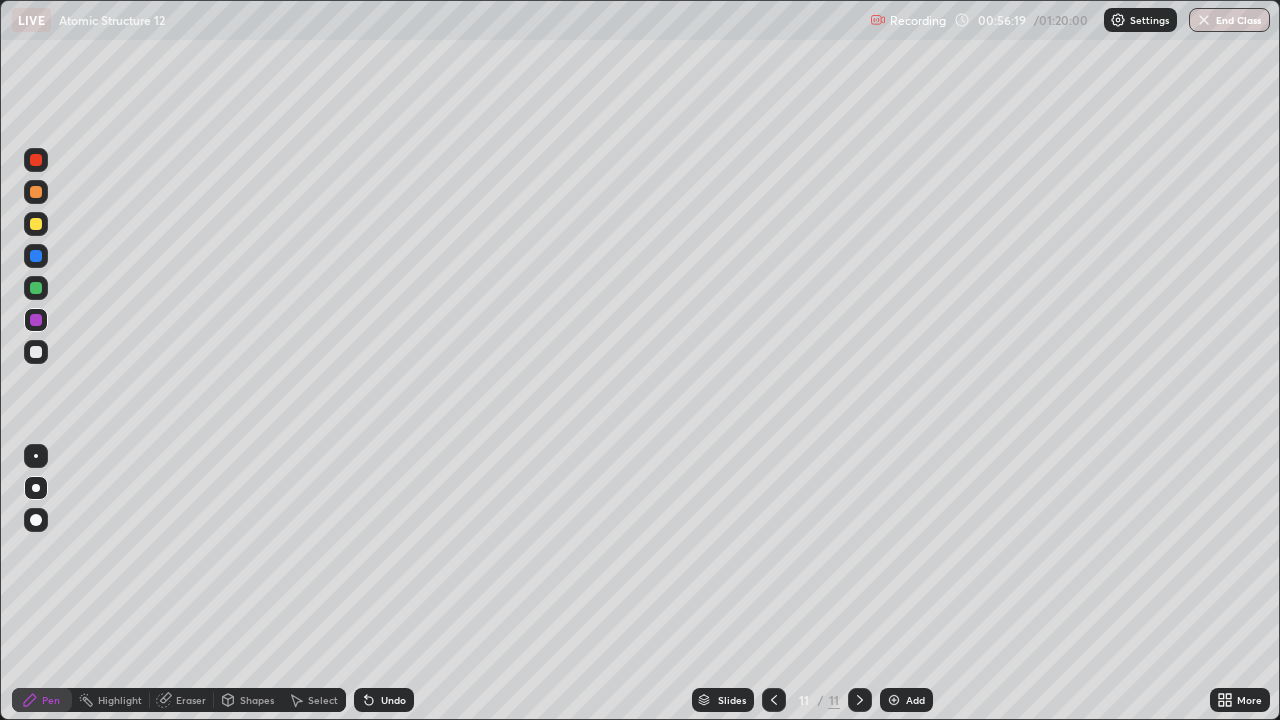 click at bounding box center [36, 352] 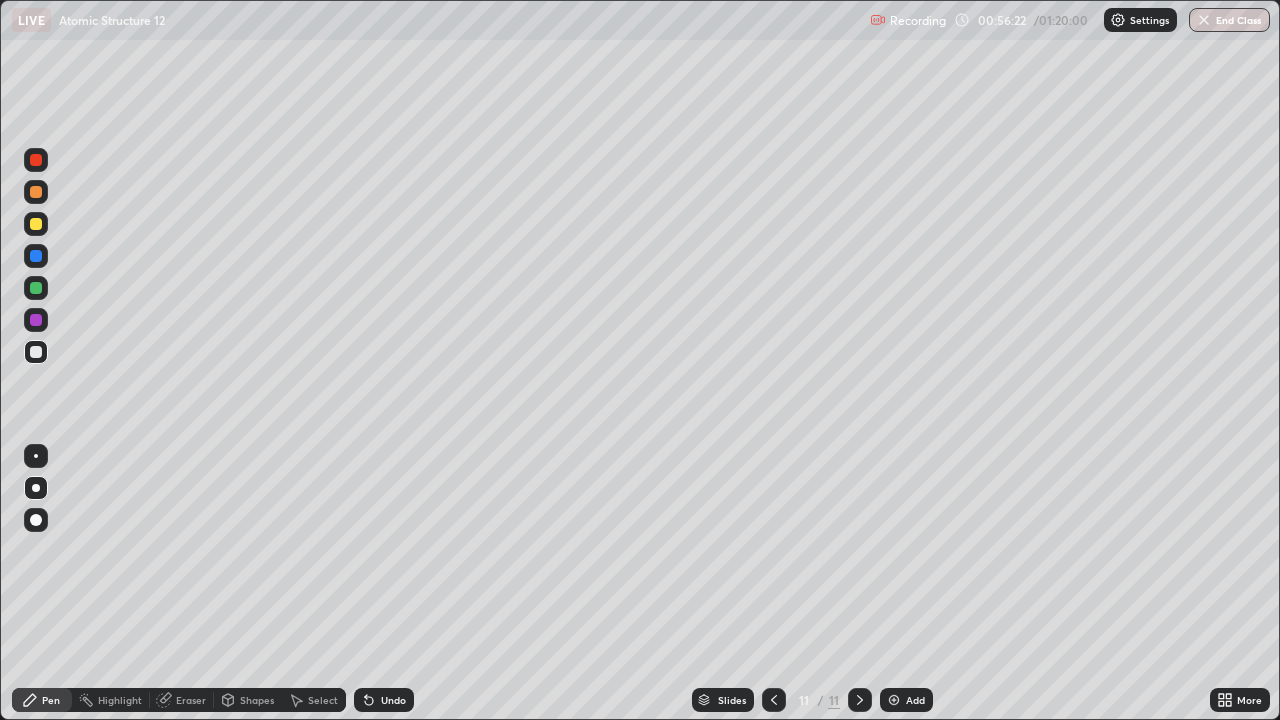 click on "Shapes" at bounding box center [257, 700] 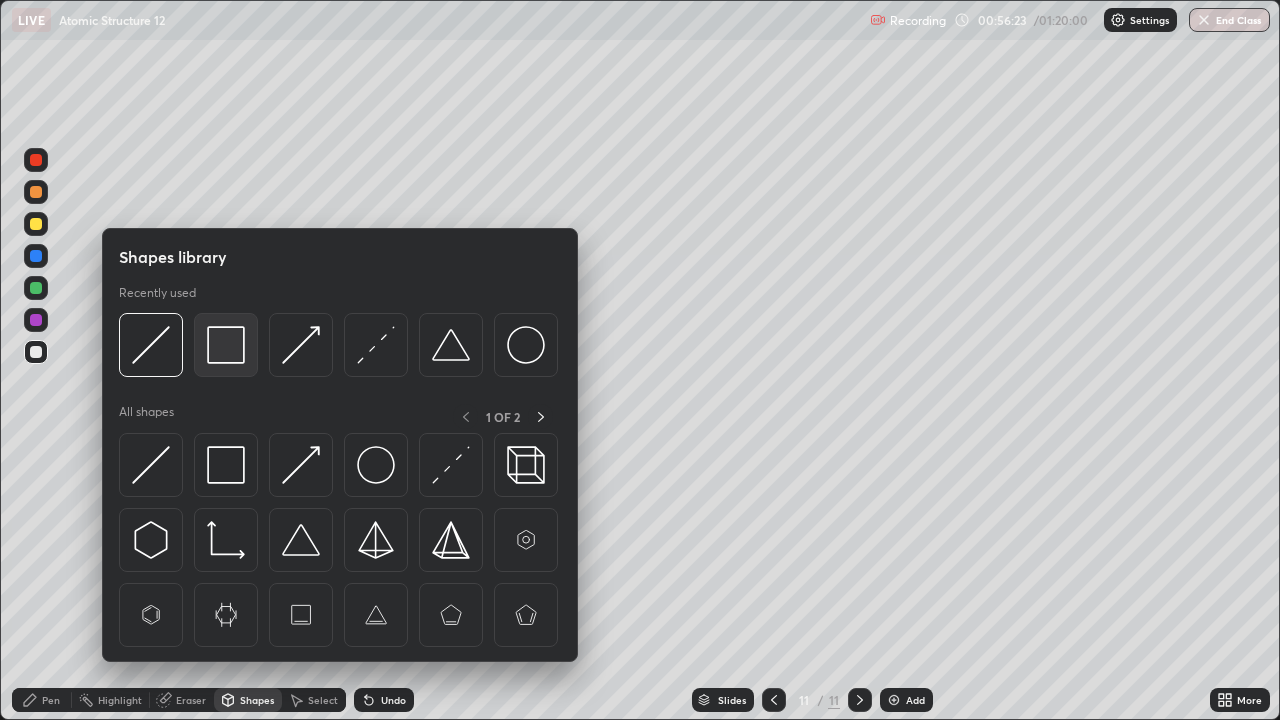 click at bounding box center [226, 345] 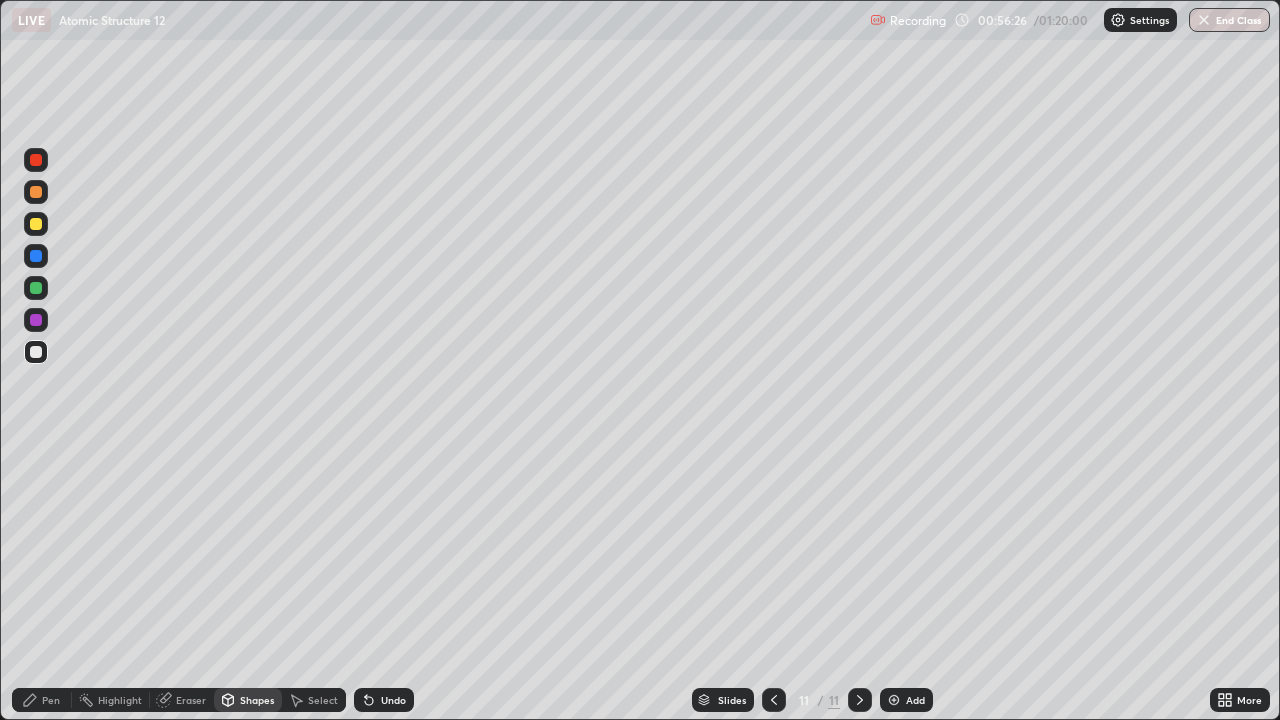 click on "Shapes" at bounding box center [257, 700] 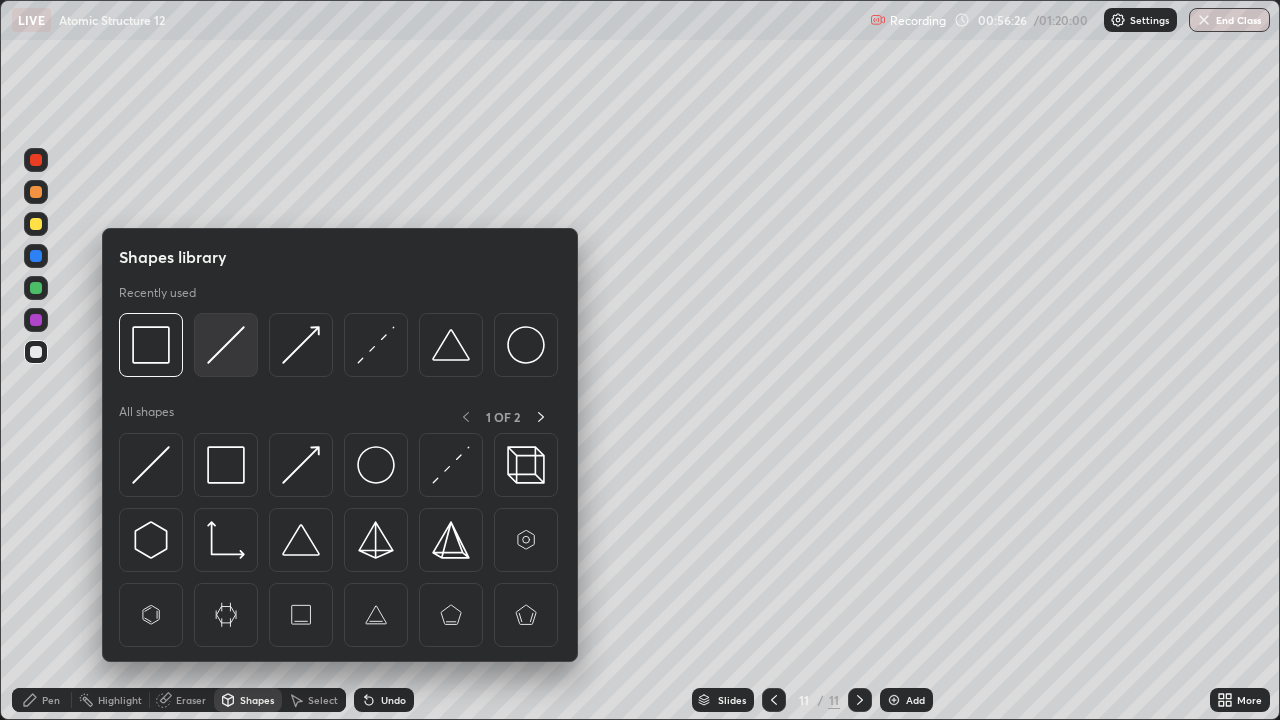 click at bounding box center (226, 345) 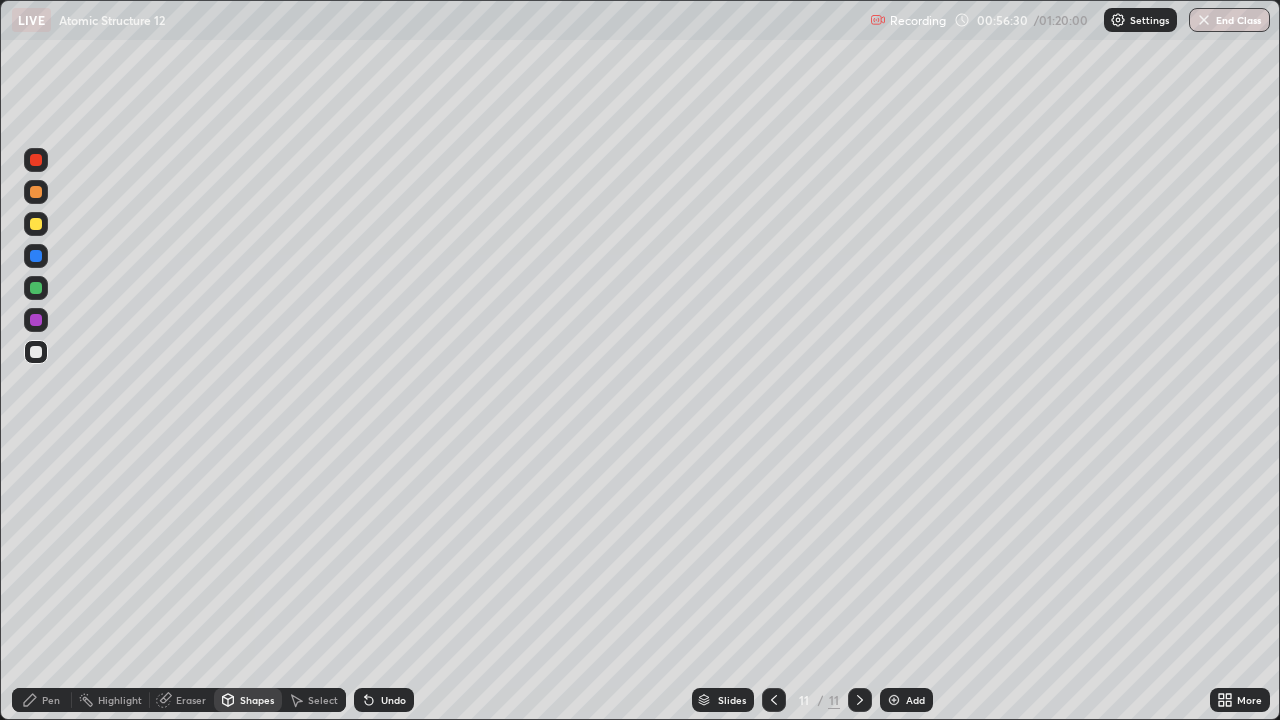 click on "Pen" at bounding box center [51, 700] 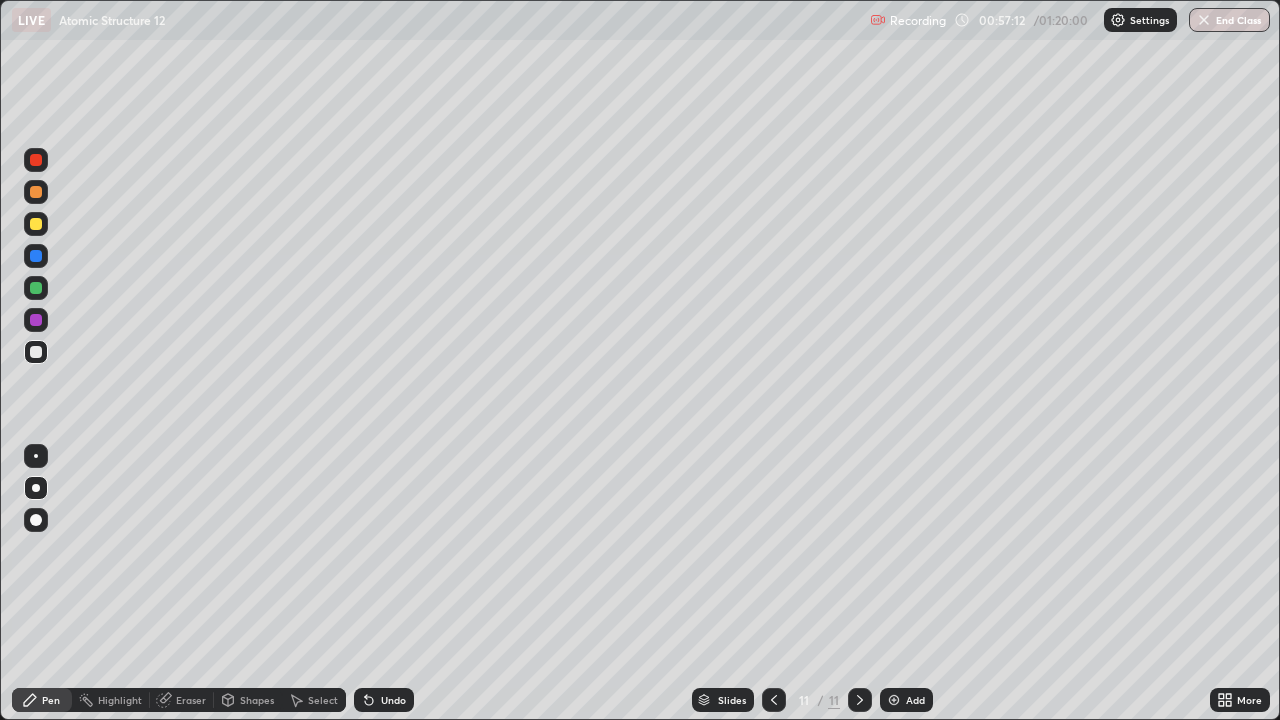 click at bounding box center [36, 224] 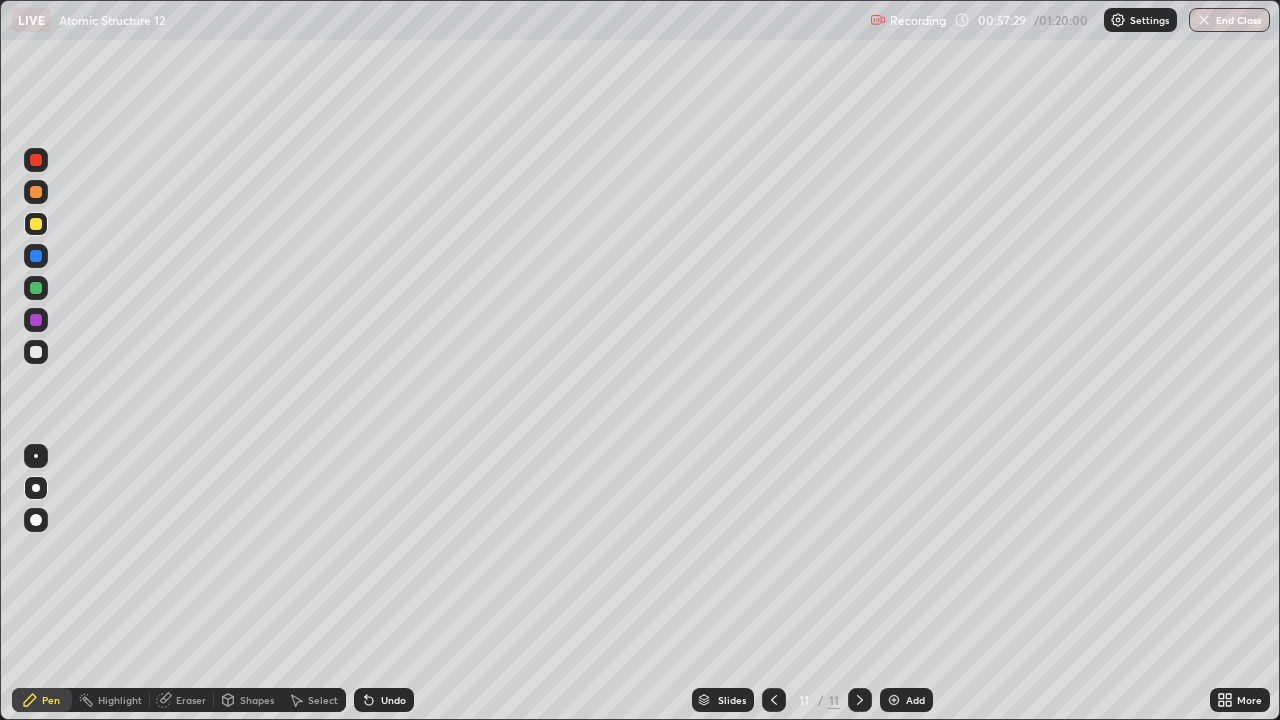 click at bounding box center [36, 288] 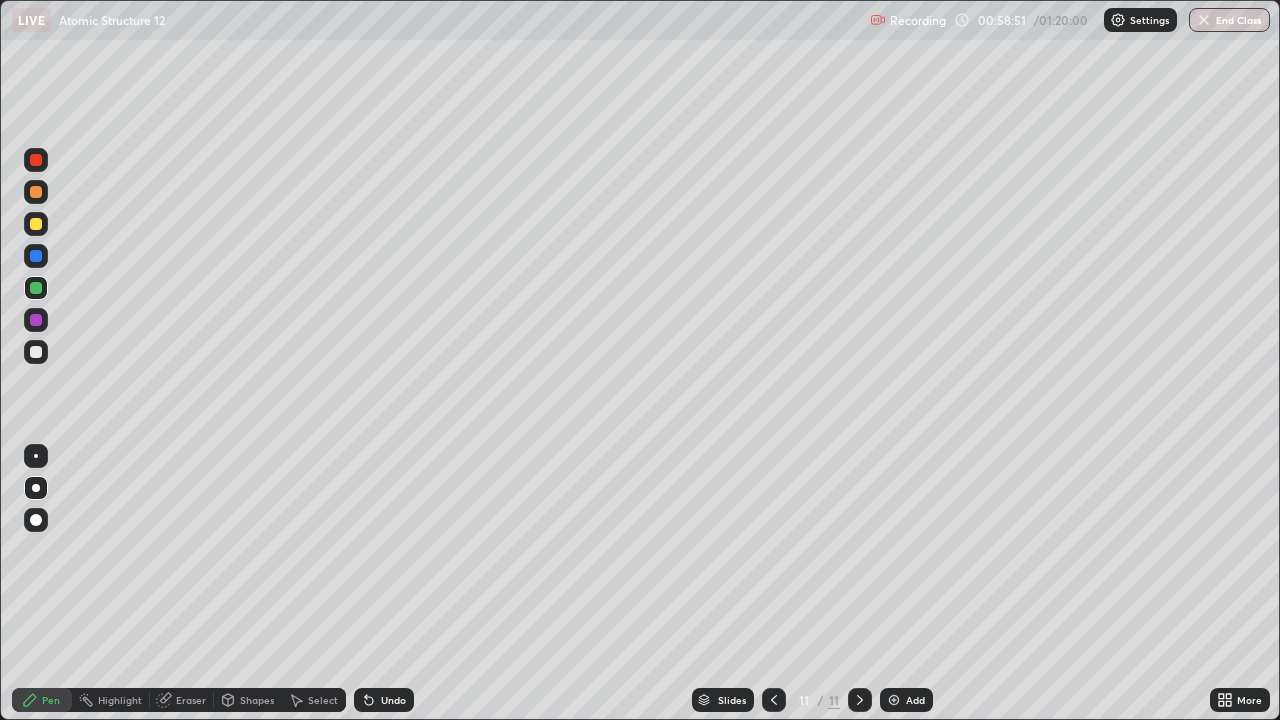 click at bounding box center (36, 352) 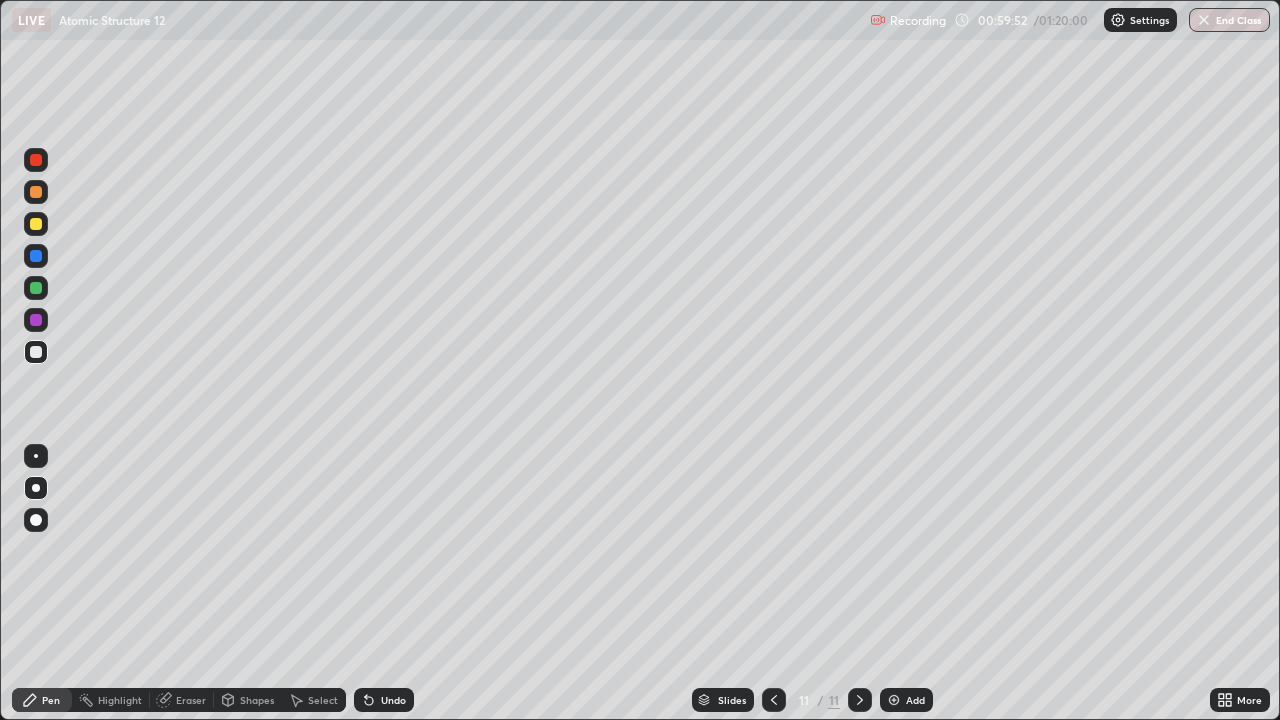 click at bounding box center (894, 700) 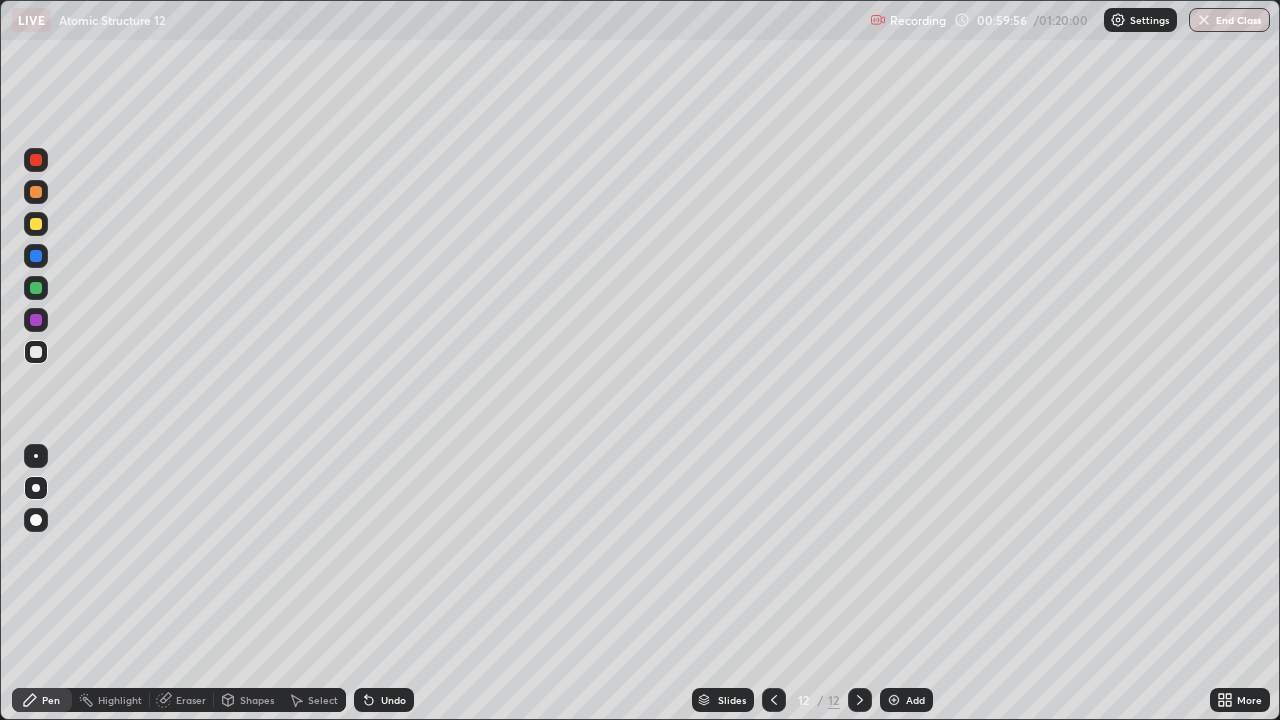 click on "Shapes" at bounding box center [248, 700] 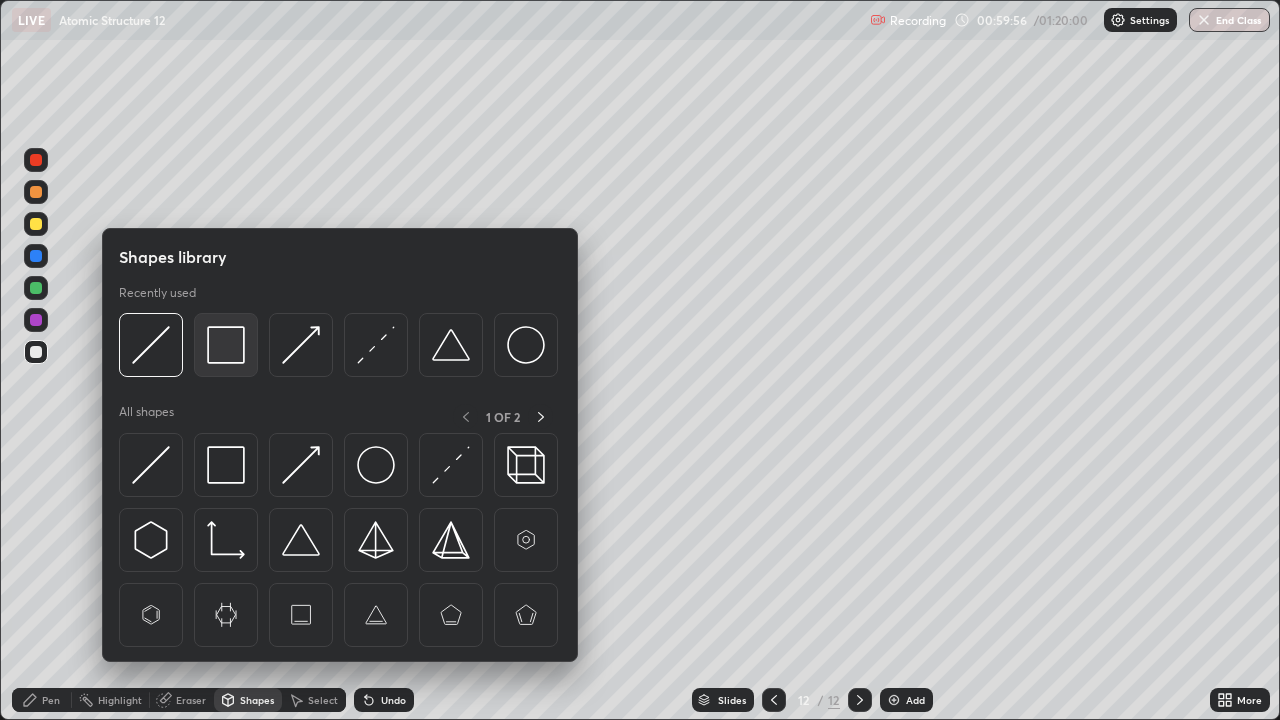 click at bounding box center (226, 345) 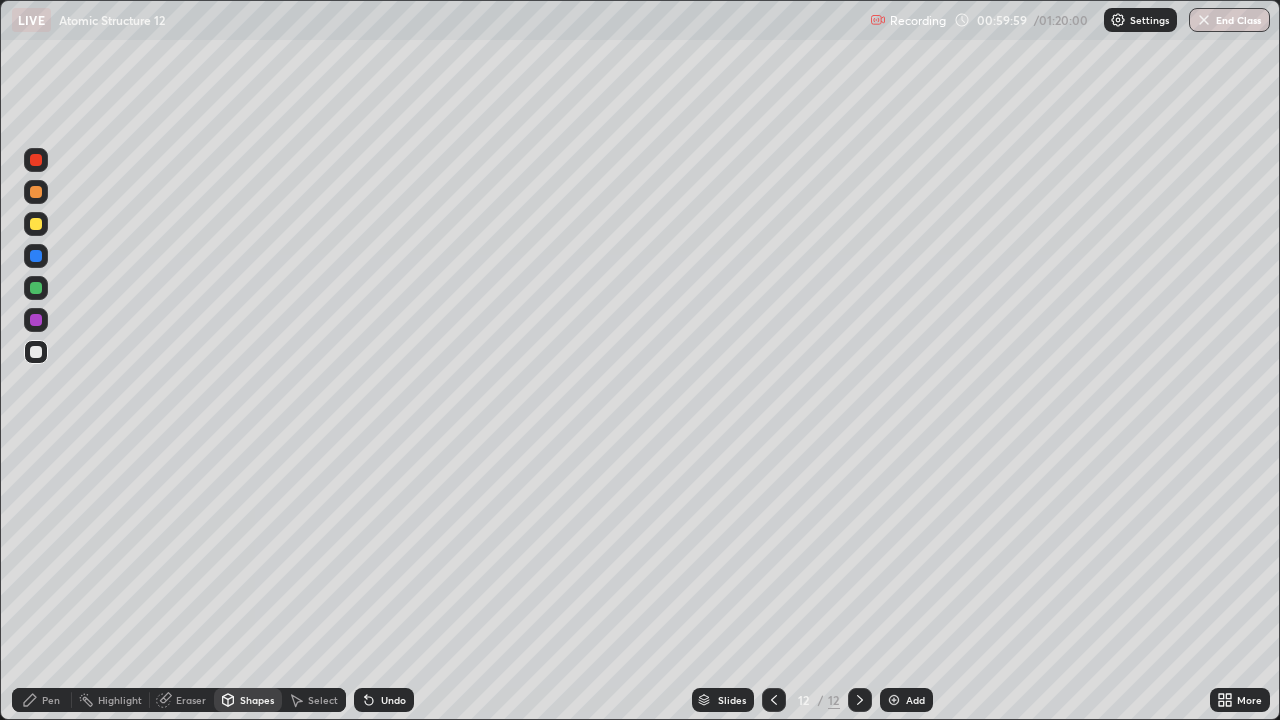 click on "Shapes" at bounding box center (248, 700) 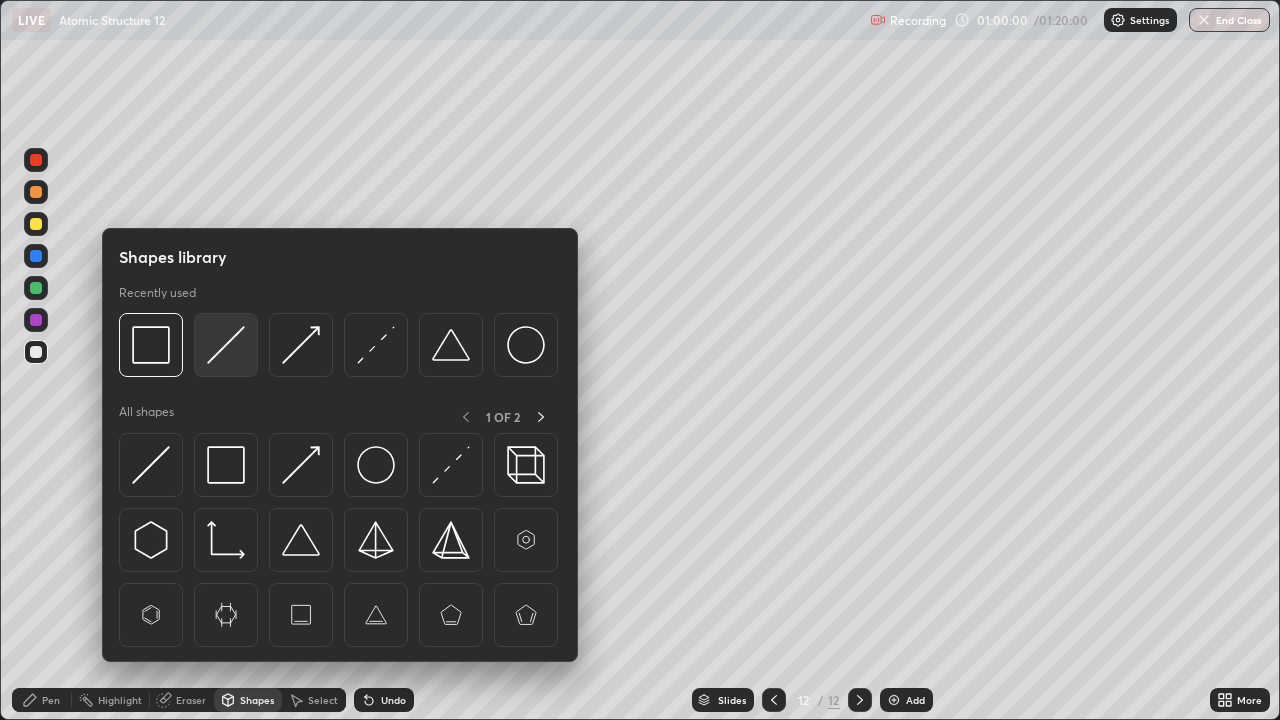 click at bounding box center [226, 345] 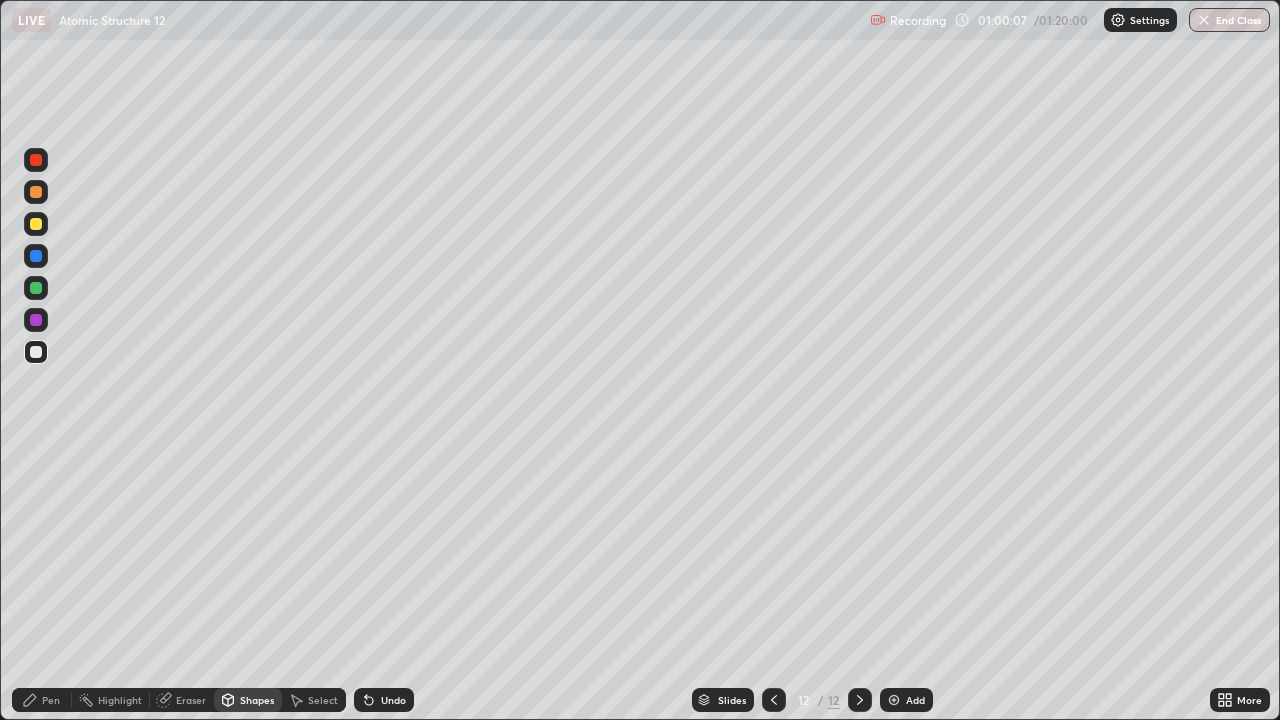 click at bounding box center (36, 288) 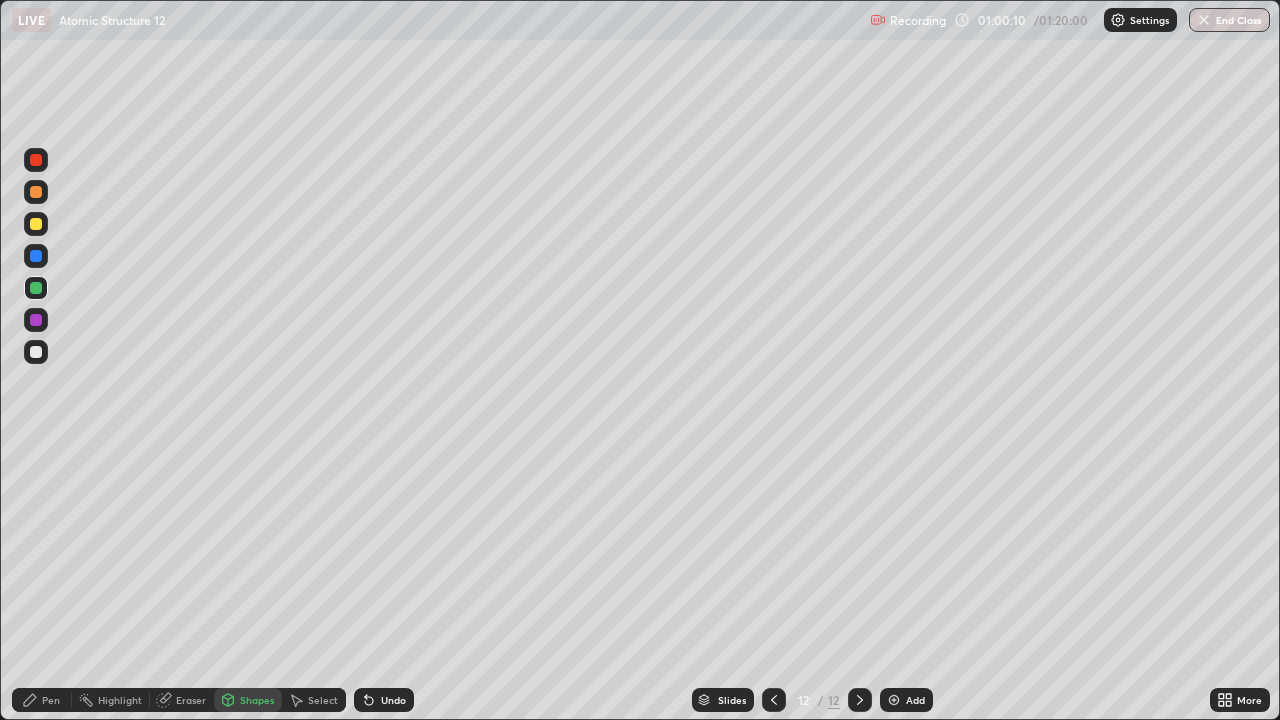 click on "Pen" at bounding box center (42, 700) 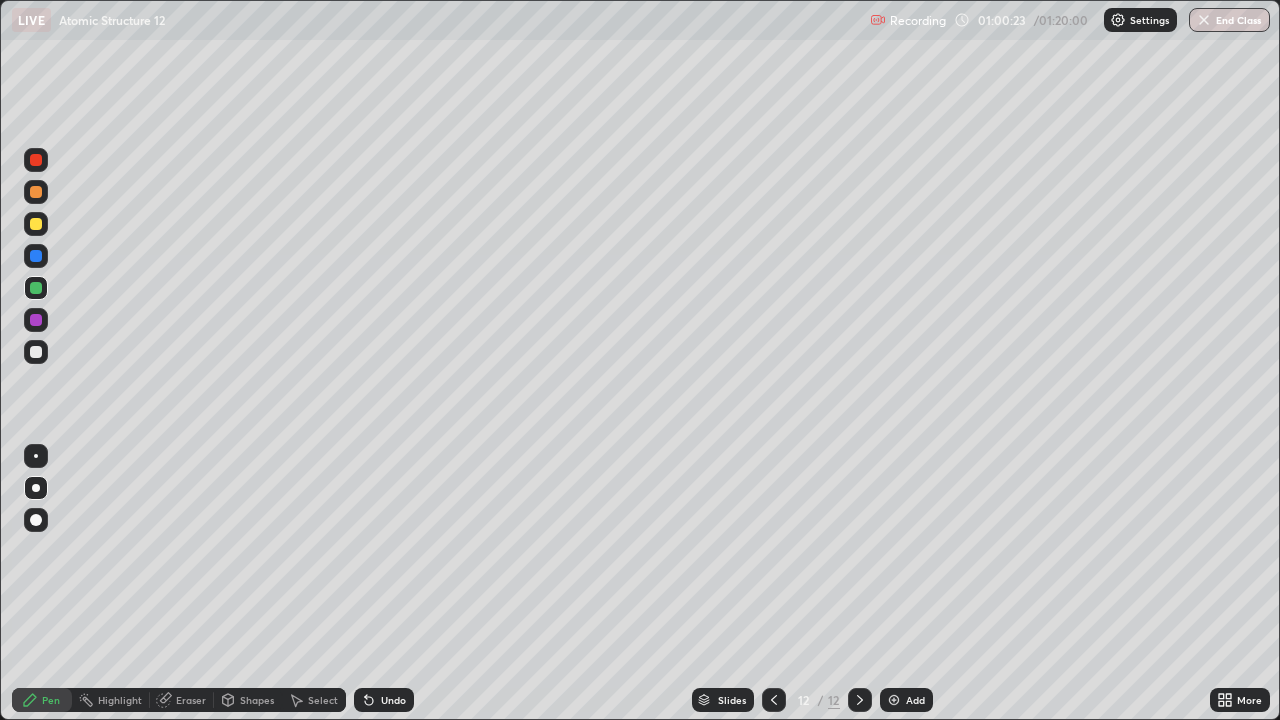 click on "Shapes" at bounding box center [257, 700] 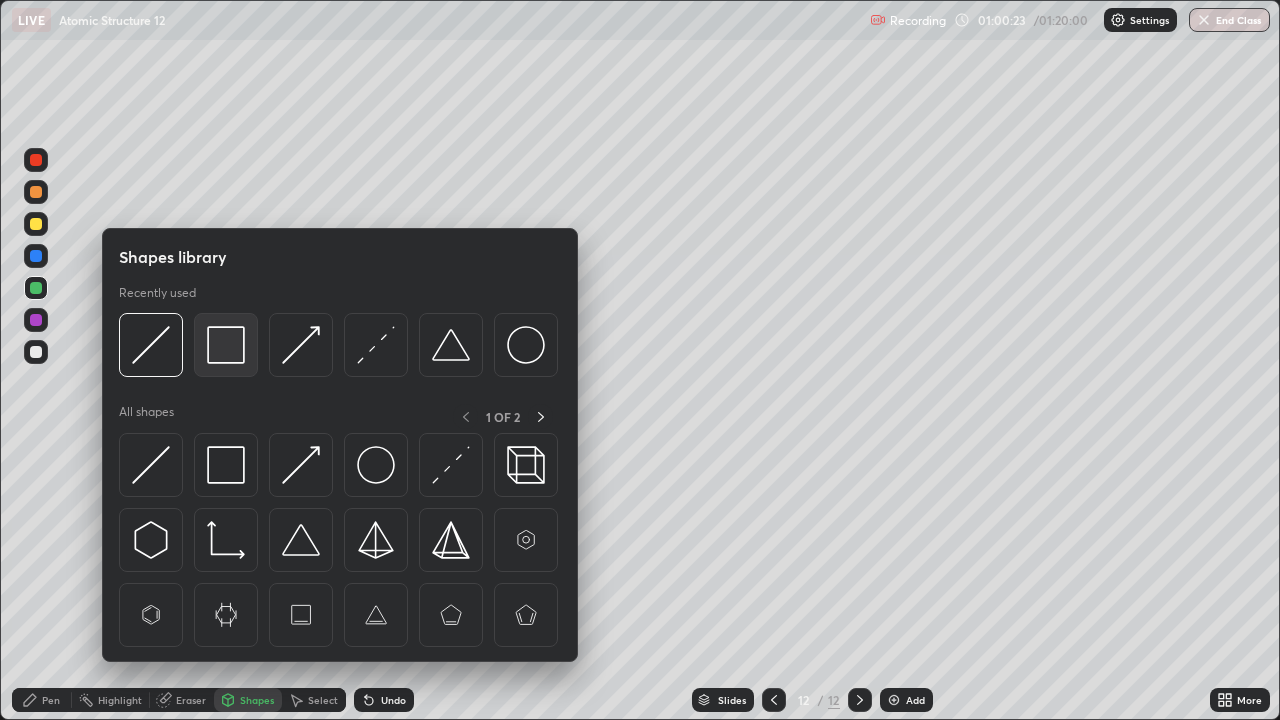 click at bounding box center (226, 345) 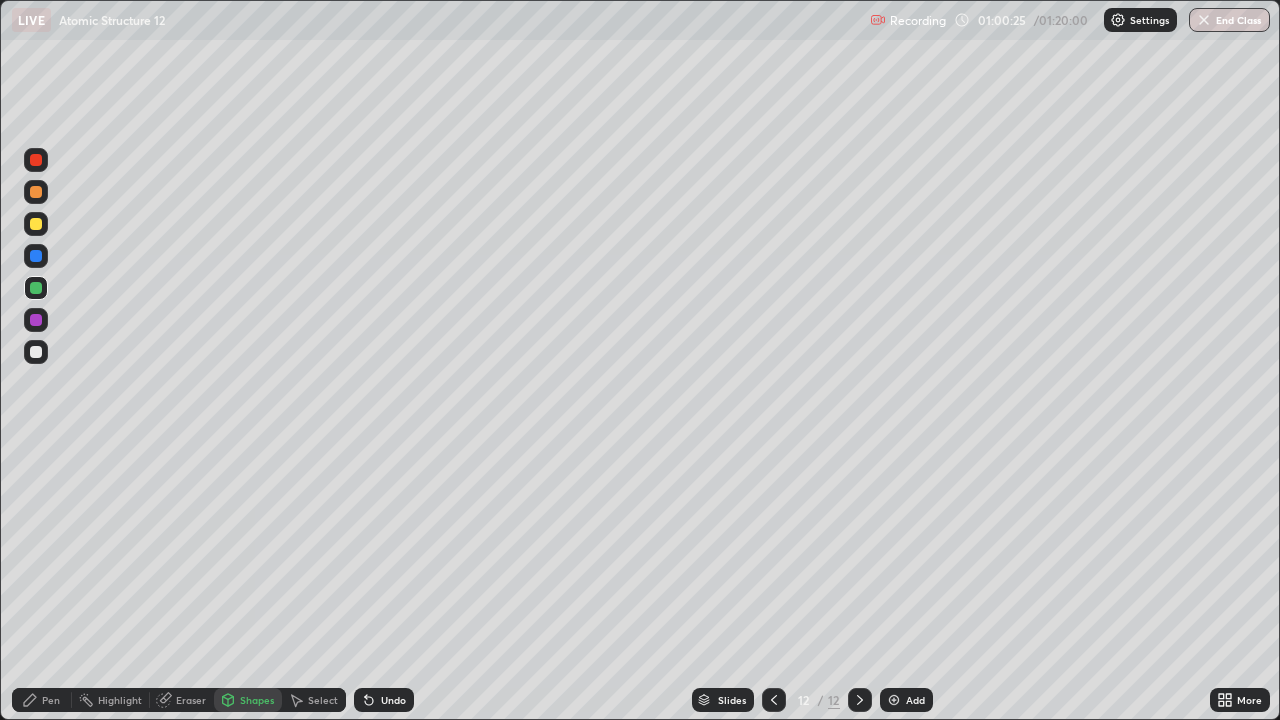 click on "Shapes" at bounding box center (257, 700) 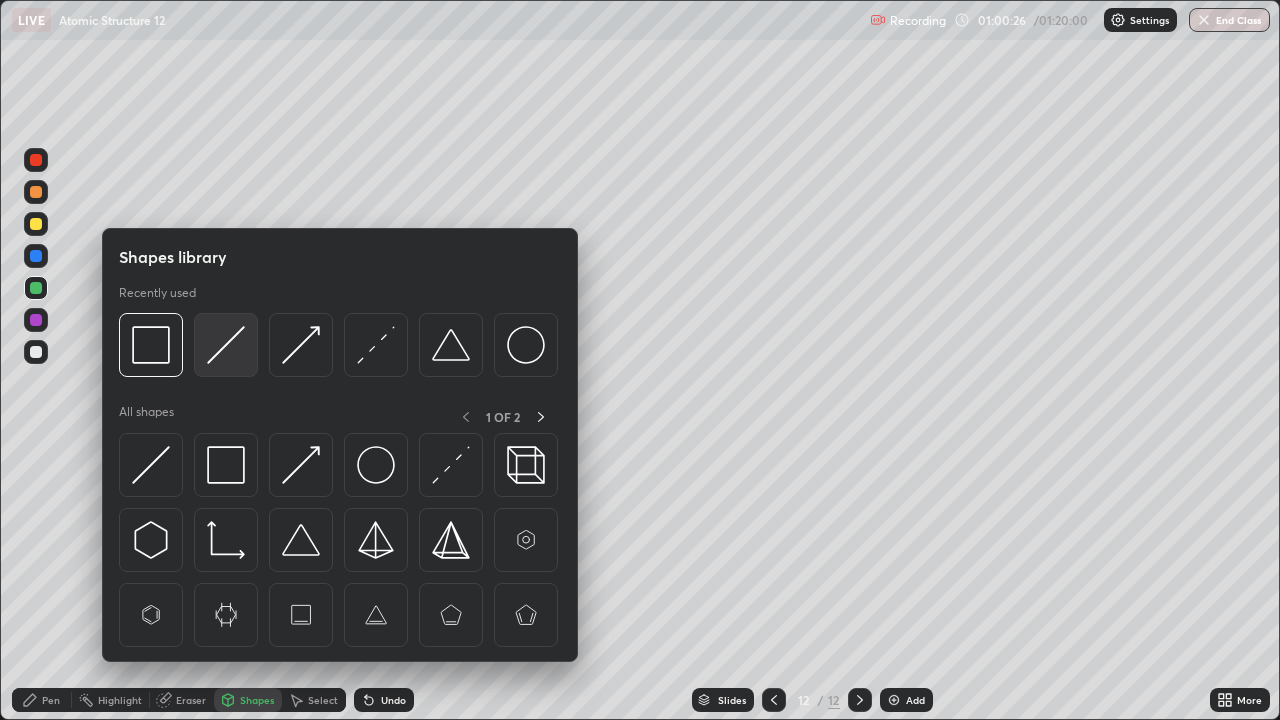 click at bounding box center [226, 345] 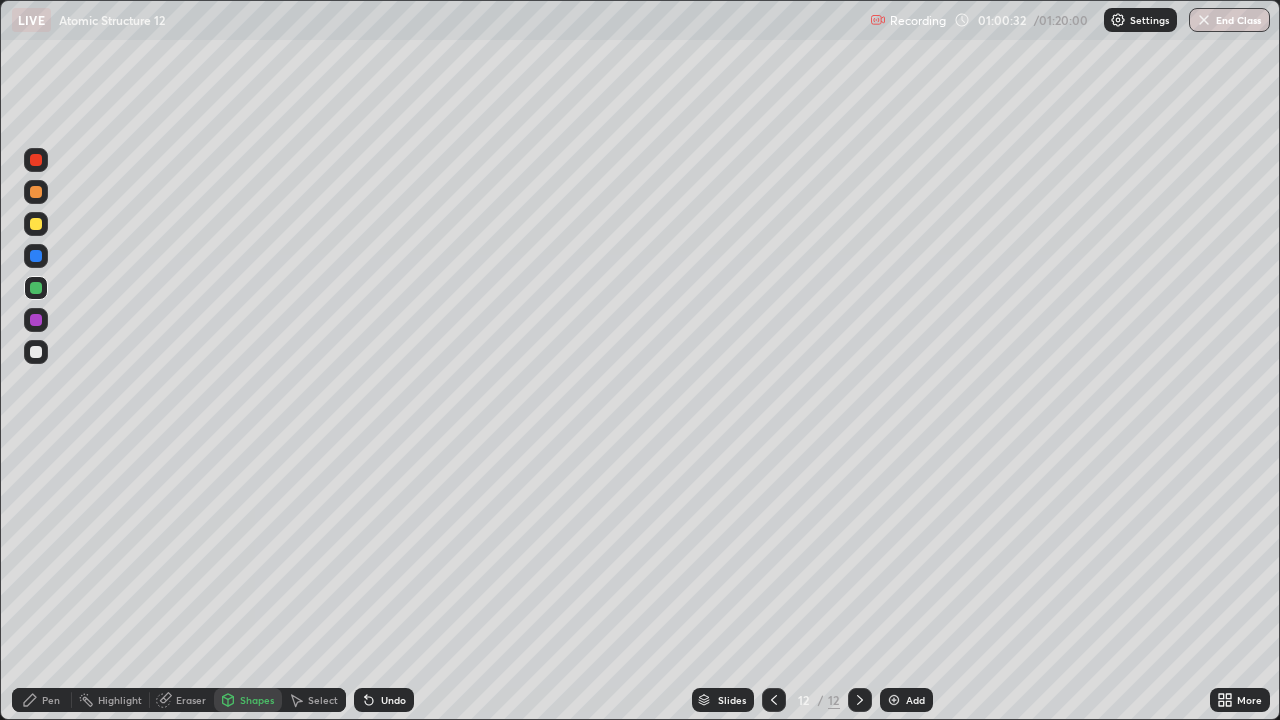 click on "Pen" at bounding box center [42, 700] 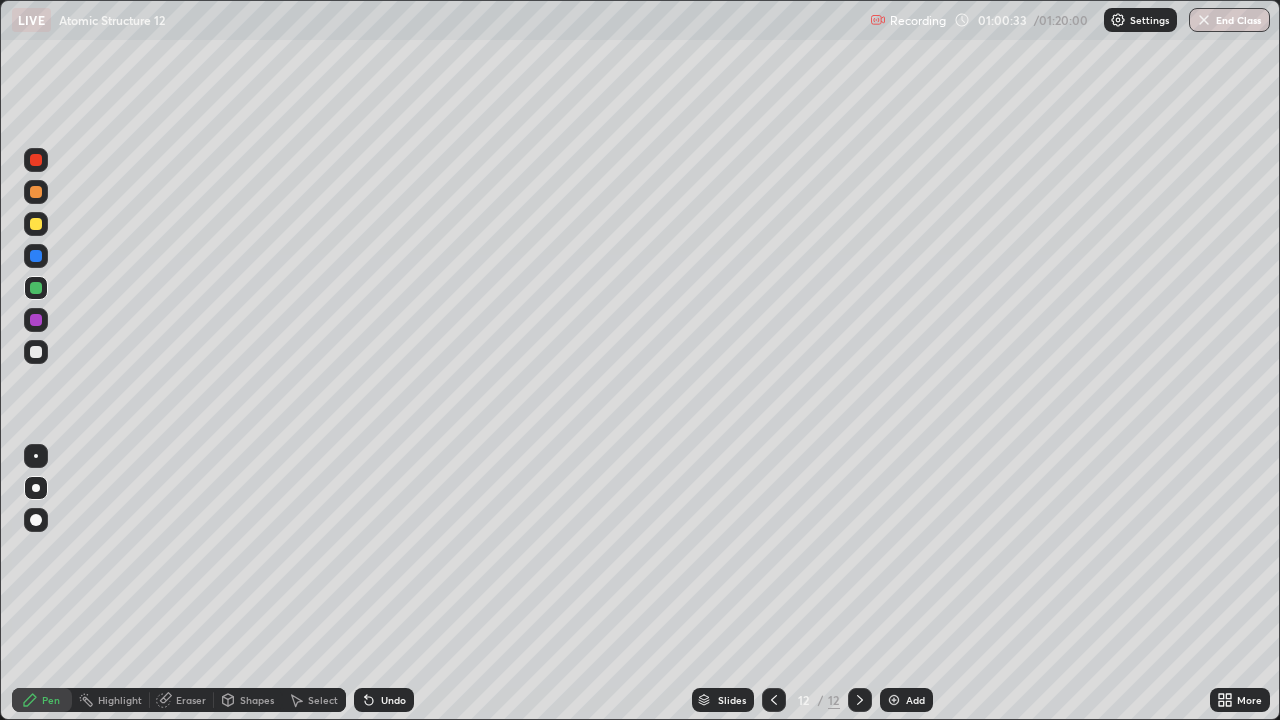 click at bounding box center [36, 352] 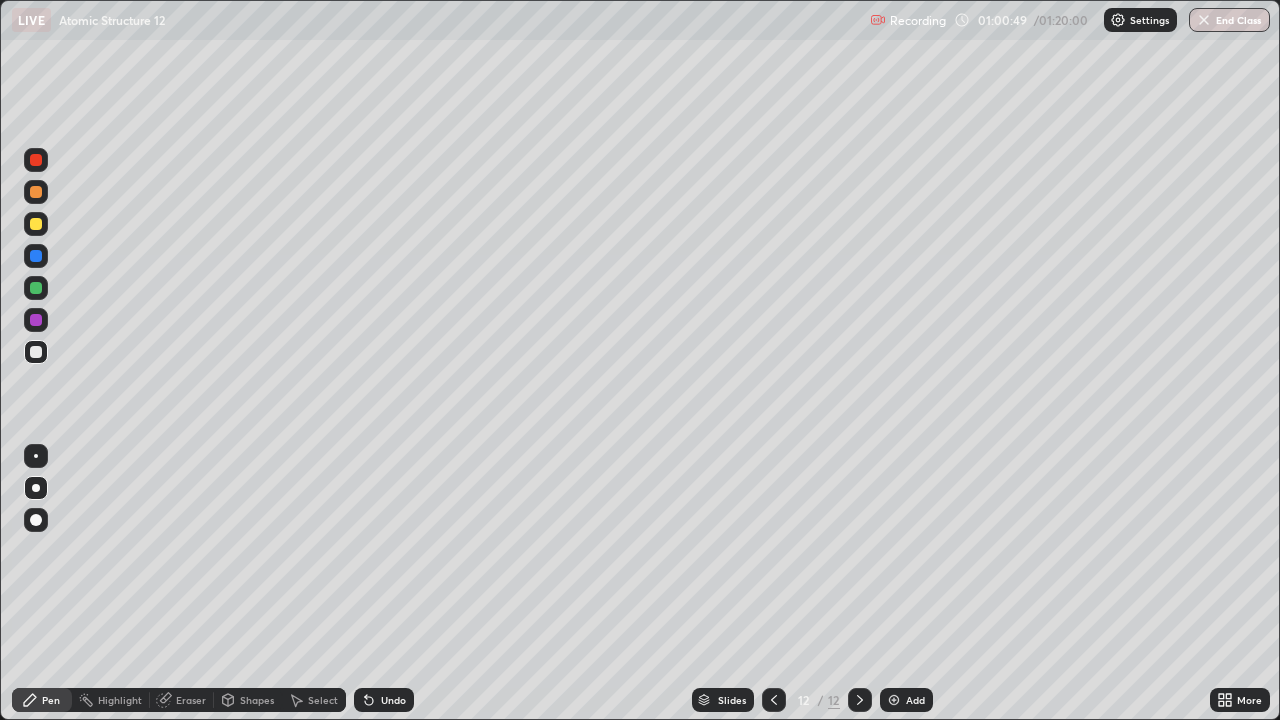 click 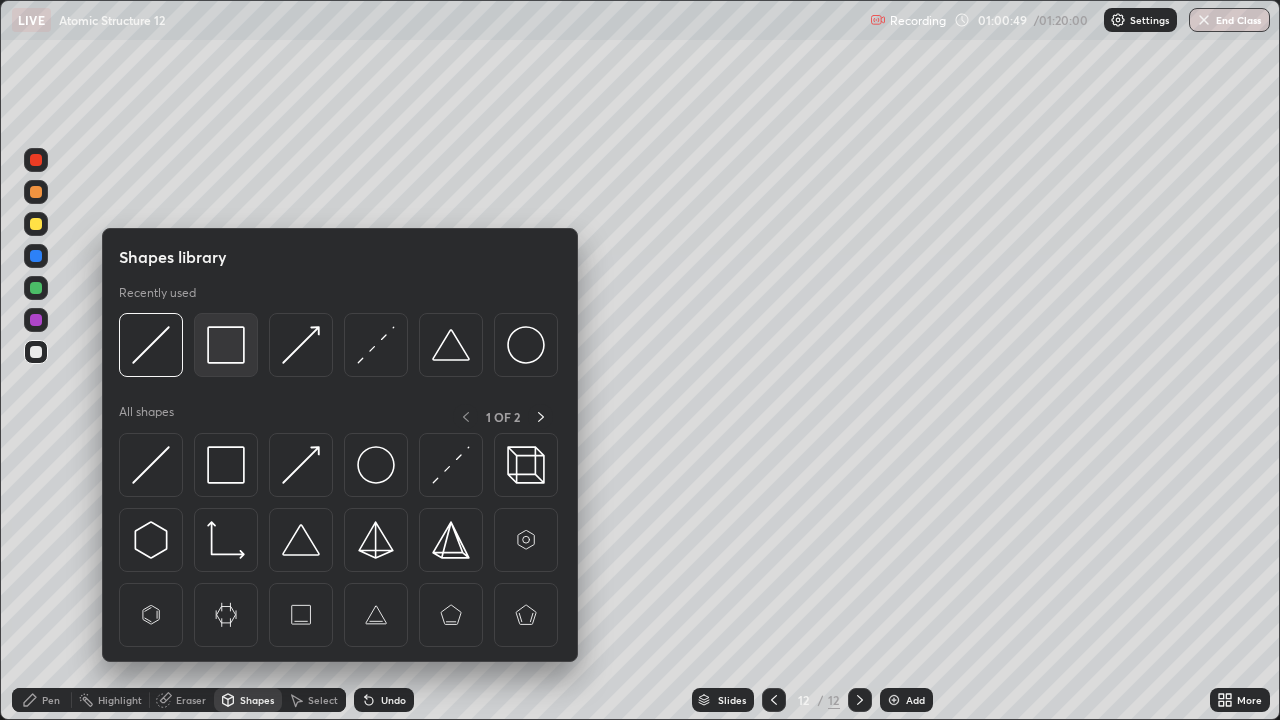 click at bounding box center [226, 345] 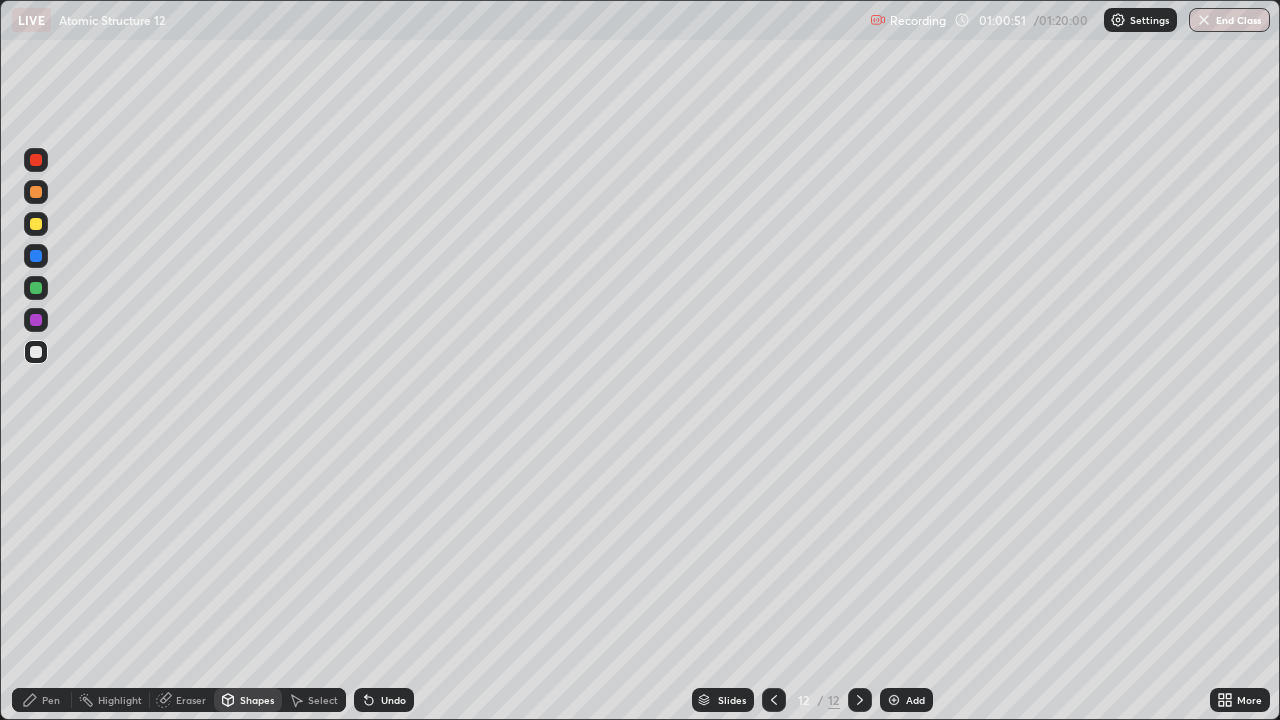 click on "Shapes" at bounding box center [257, 700] 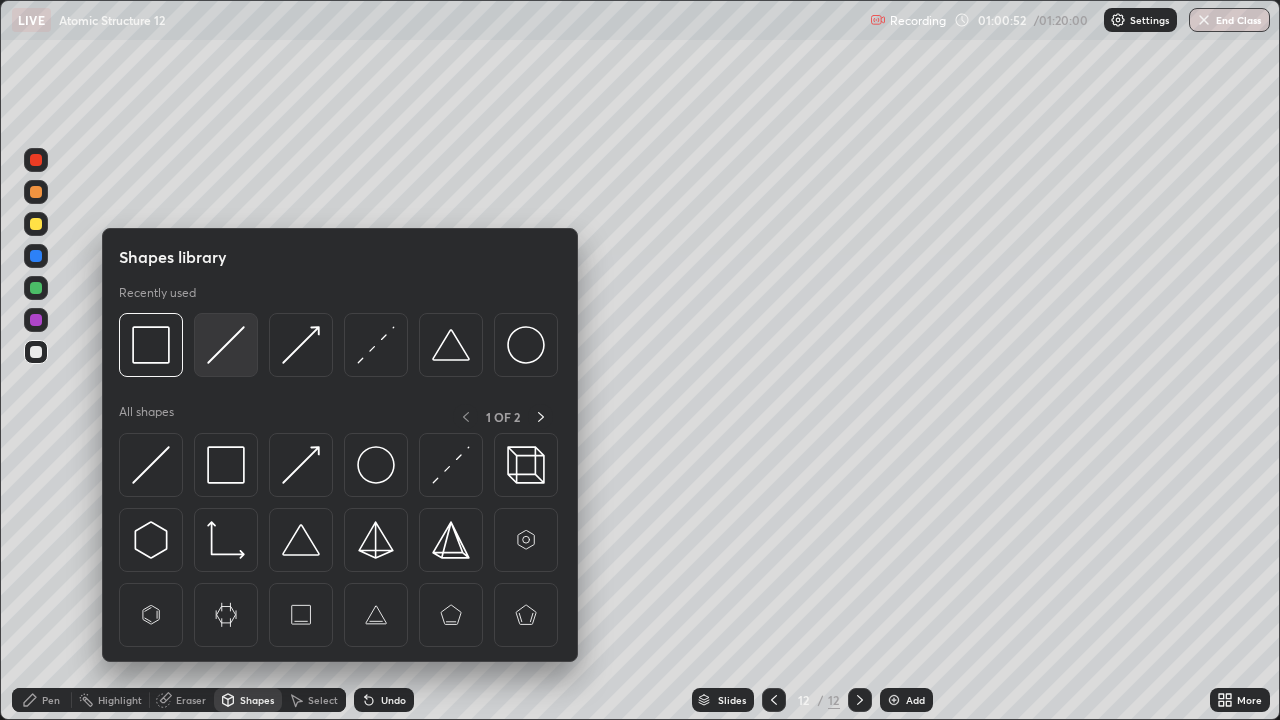 click at bounding box center (226, 345) 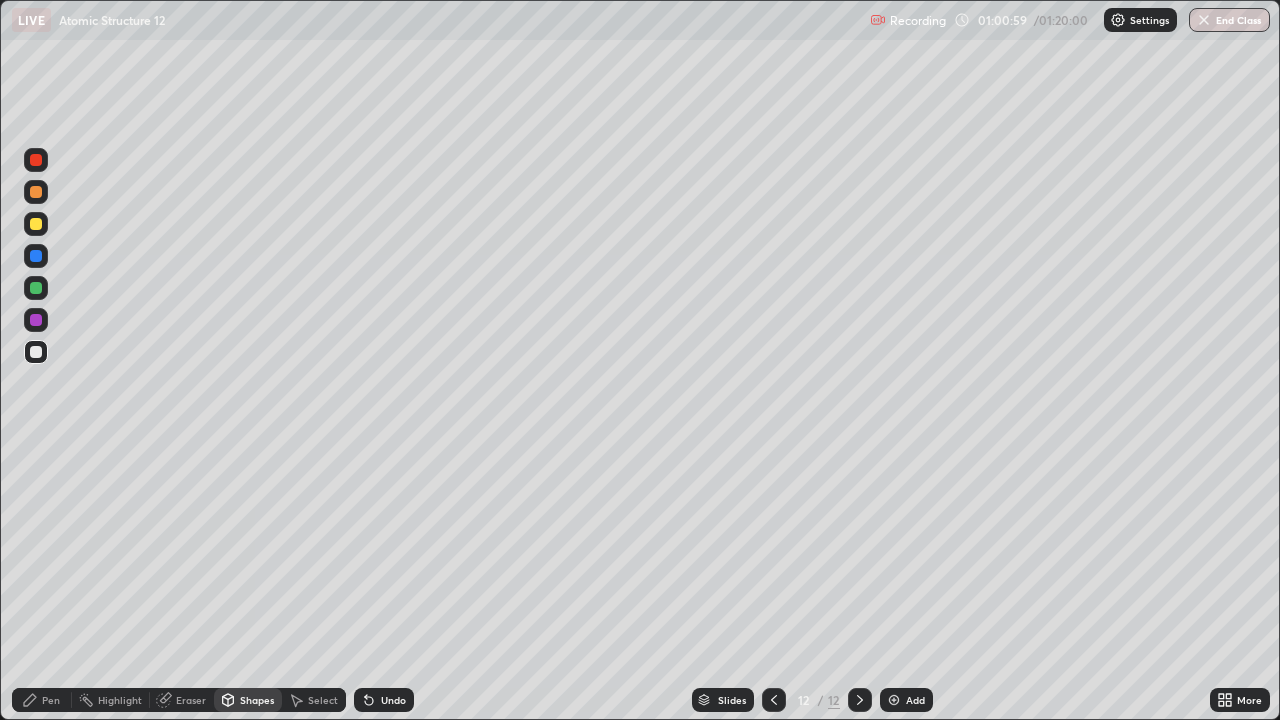 click on "Pen" at bounding box center [42, 700] 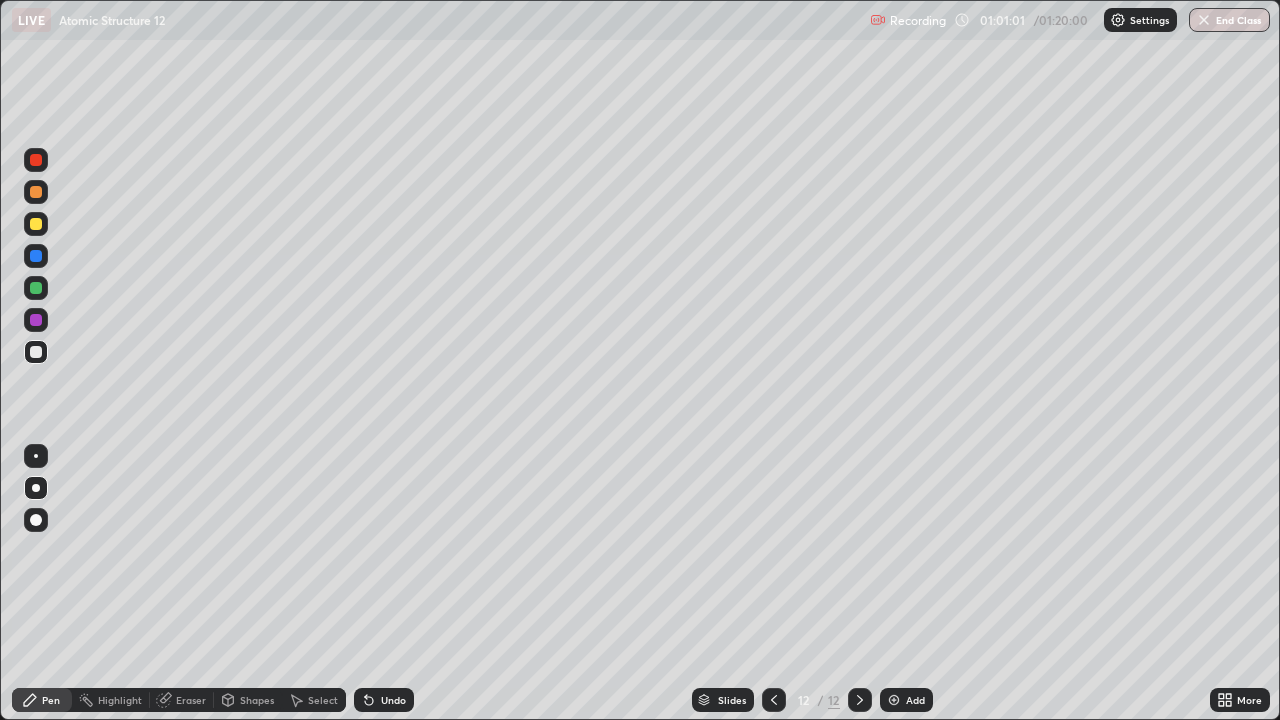 click at bounding box center (36, 288) 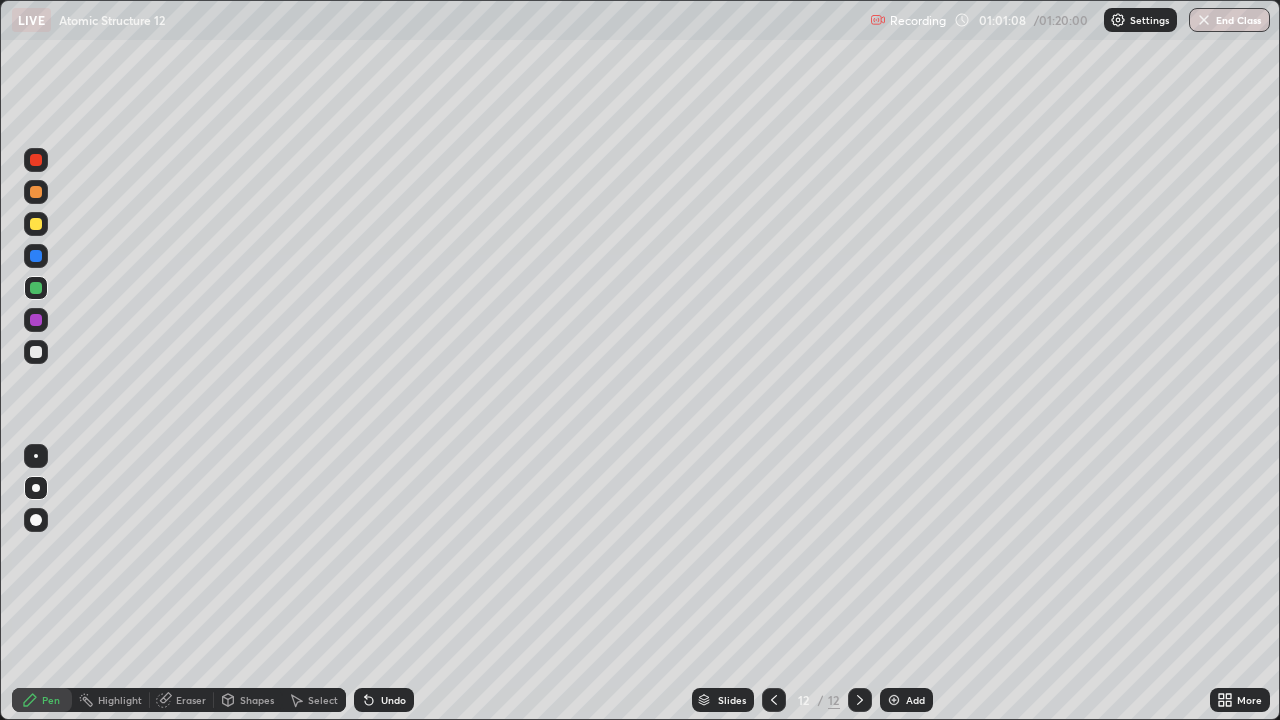 click on "Shapes" at bounding box center (257, 700) 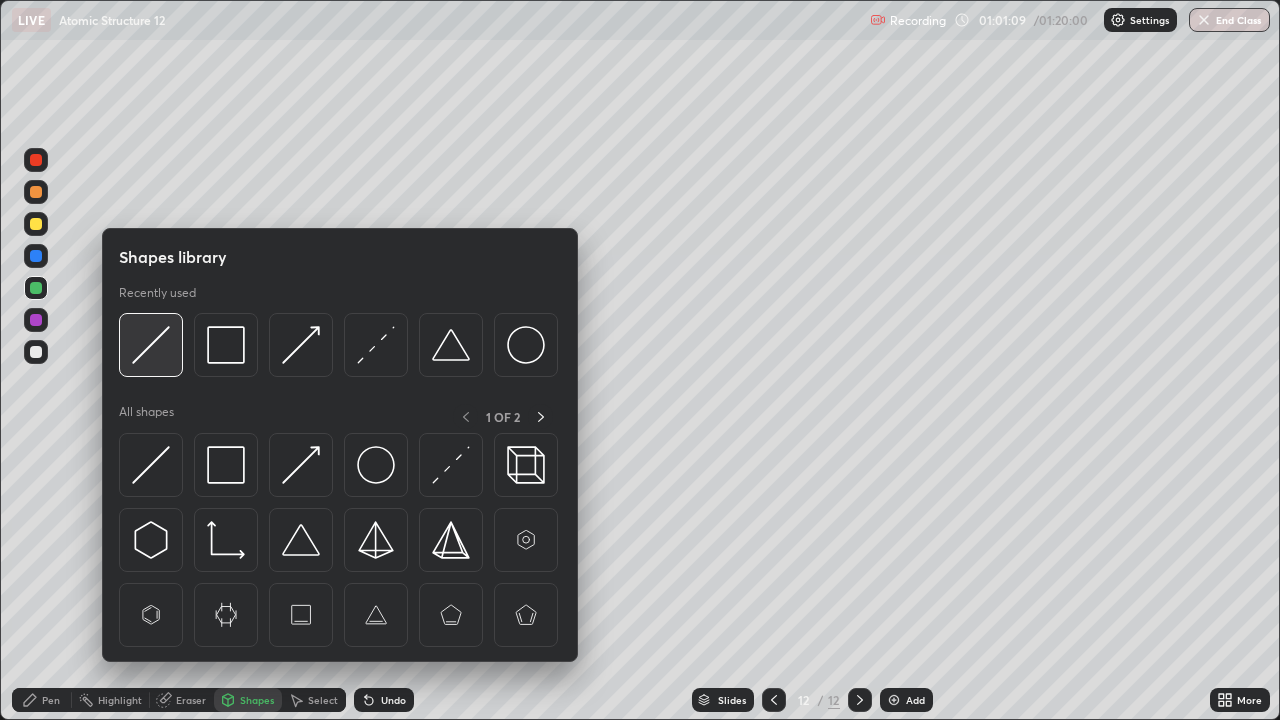 click at bounding box center [151, 345] 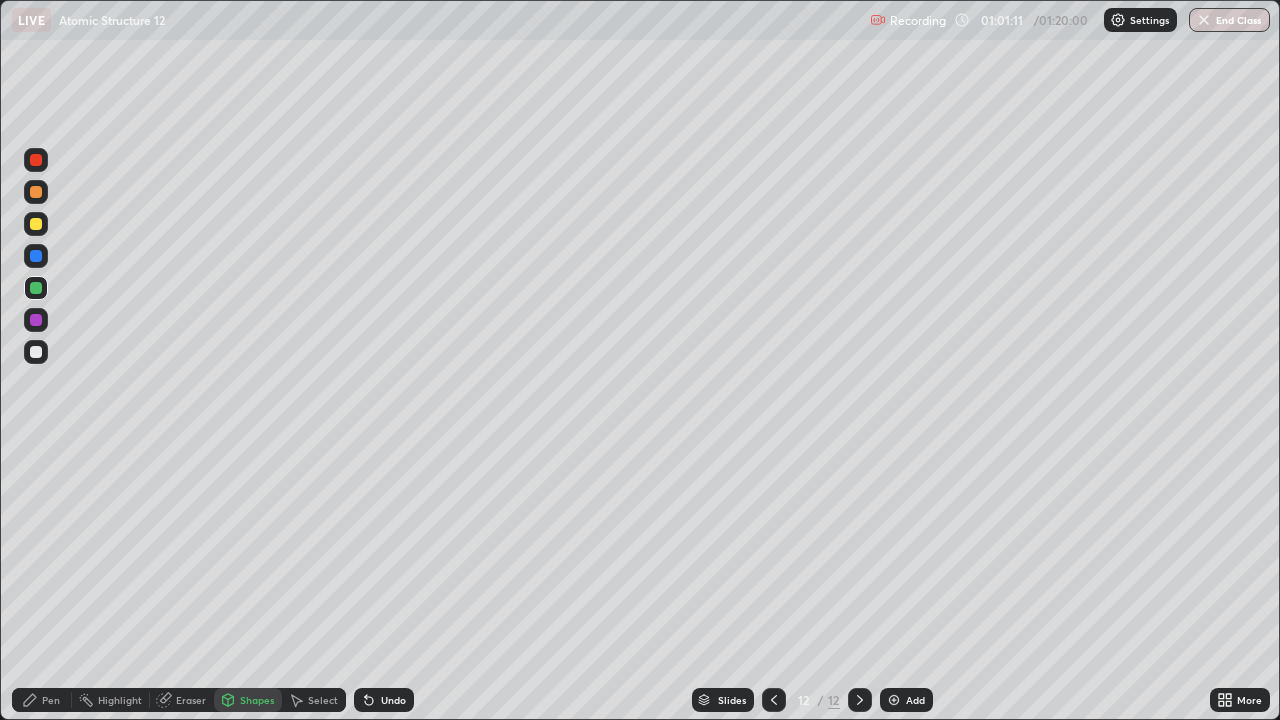 click on "Pen" at bounding box center [42, 700] 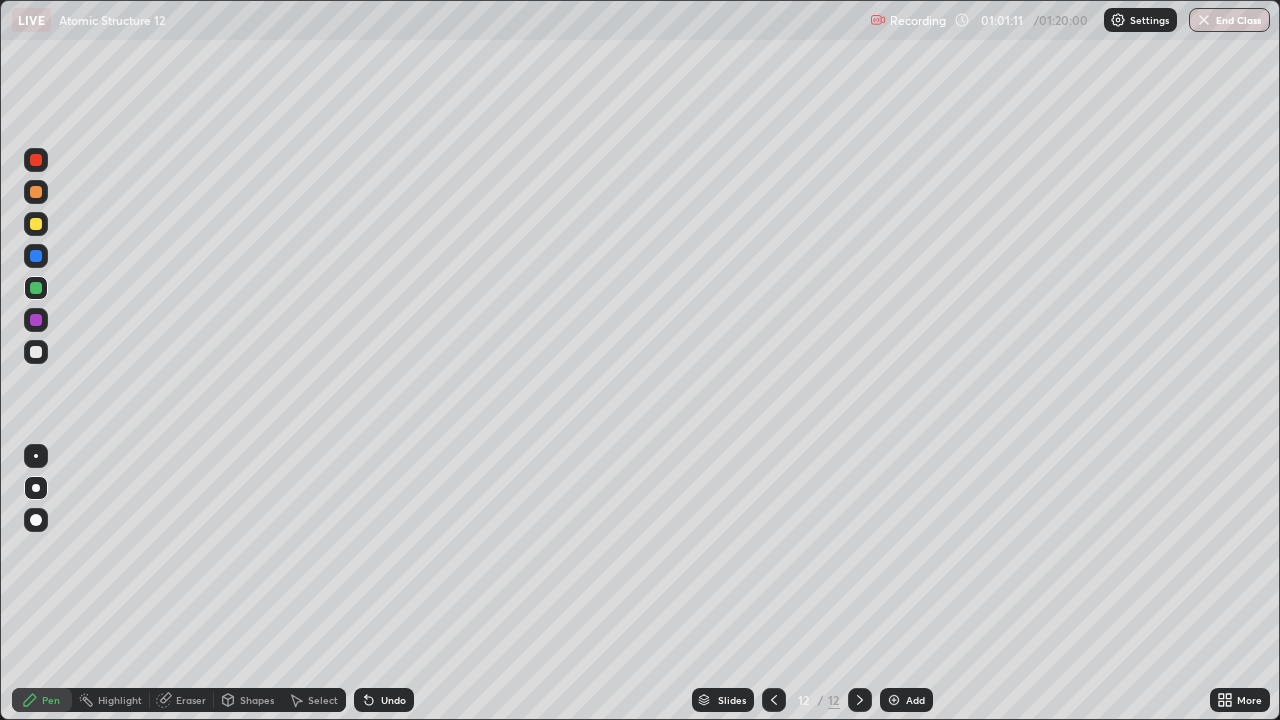 click at bounding box center (36, 352) 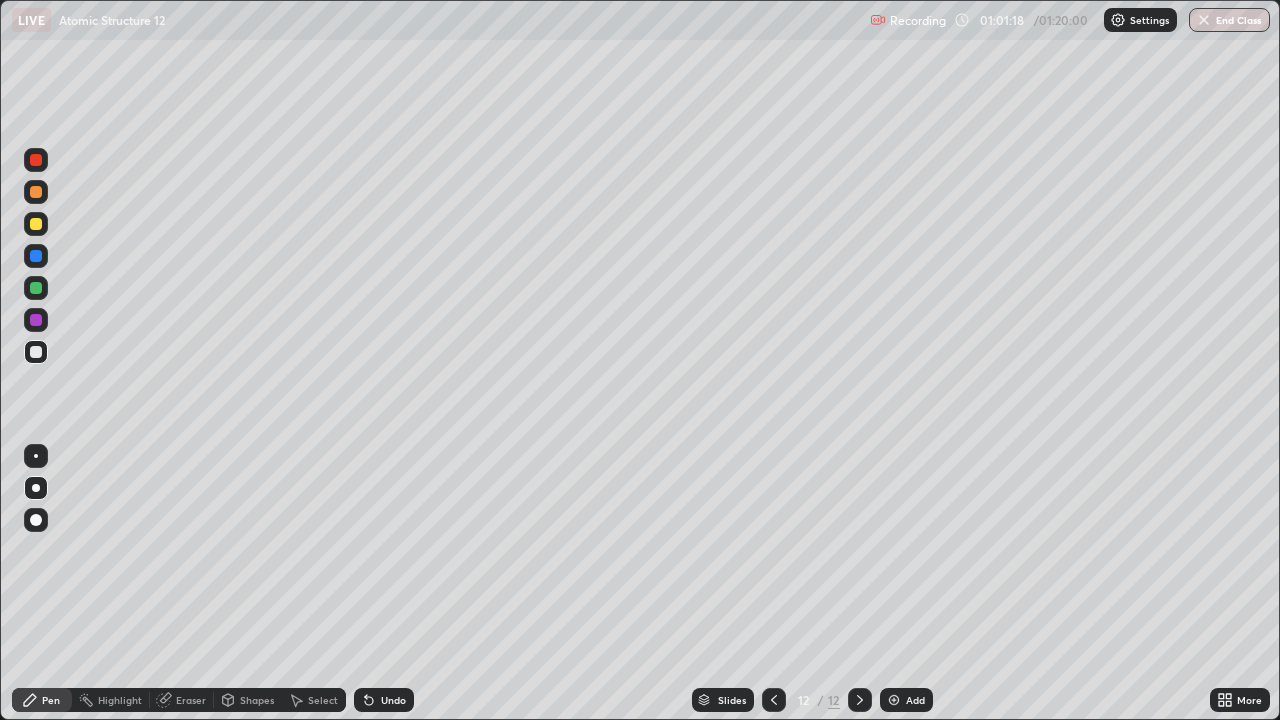 click on "Shapes" at bounding box center (257, 700) 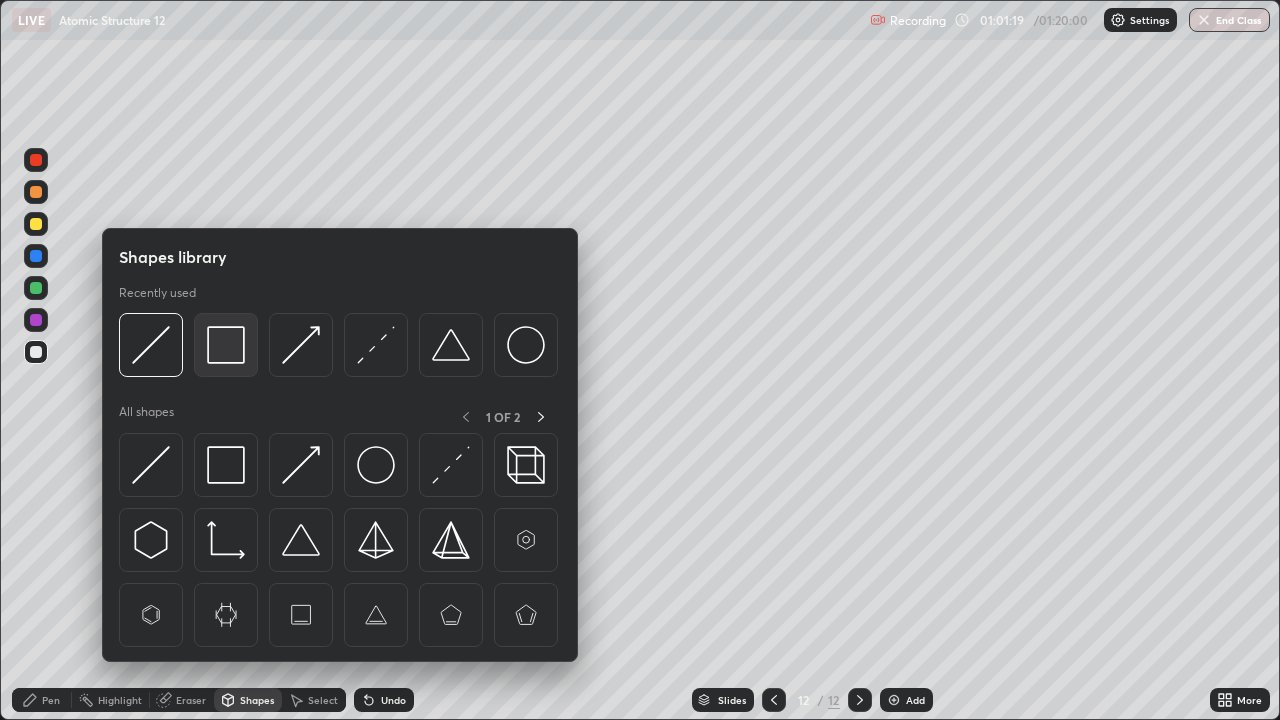 click at bounding box center [226, 345] 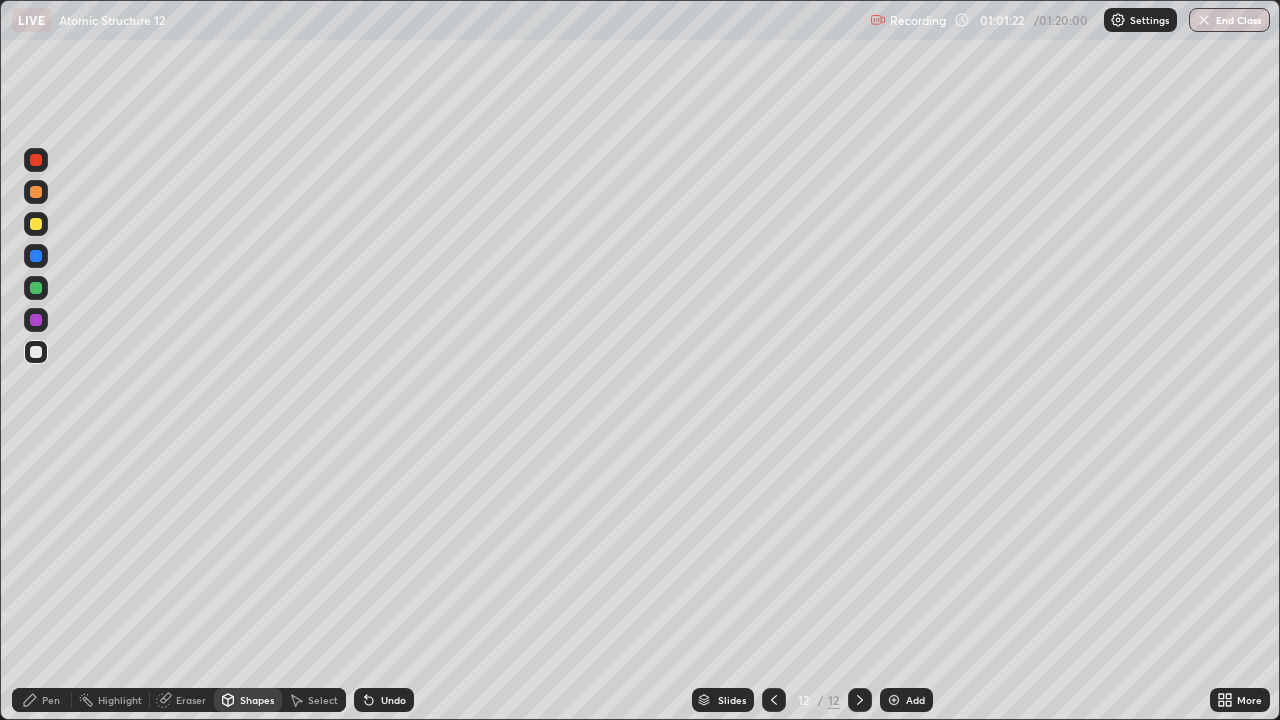 click on "Pen" at bounding box center [42, 700] 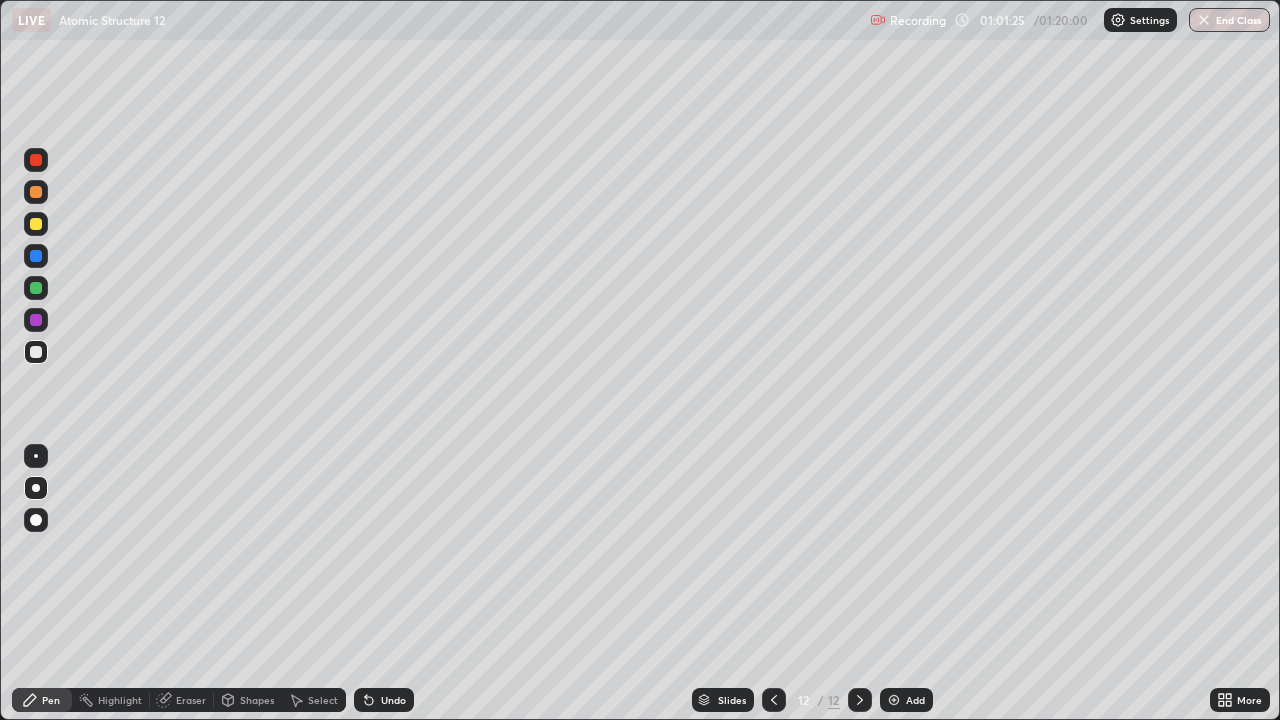 click on "Shapes" at bounding box center (248, 700) 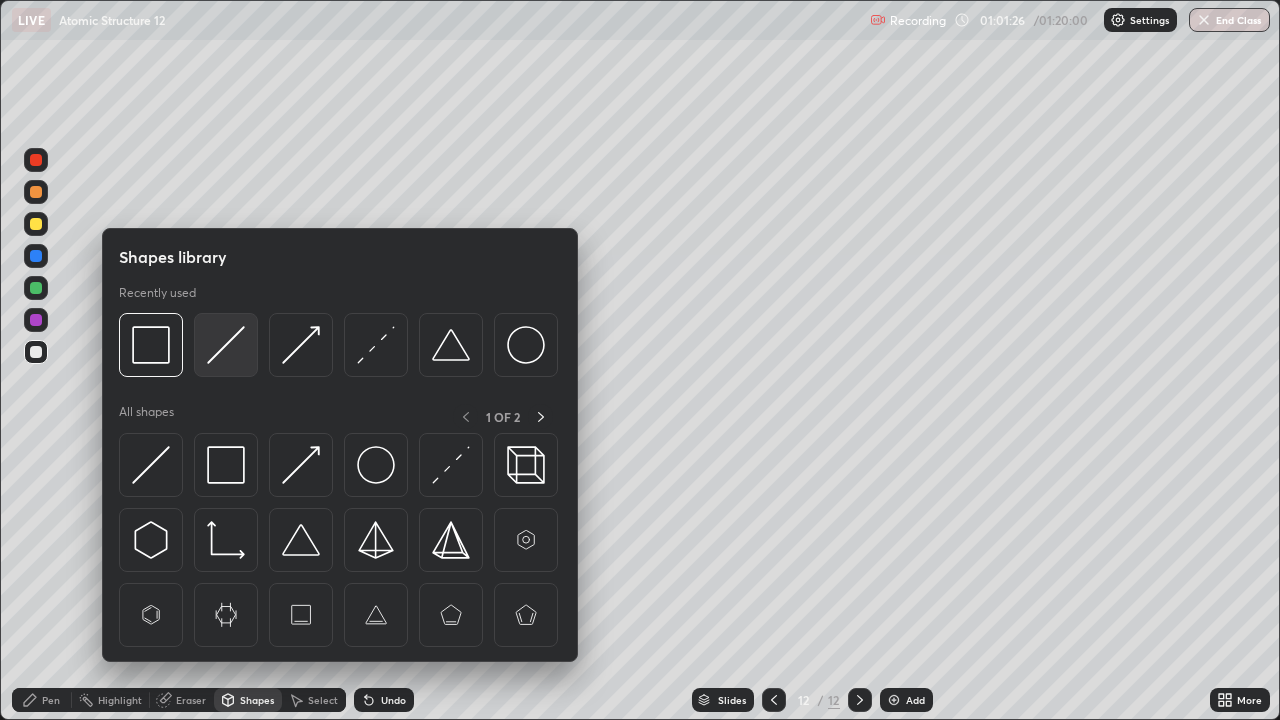 click at bounding box center (226, 345) 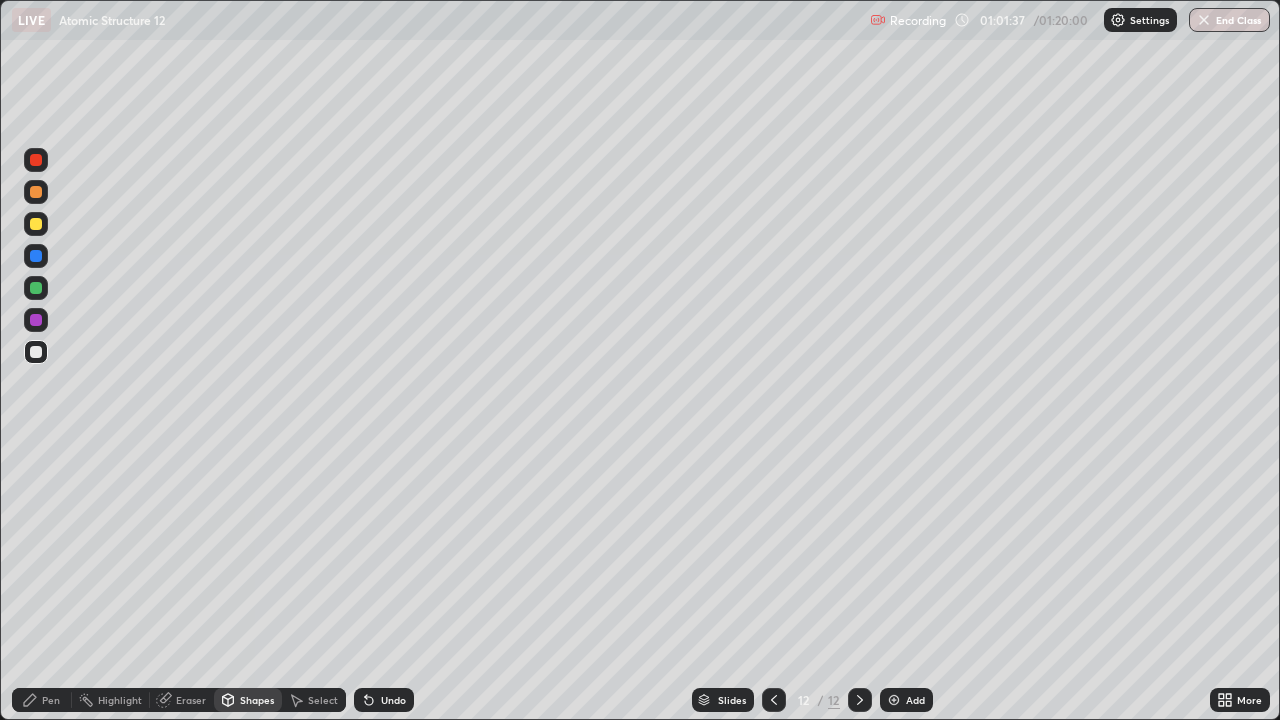 click at bounding box center (36, 192) 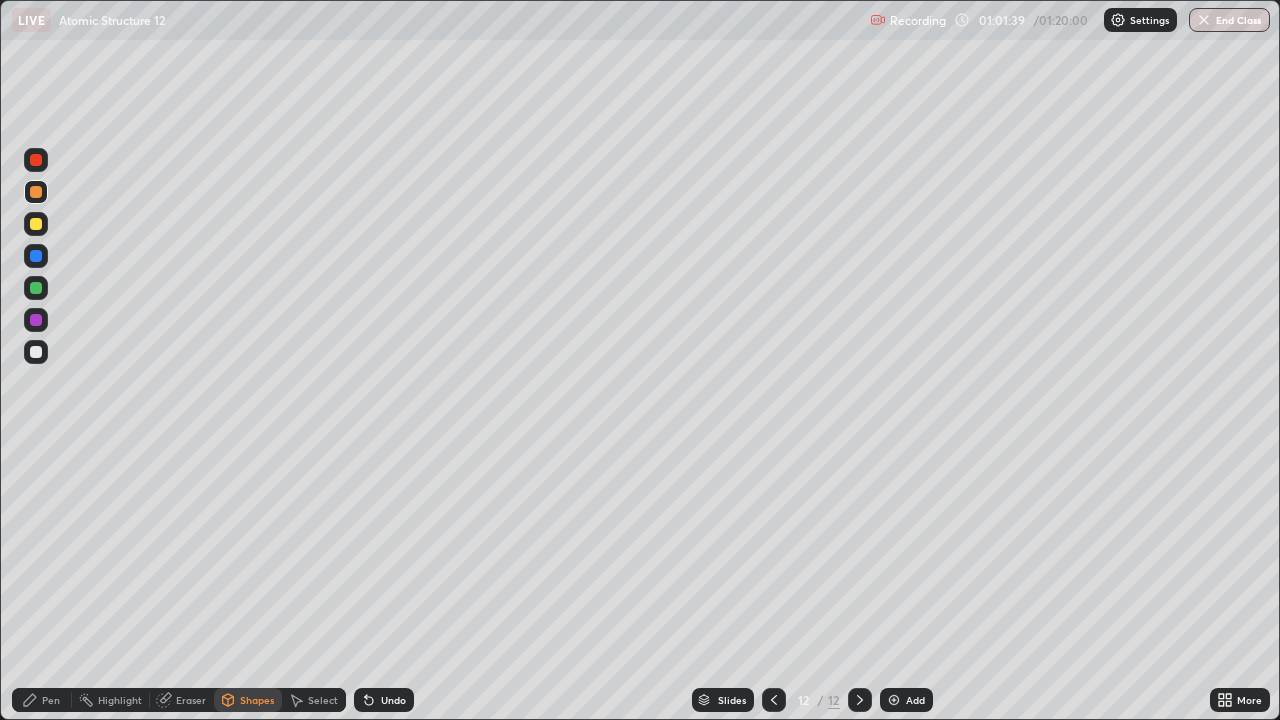 click on "Pen" at bounding box center (42, 700) 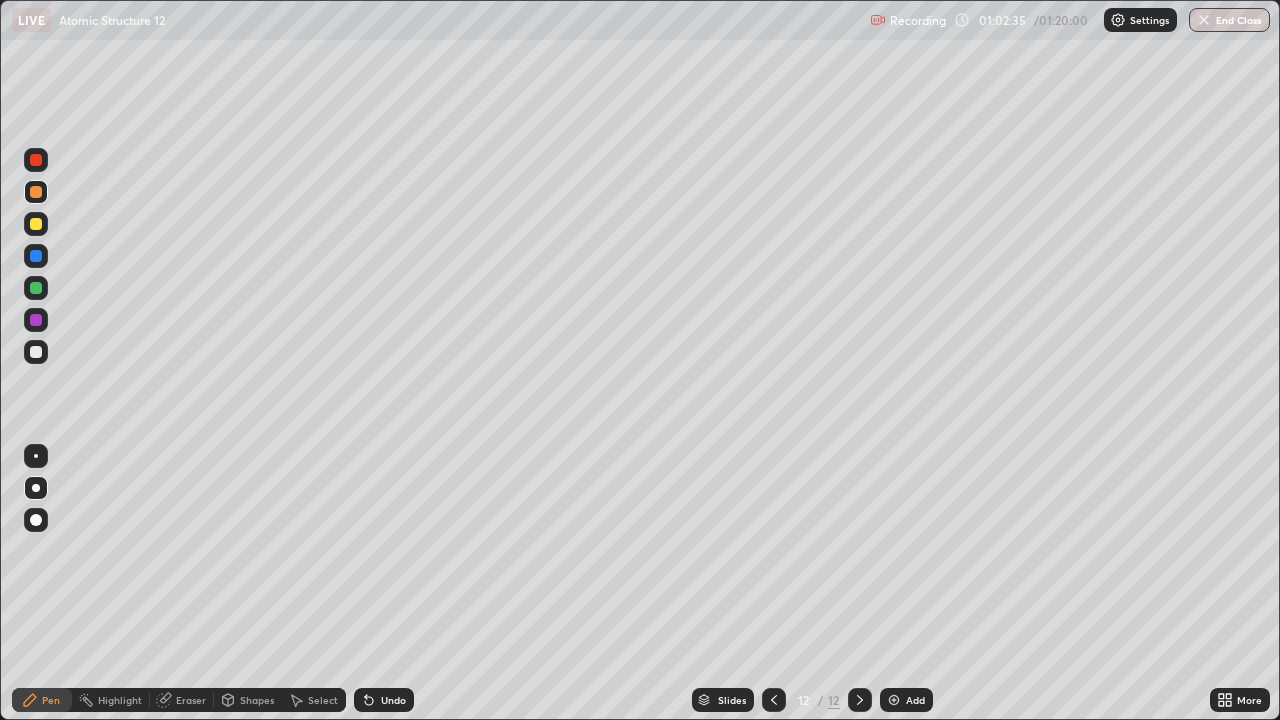 click on "Eraser" at bounding box center [182, 700] 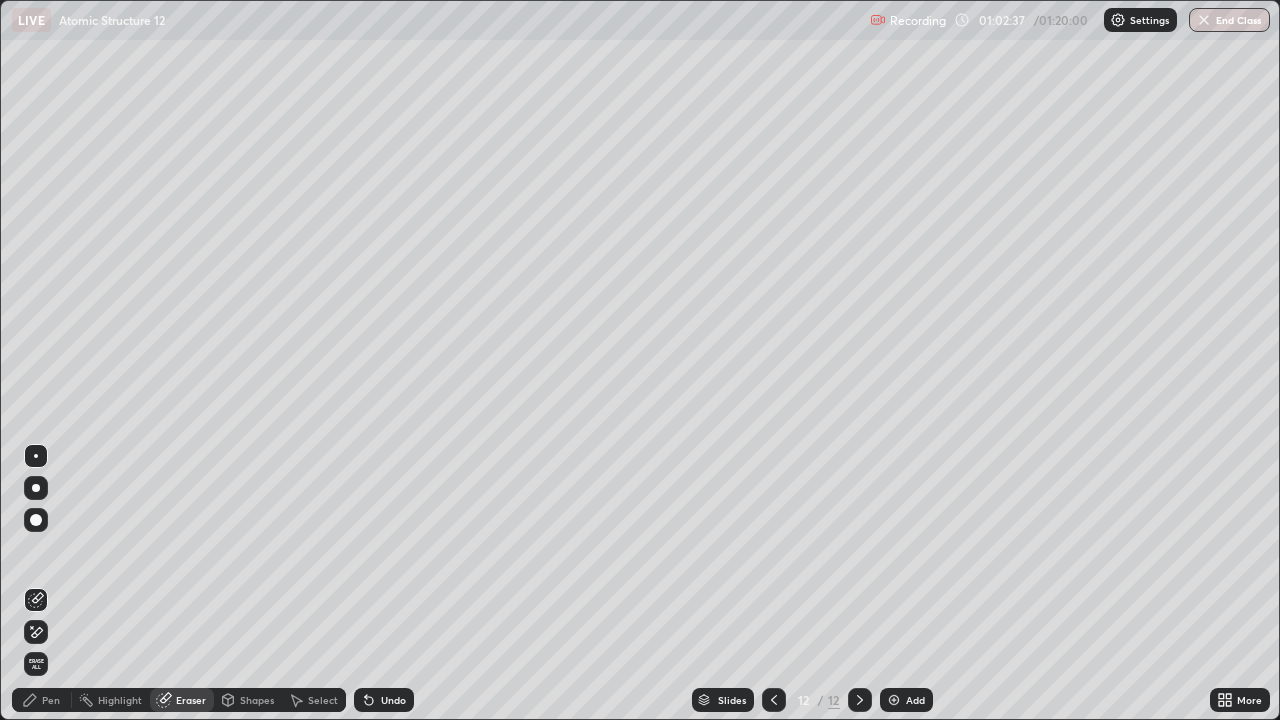 click on "Pen" at bounding box center [42, 700] 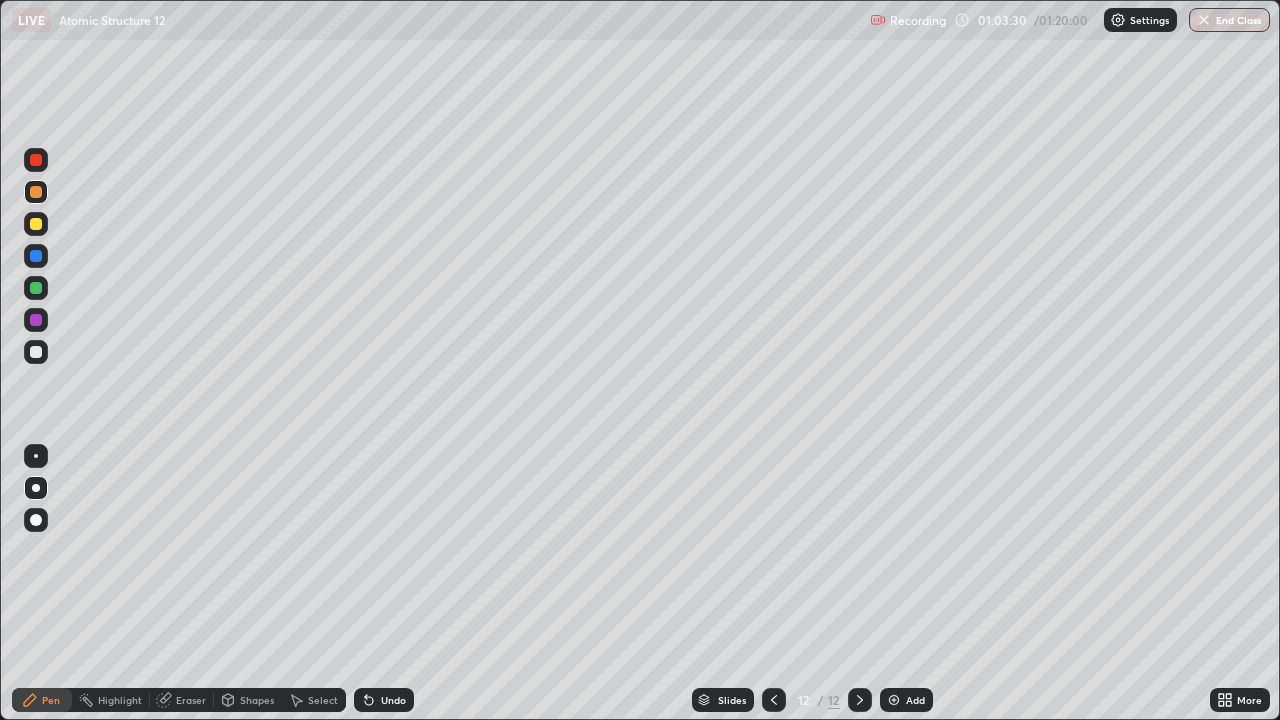 click at bounding box center [36, 352] 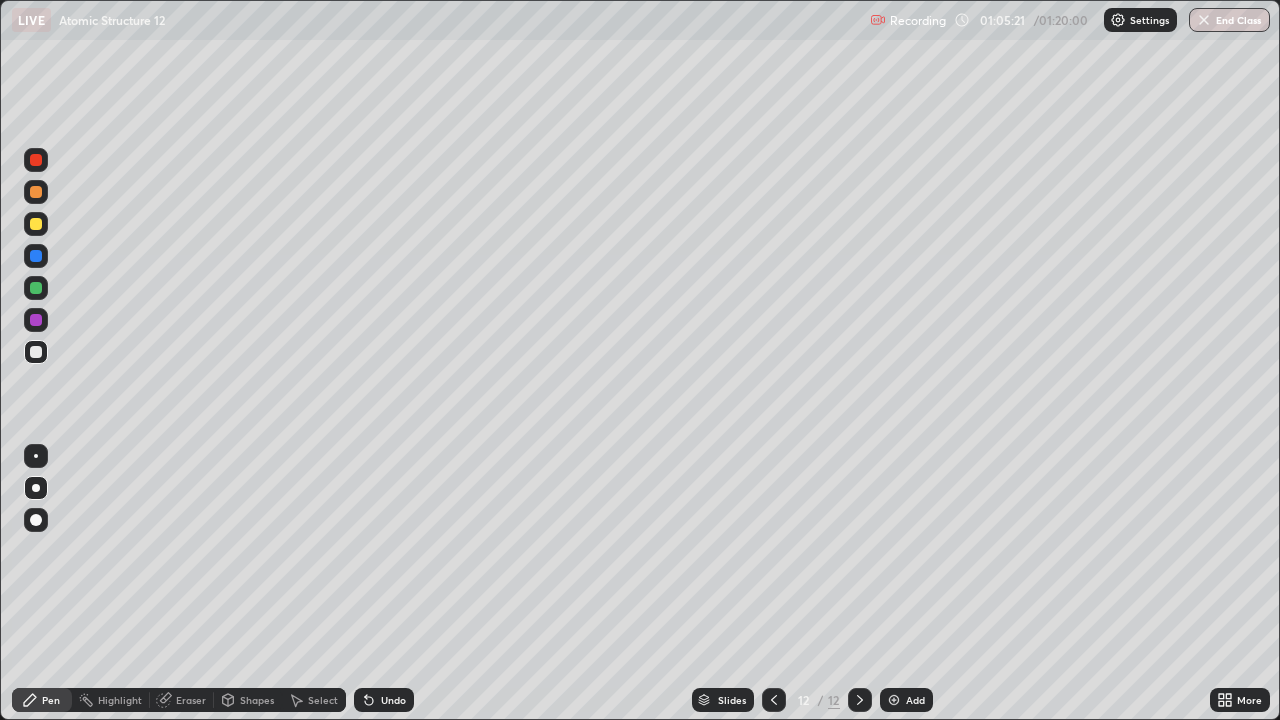 click on "Add" at bounding box center [906, 700] 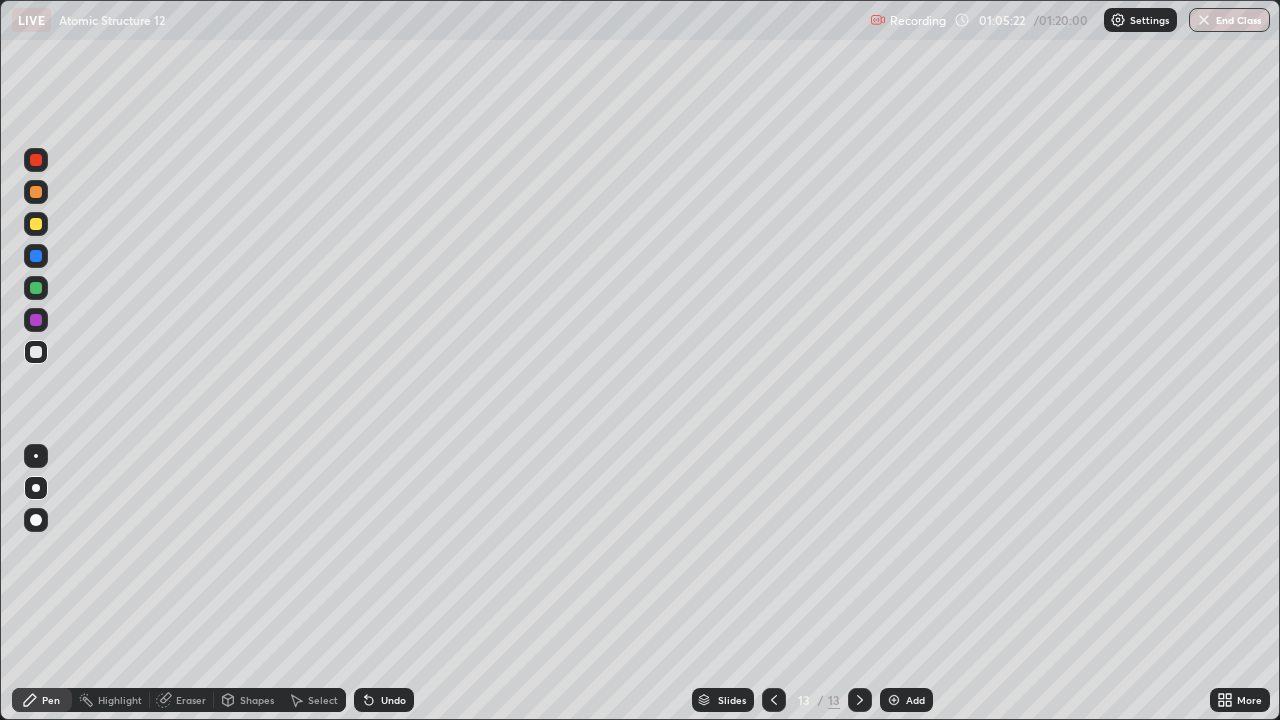 click at bounding box center (36, 192) 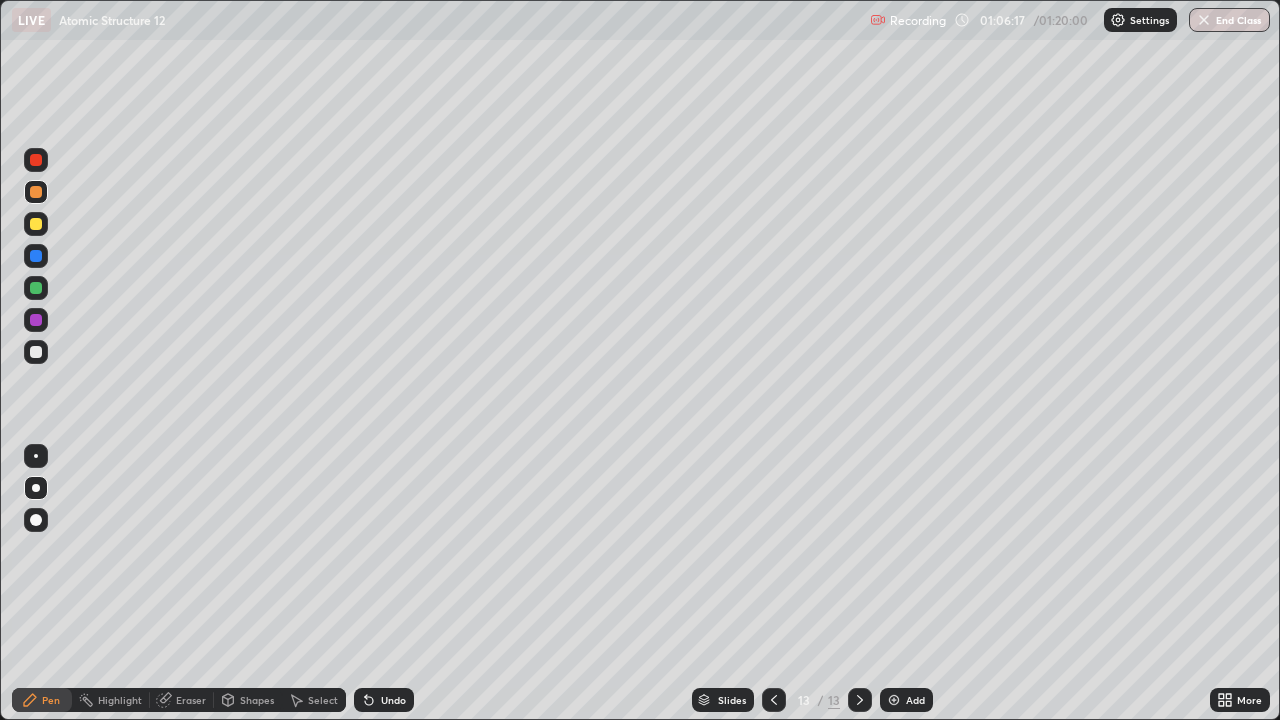 click on "Shapes" at bounding box center [248, 700] 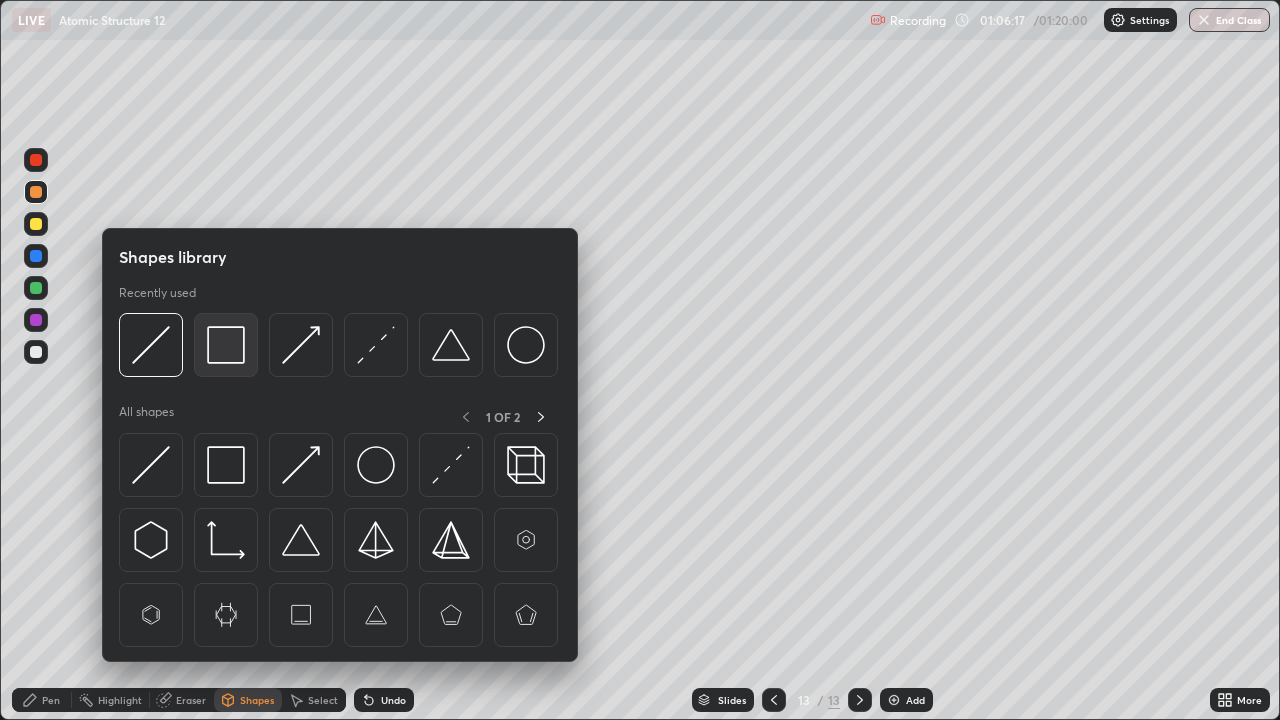 click at bounding box center [226, 345] 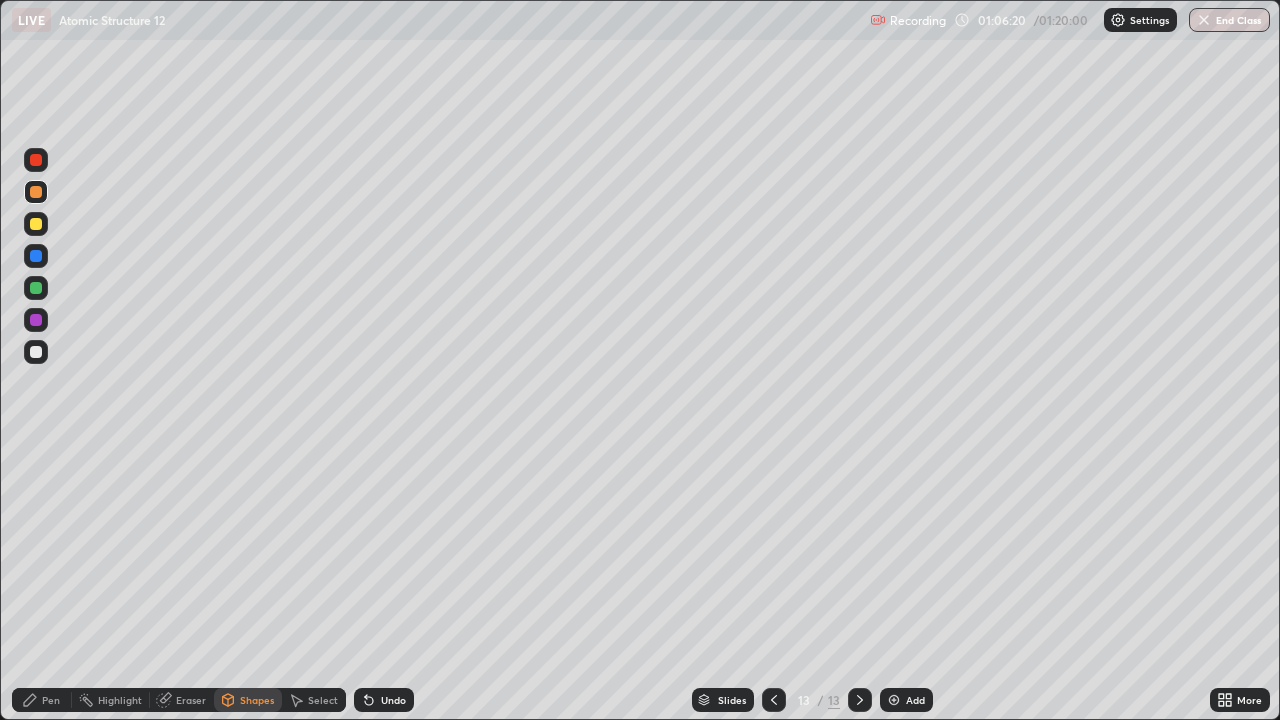 click on "Shapes" at bounding box center (257, 700) 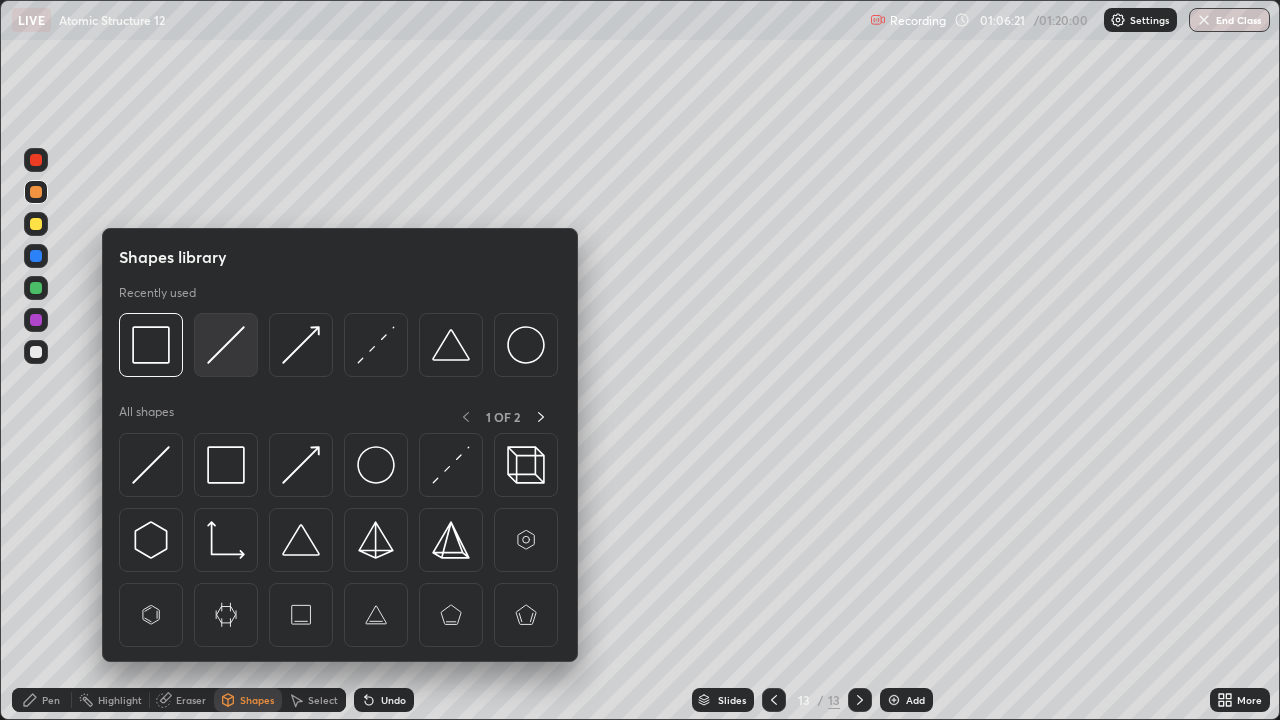 click at bounding box center [226, 345] 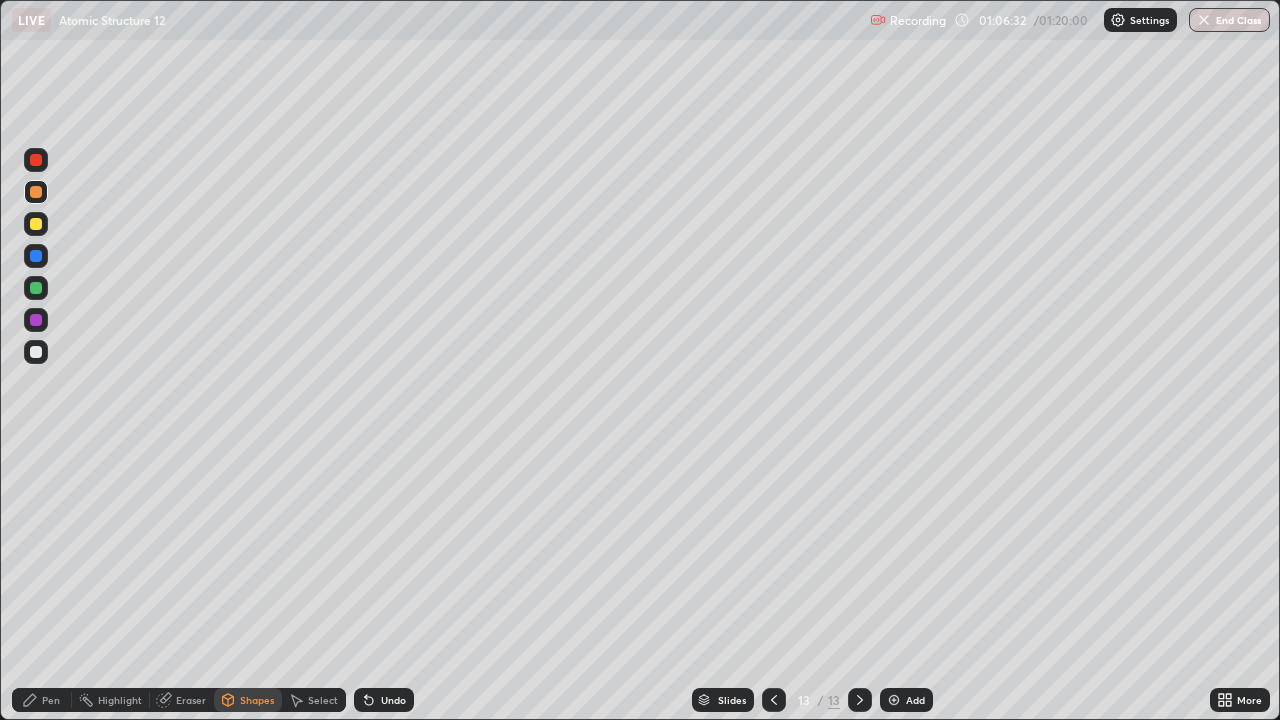 click on "Pen" at bounding box center [51, 700] 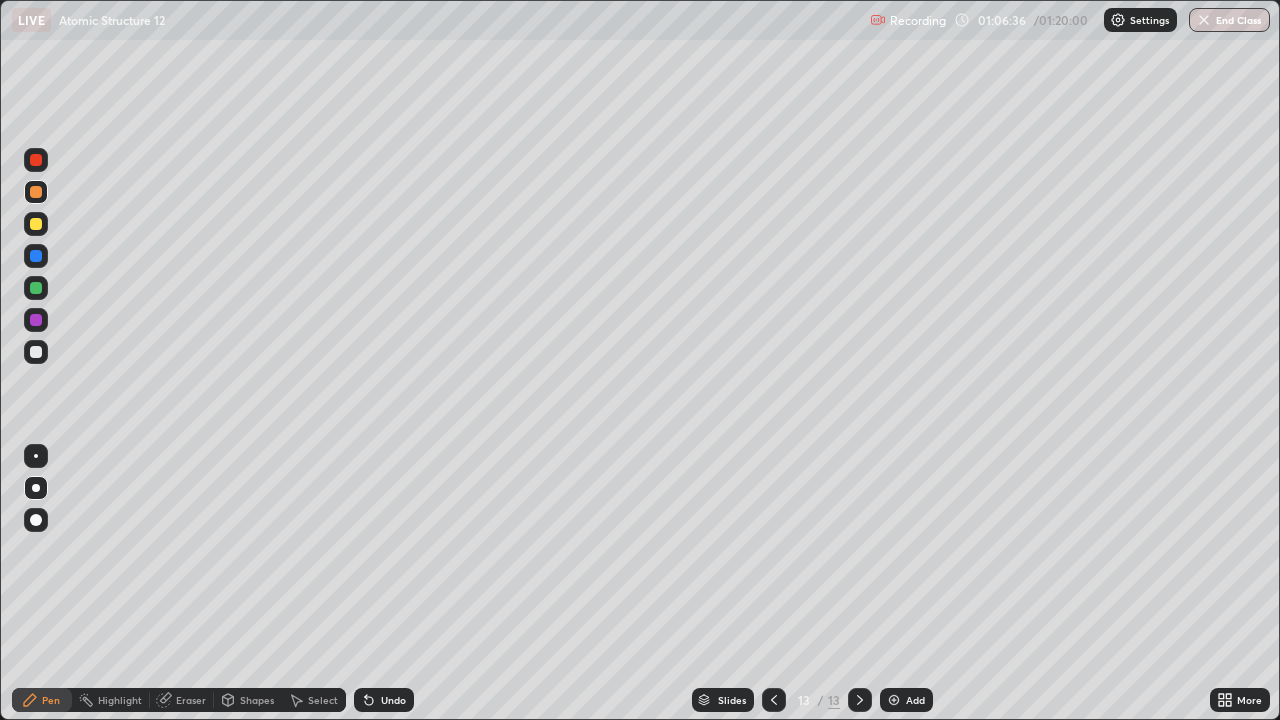 click at bounding box center [36, 352] 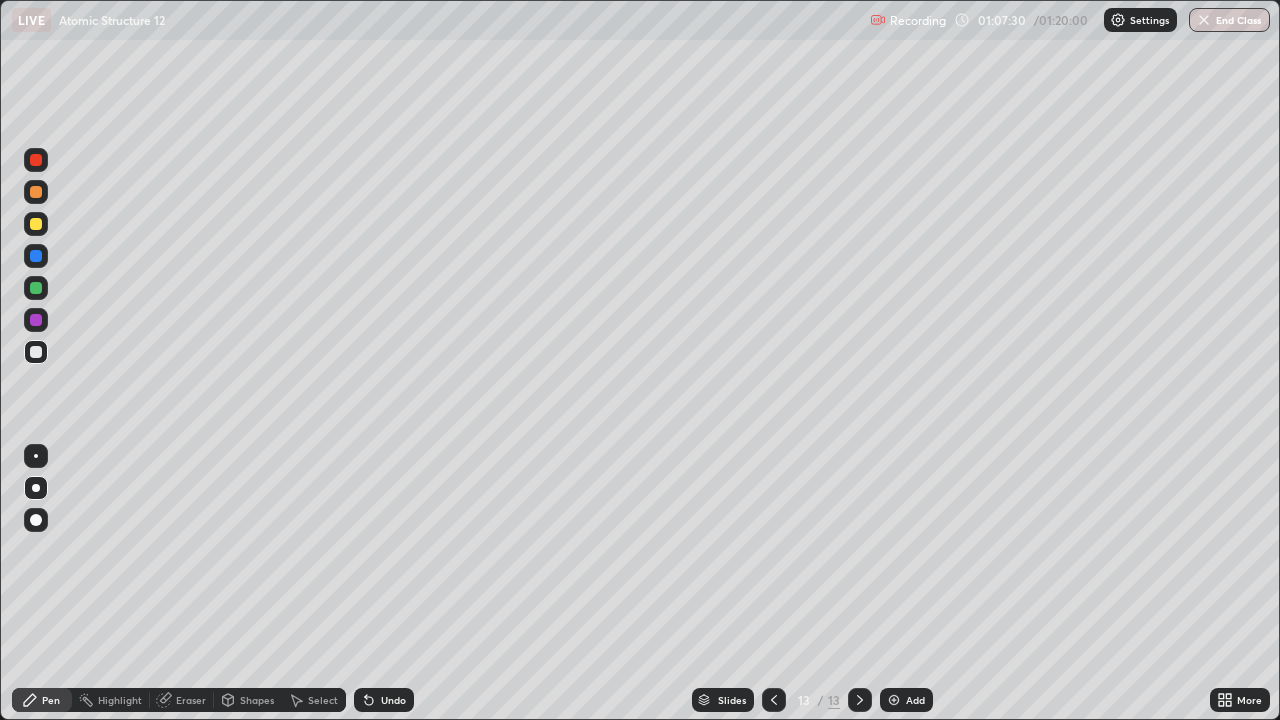 click at bounding box center [36, 224] 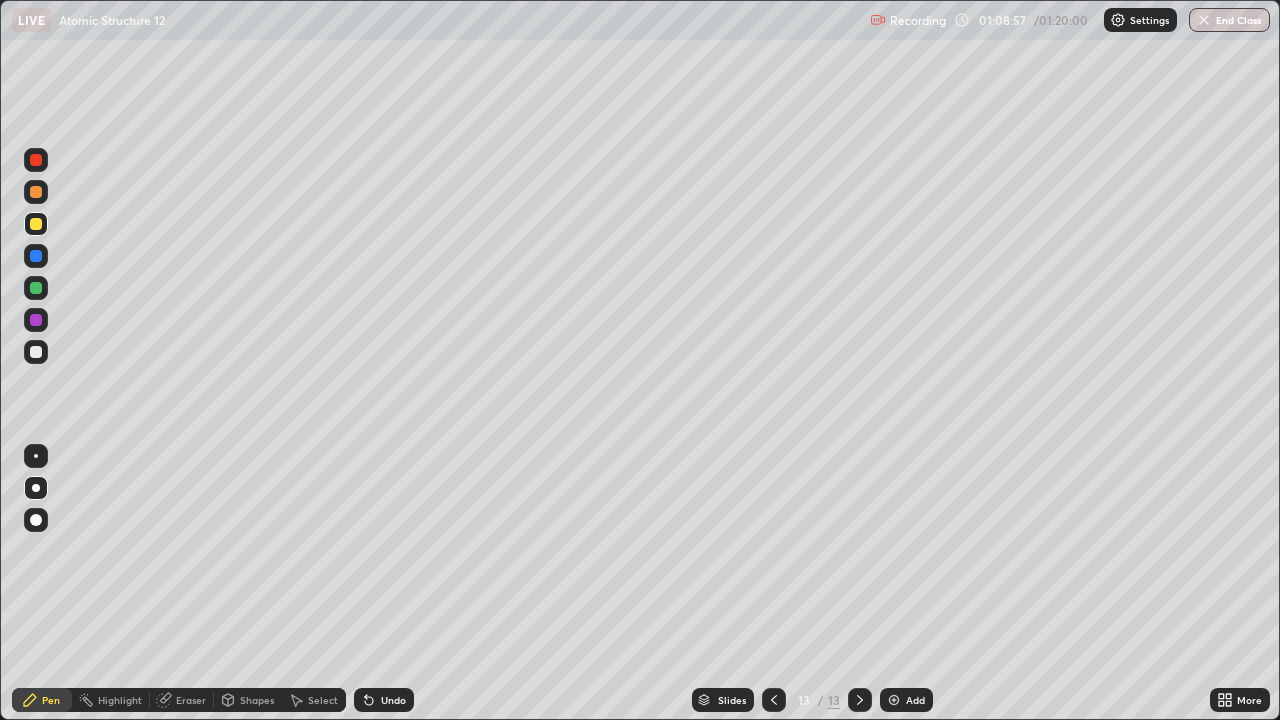click at bounding box center [894, 700] 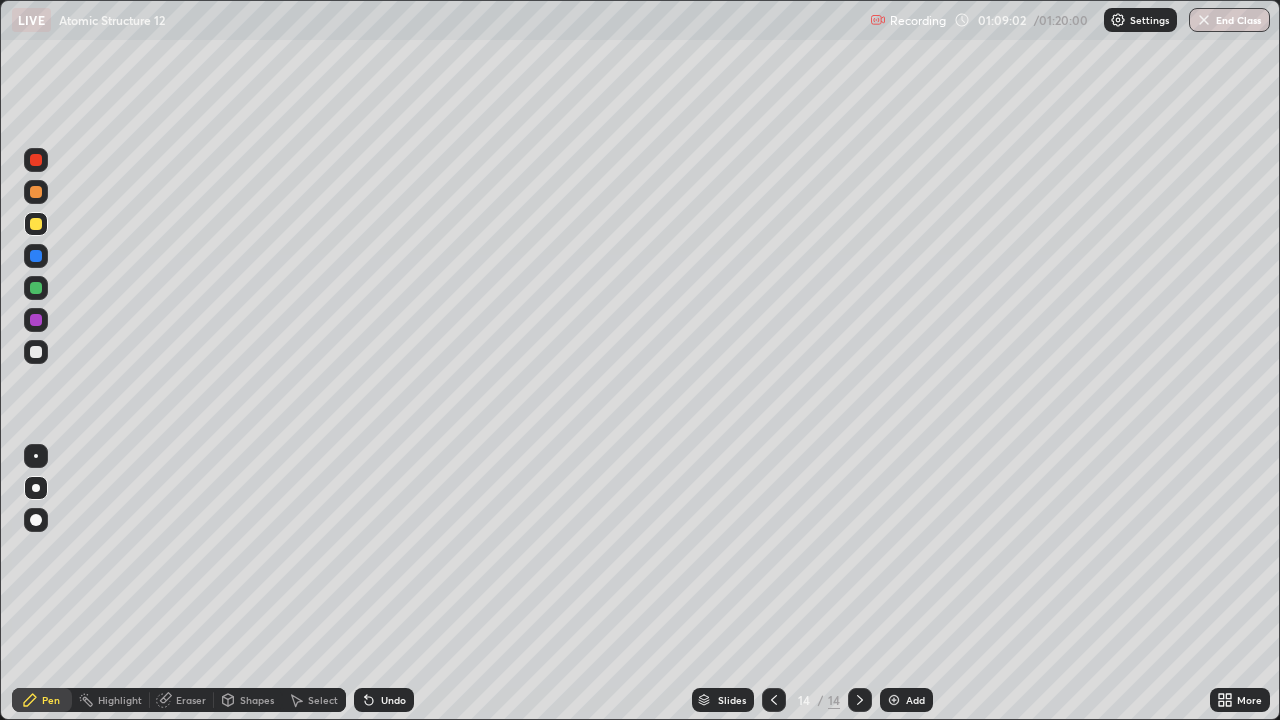 click at bounding box center [36, 352] 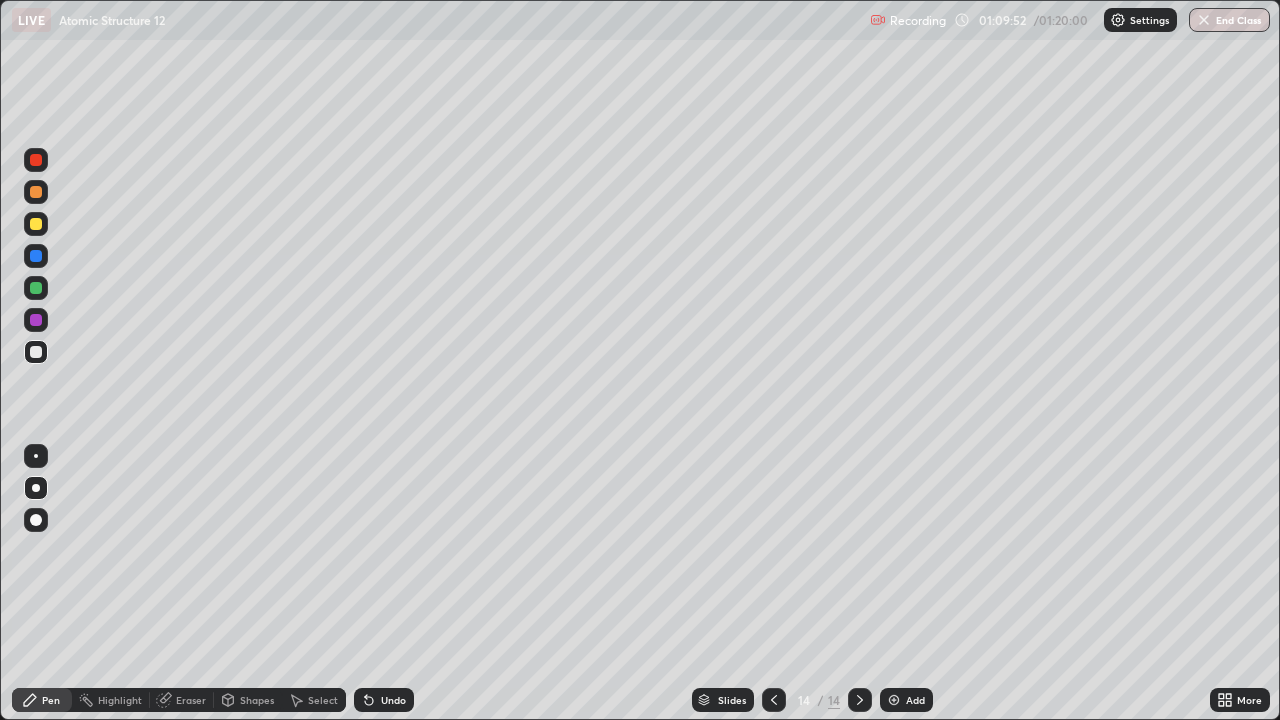 click at bounding box center [774, 700] 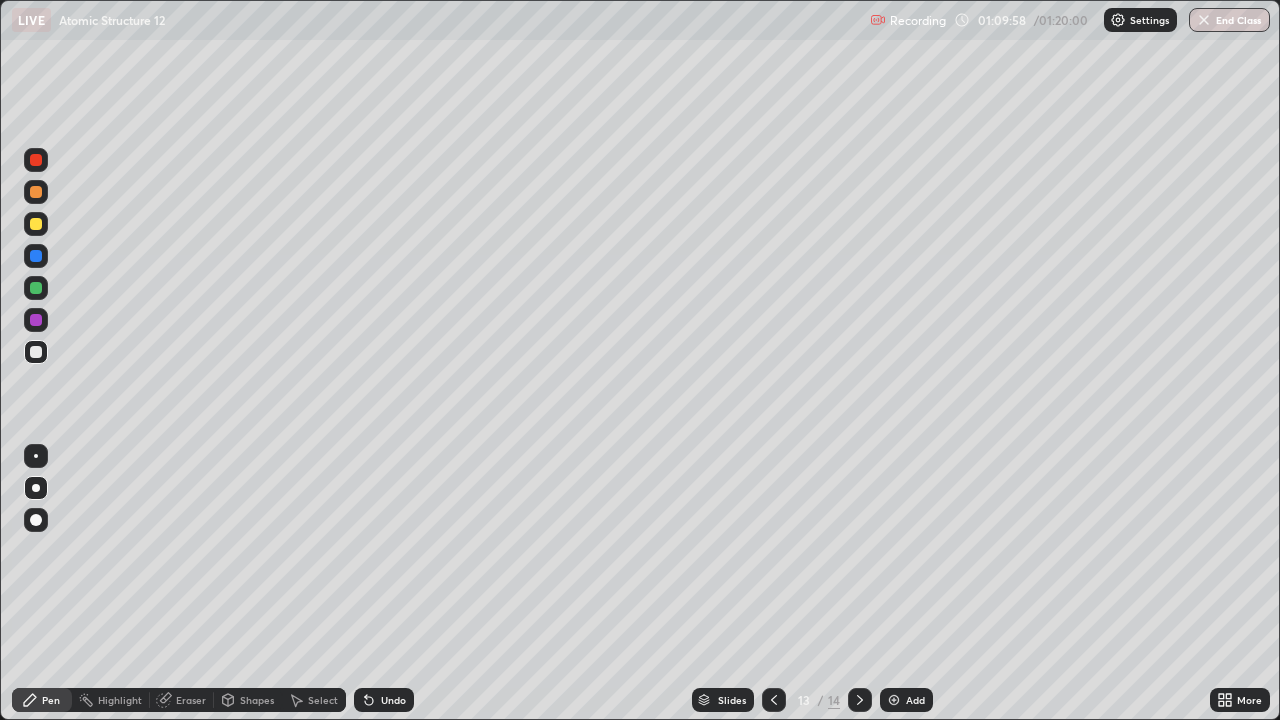 click 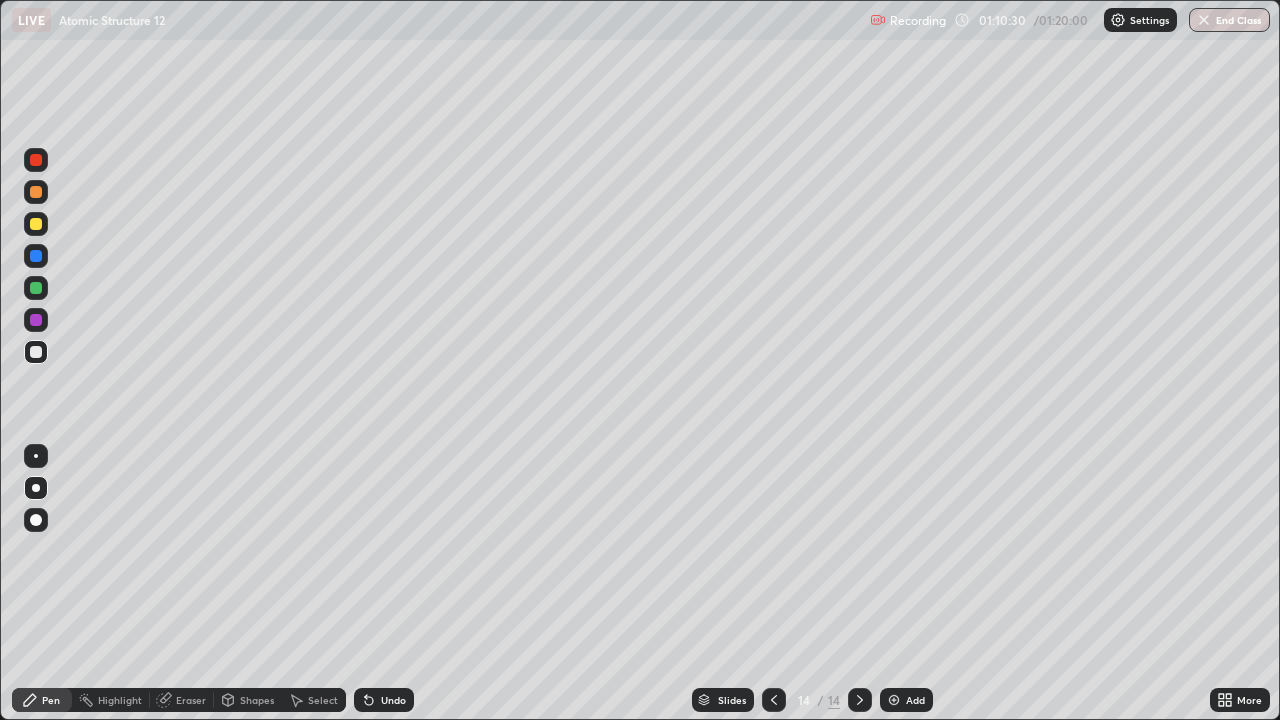 click at bounding box center (36, 224) 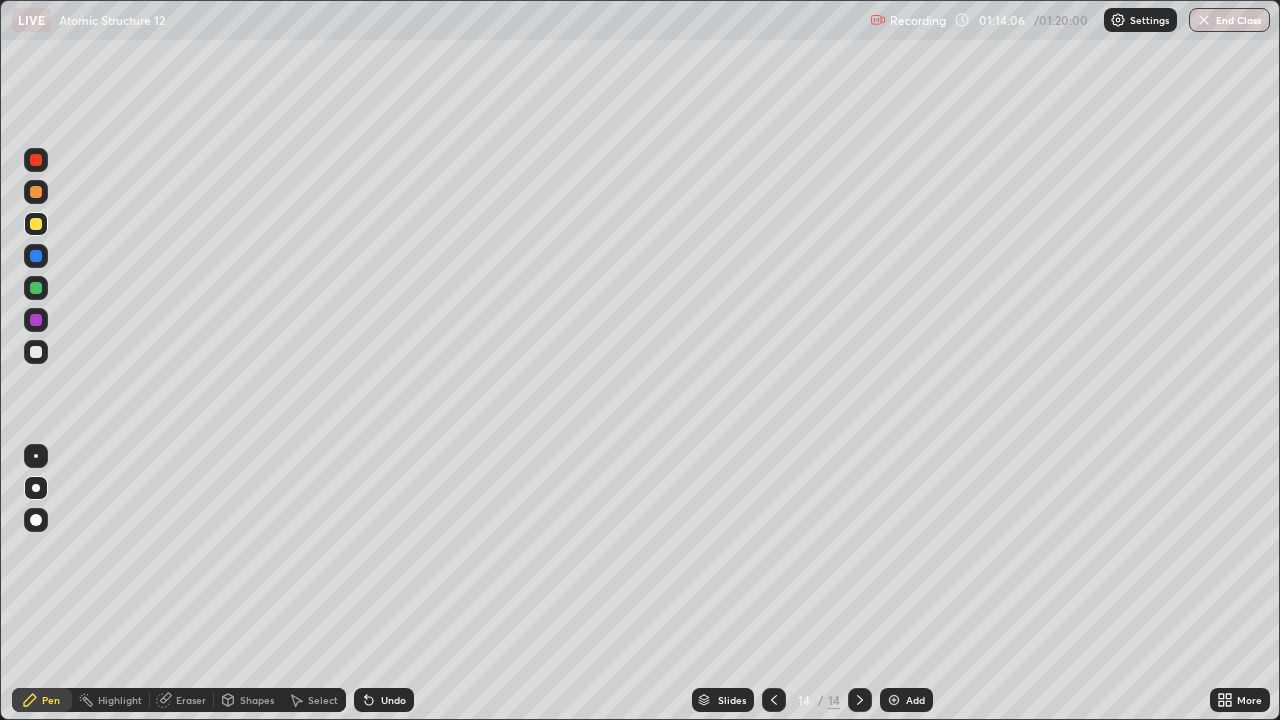 click on "End Class" at bounding box center (1229, 20) 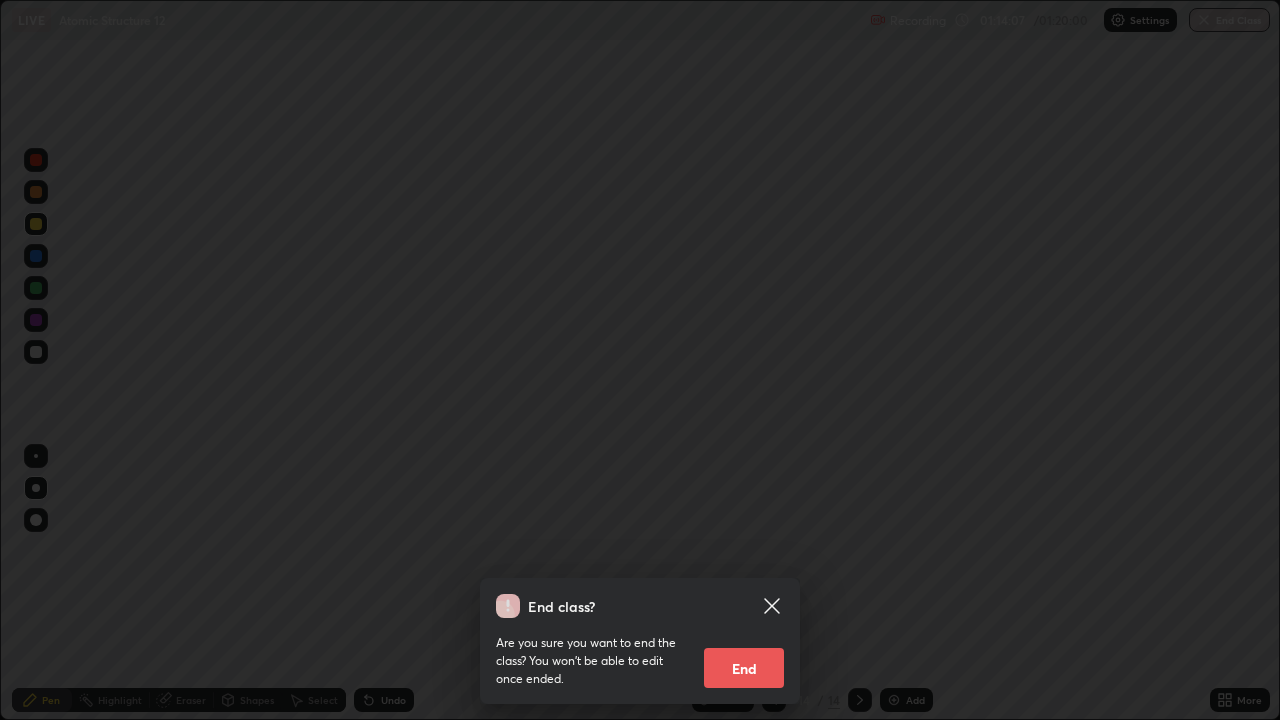 click on "End" at bounding box center [744, 668] 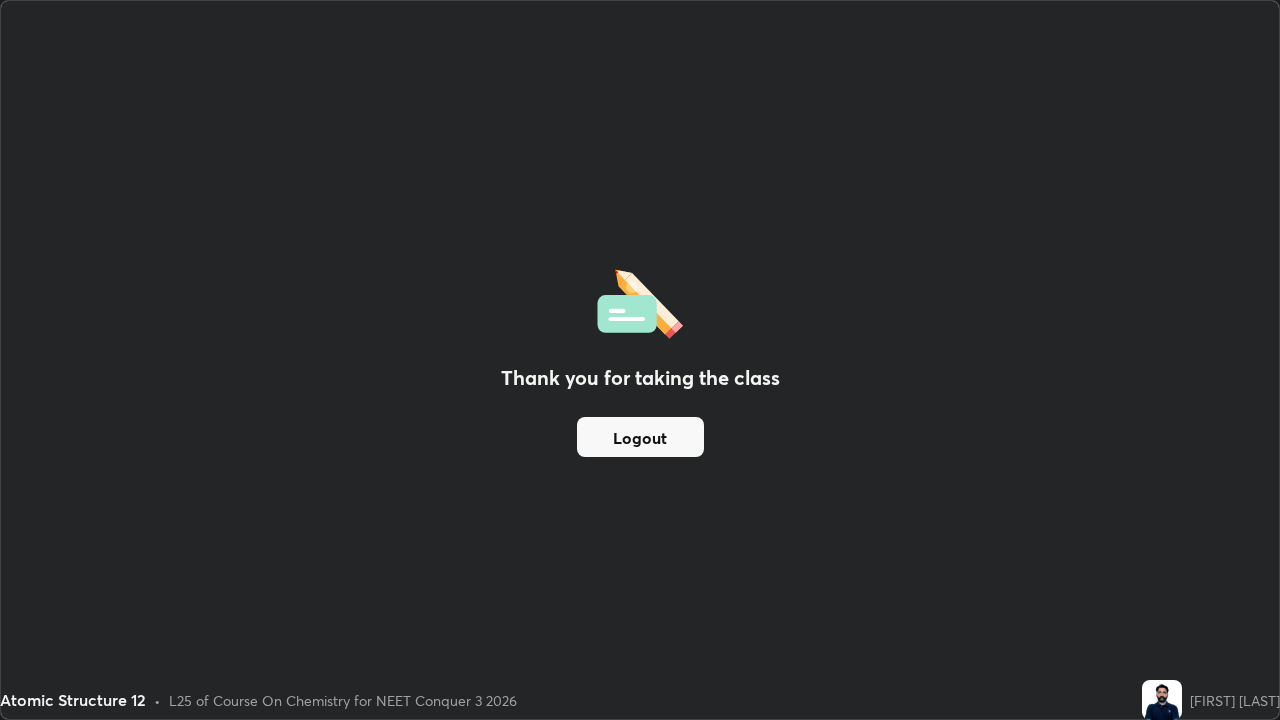 click on "Logout" at bounding box center (640, 437) 